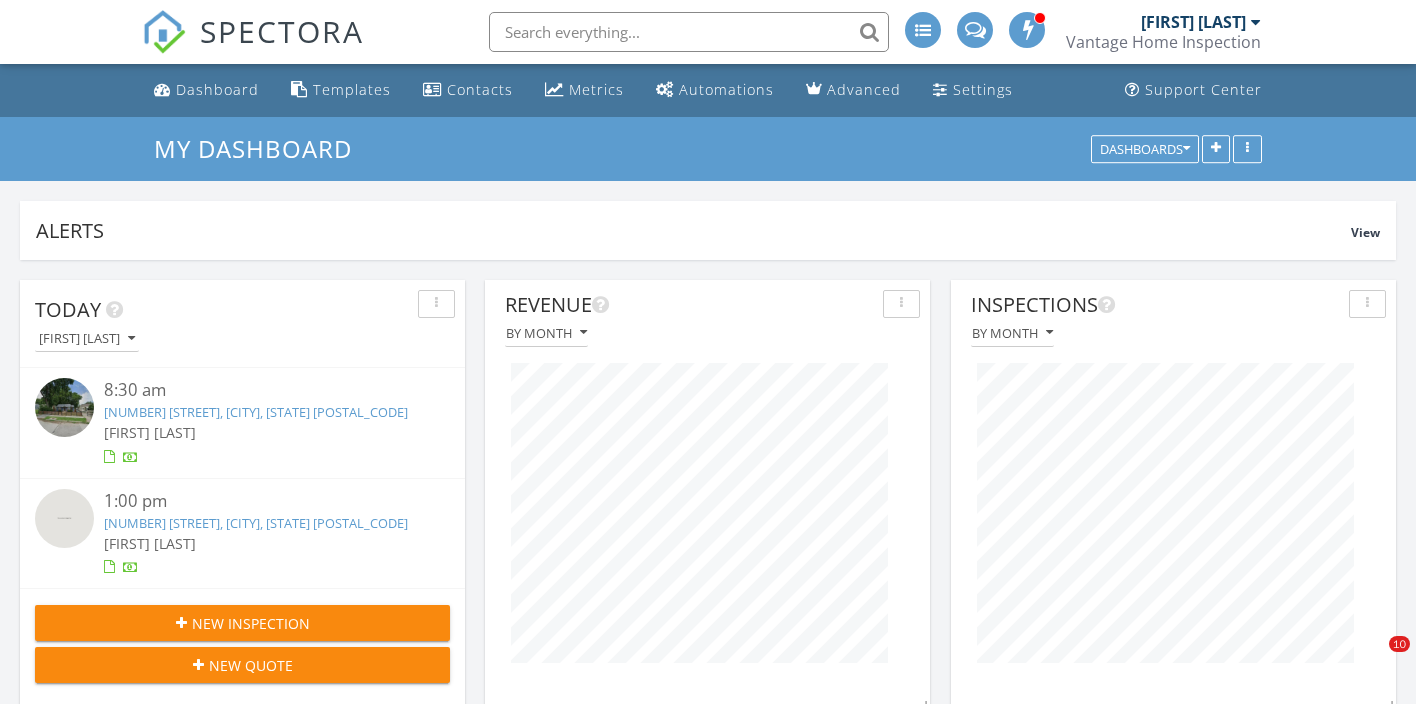 scroll, scrollTop: 58, scrollLeft: 0, axis: vertical 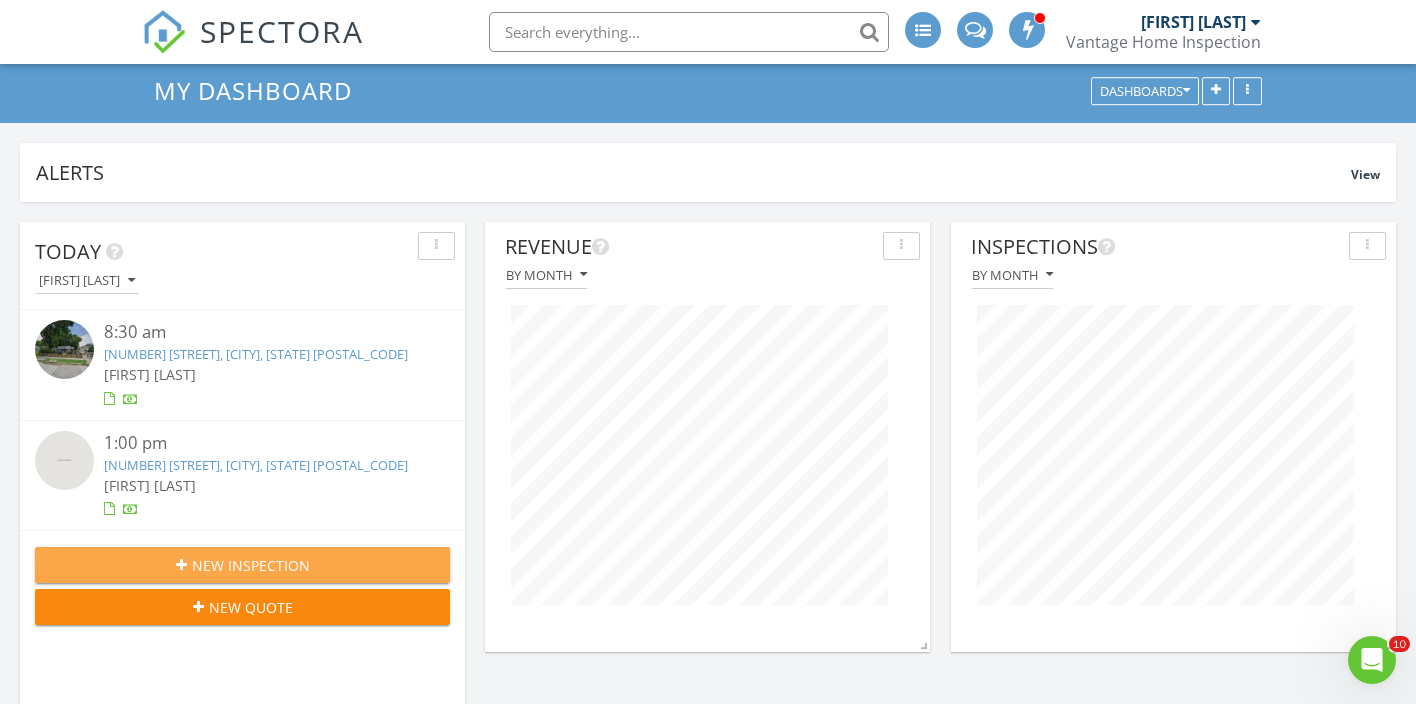 click on "New Inspection" at bounding box center [251, 565] 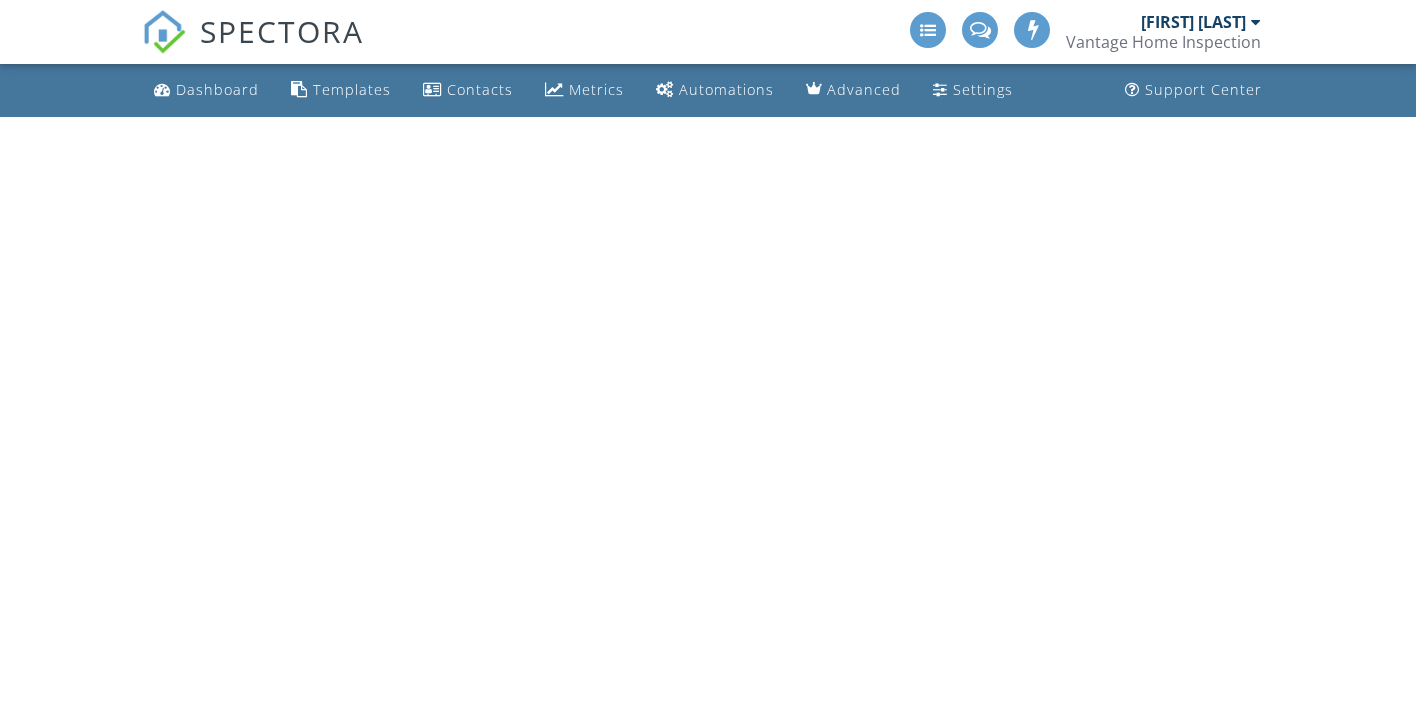scroll, scrollTop: 0, scrollLeft: 0, axis: both 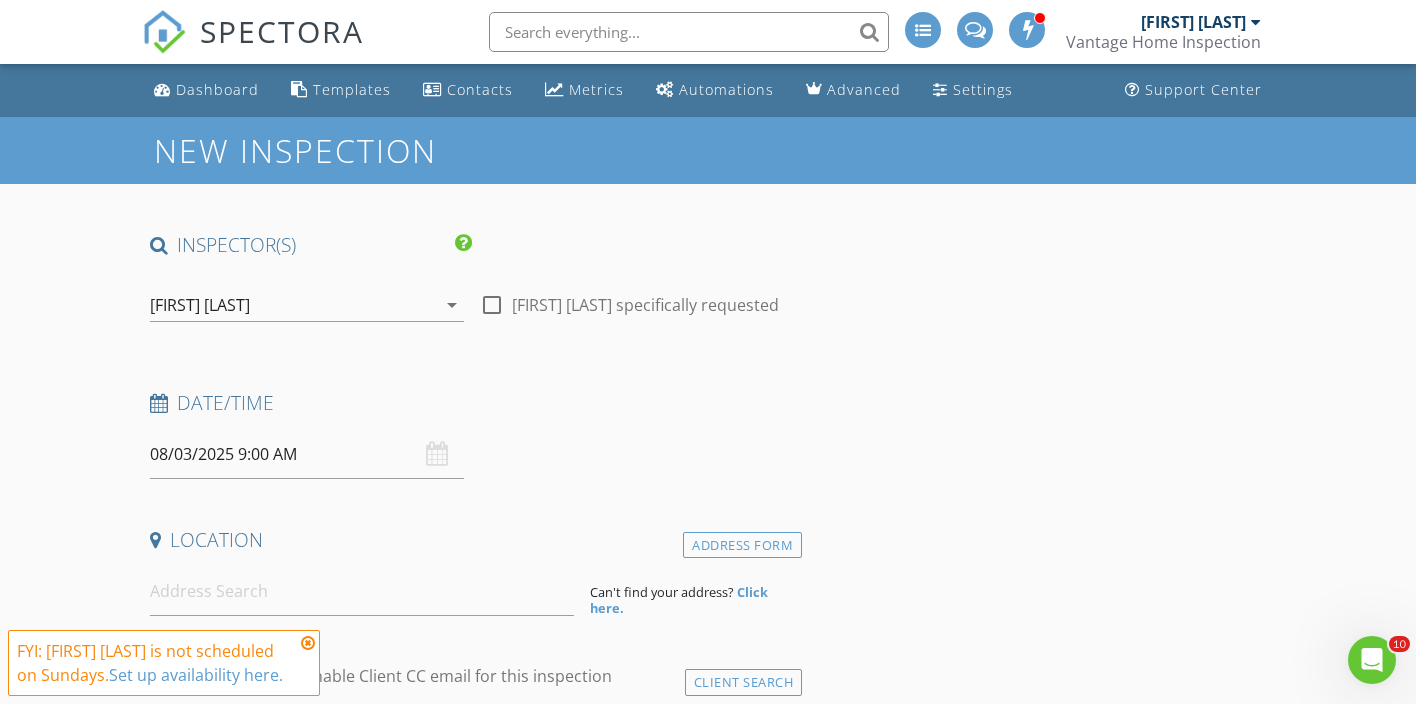 click at bounding box center (308, 643) 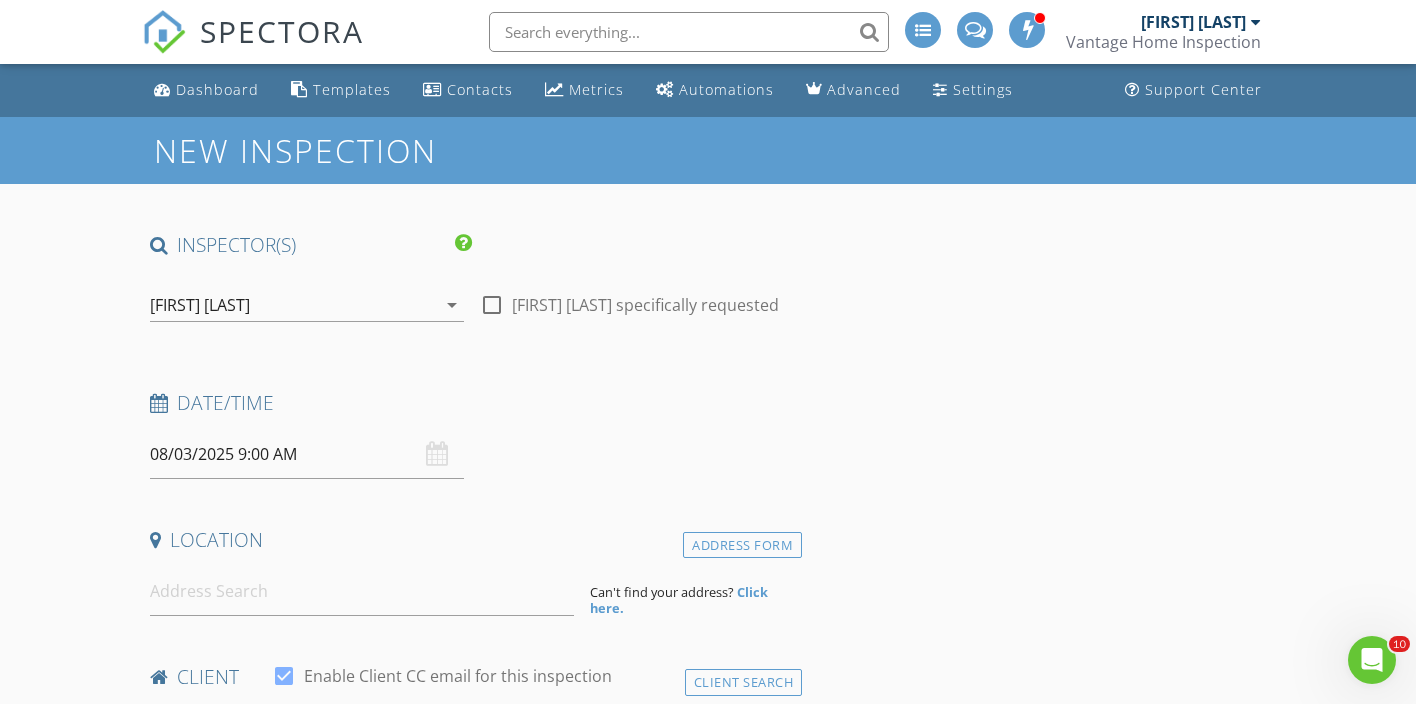 click on "08/03/2025 9:00 AM" at bounding box center (307, 454) 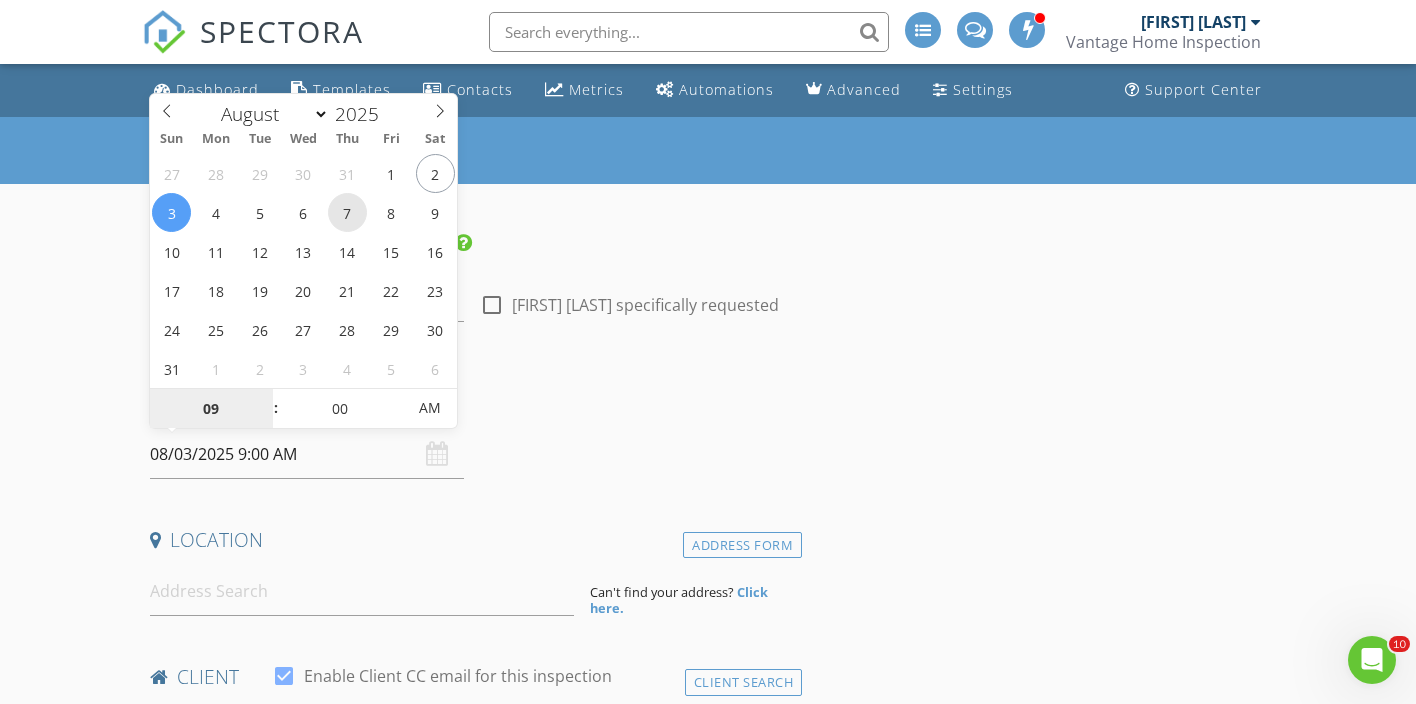 type on "08/07/2025 9:00 AM" 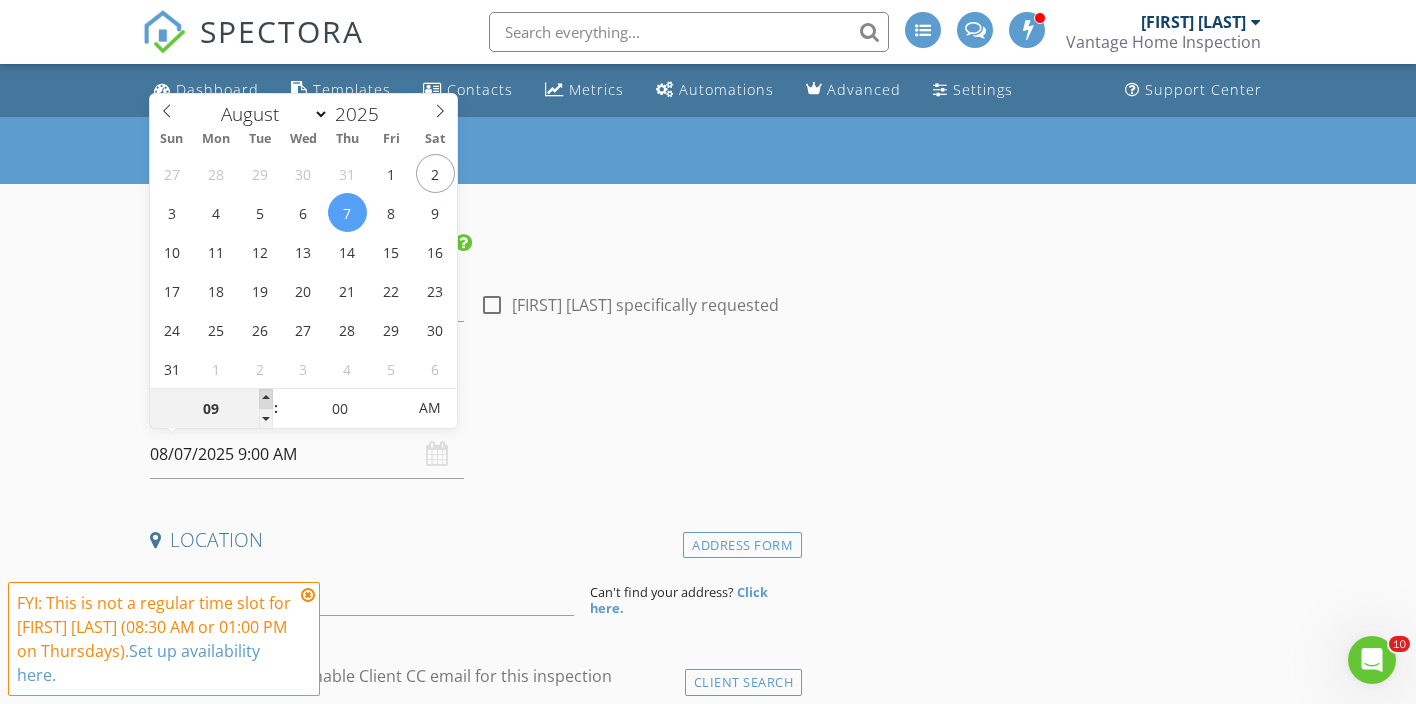 type on "10" 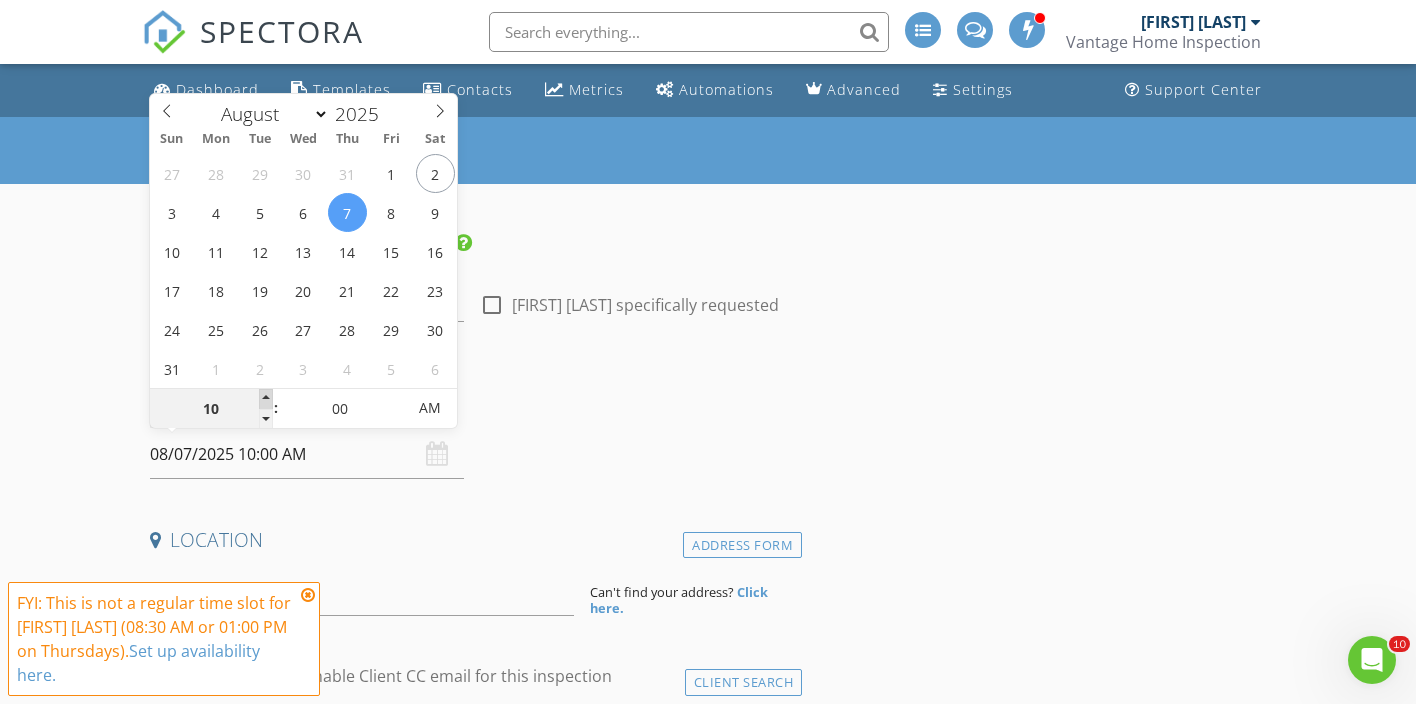 click at bounding box center [266, 399] 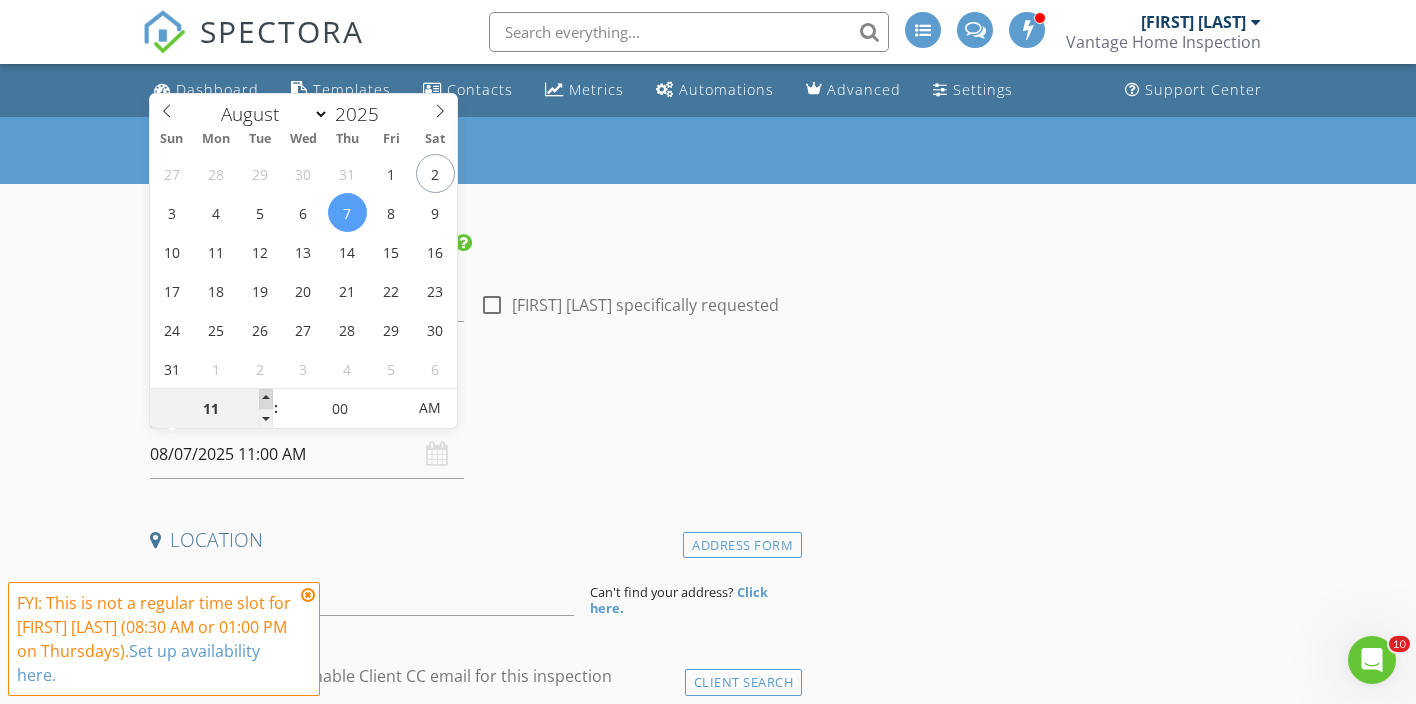 click at bounding box center [266, 399] 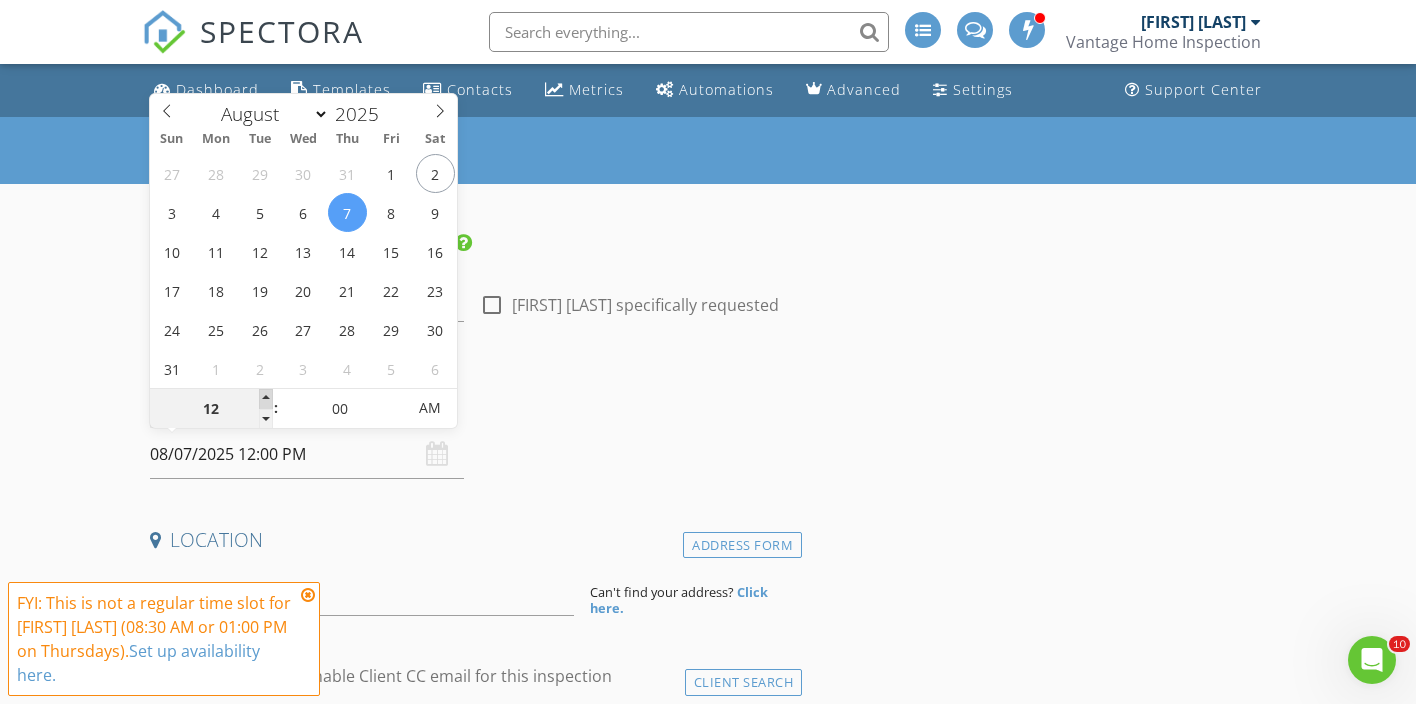 click at bounding box center (266, 399) 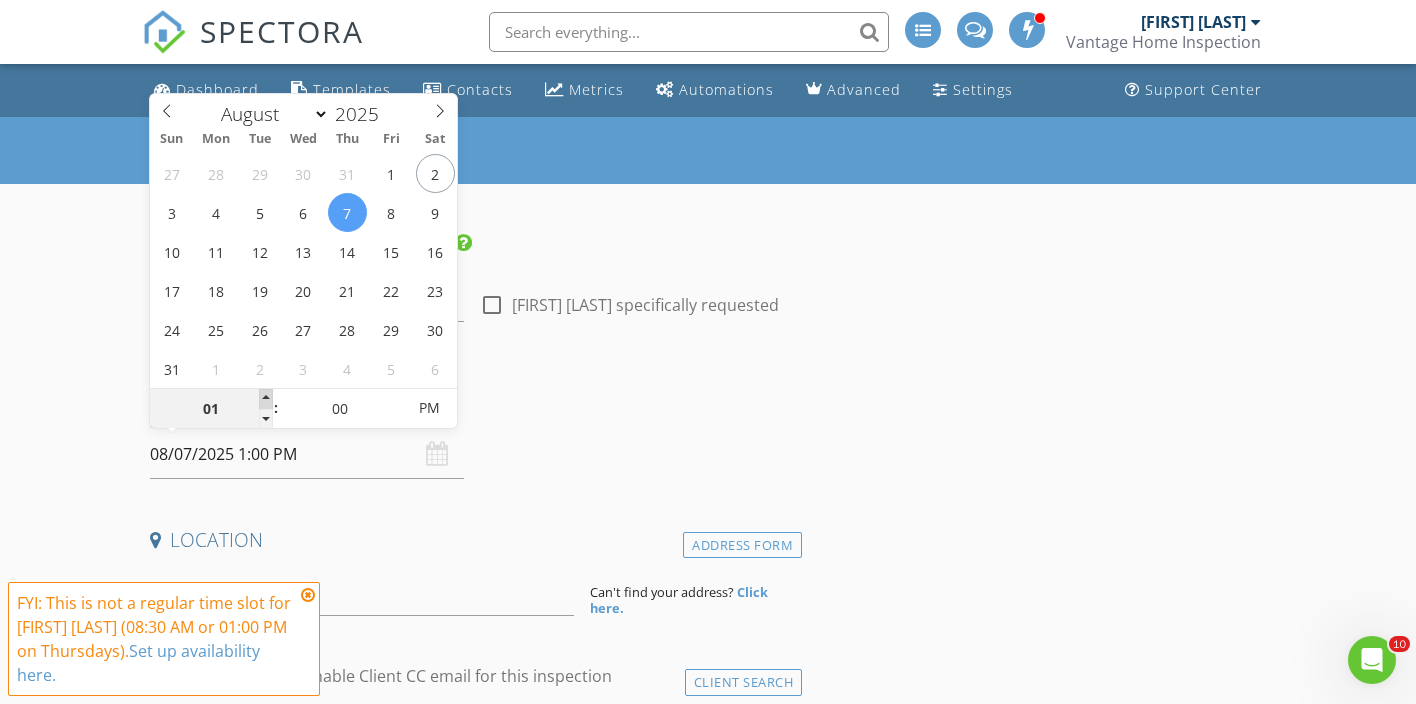 click at bounding box center [266, 399] 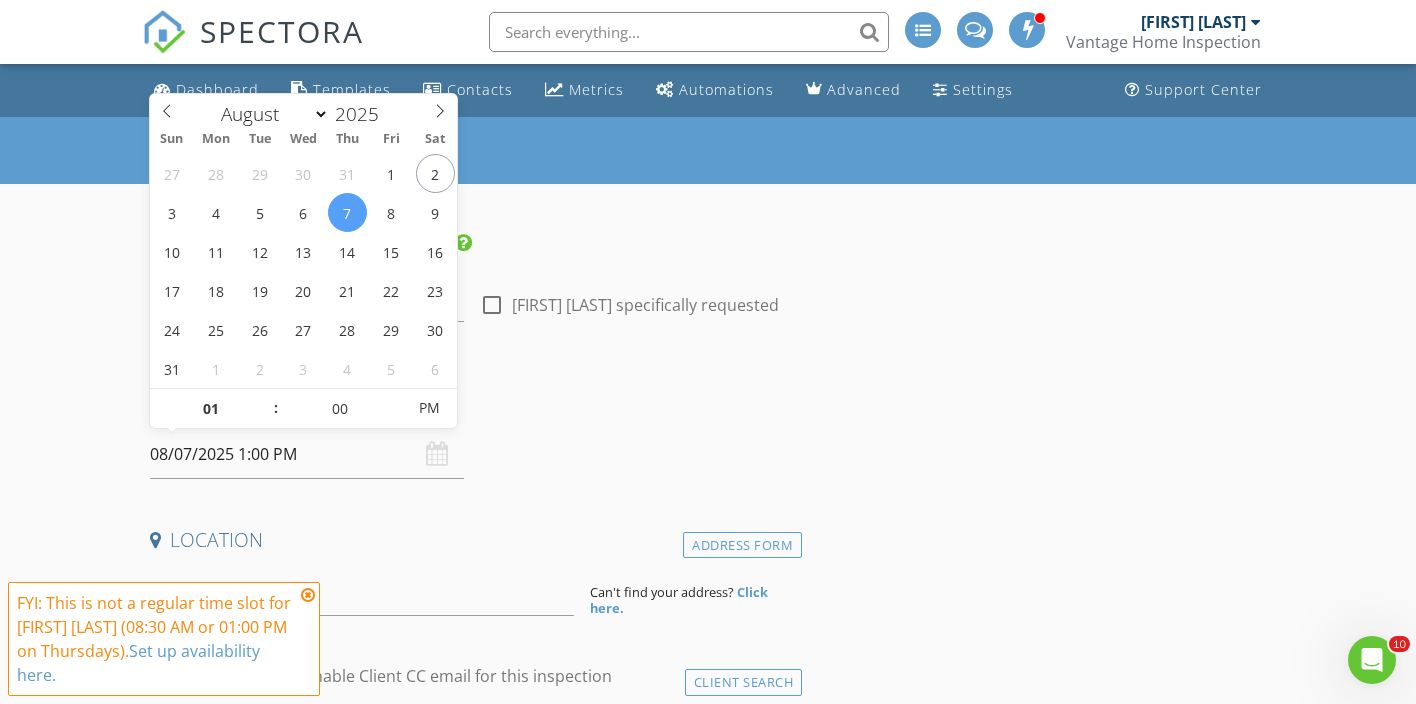 click at bounding box center [308, 595] 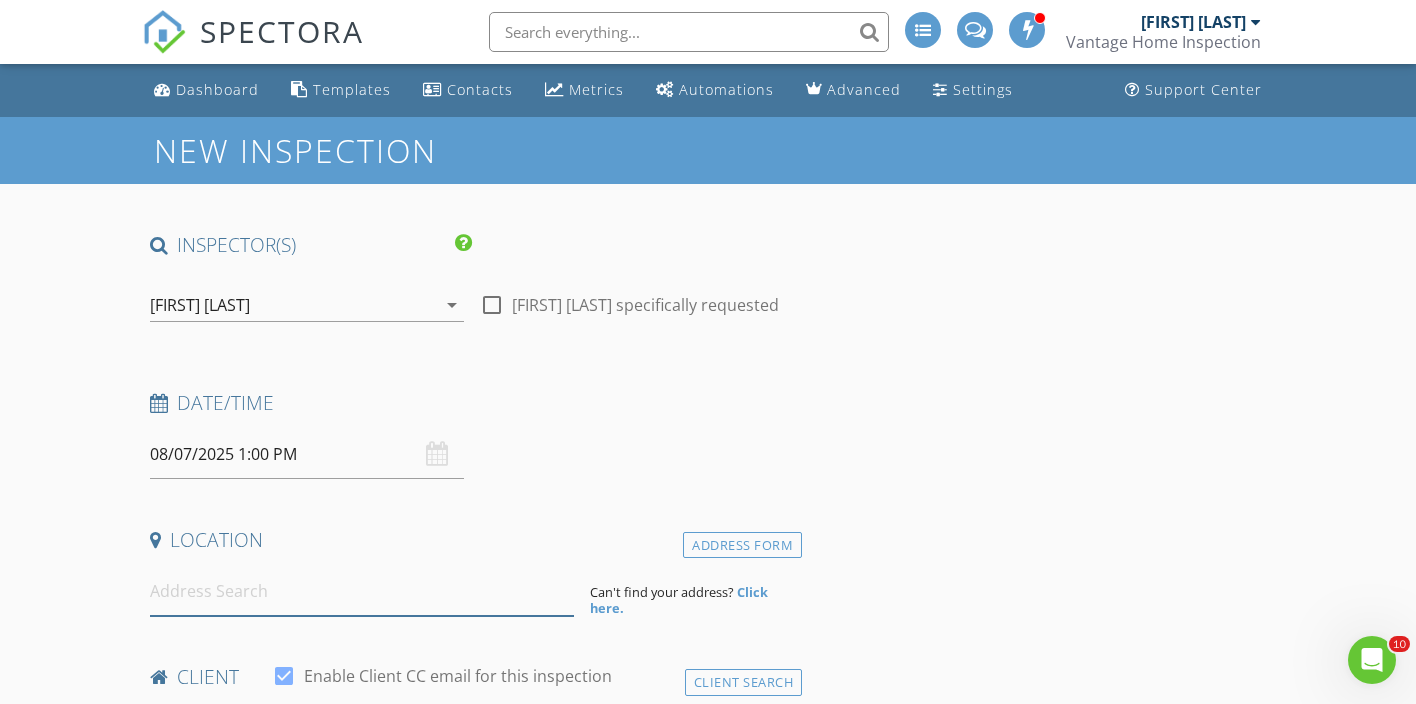 click at bounding box center [362, 591] 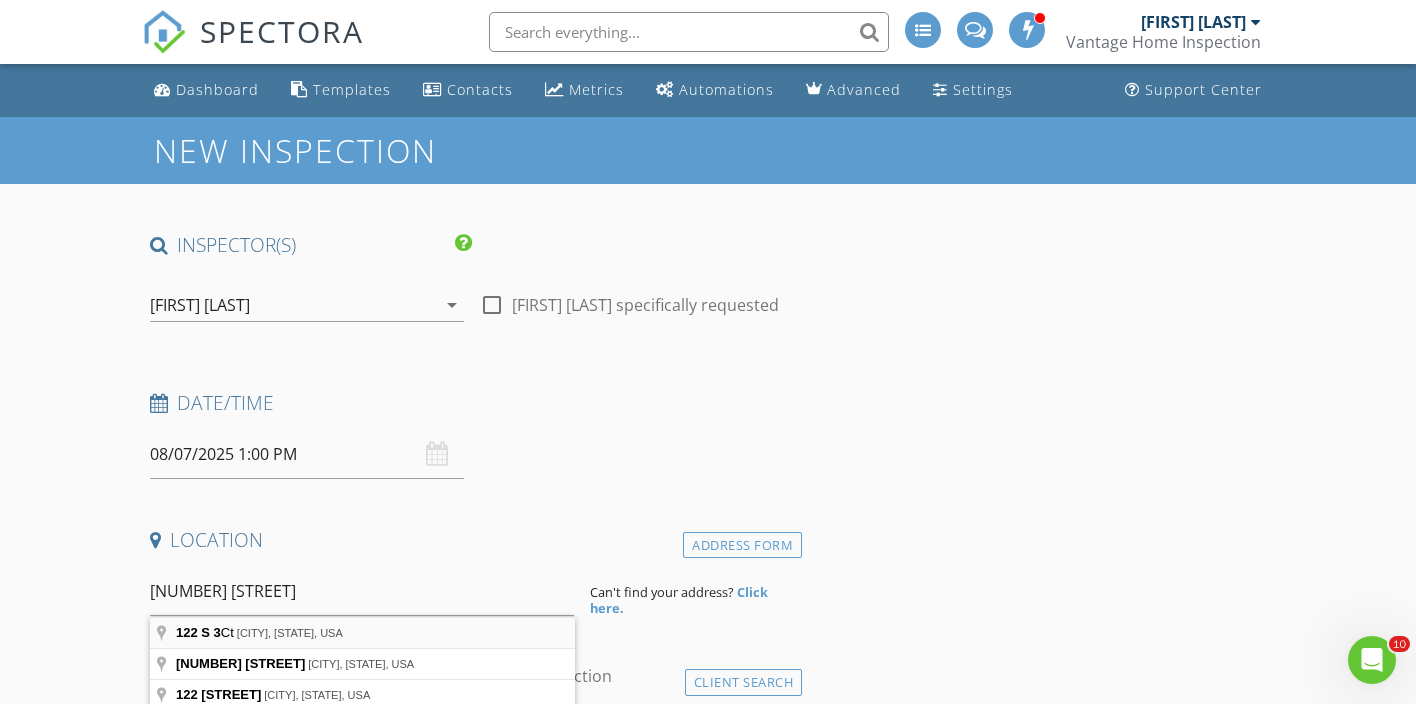 type on "122 S 3 Ct, Lansing, KS, USA" 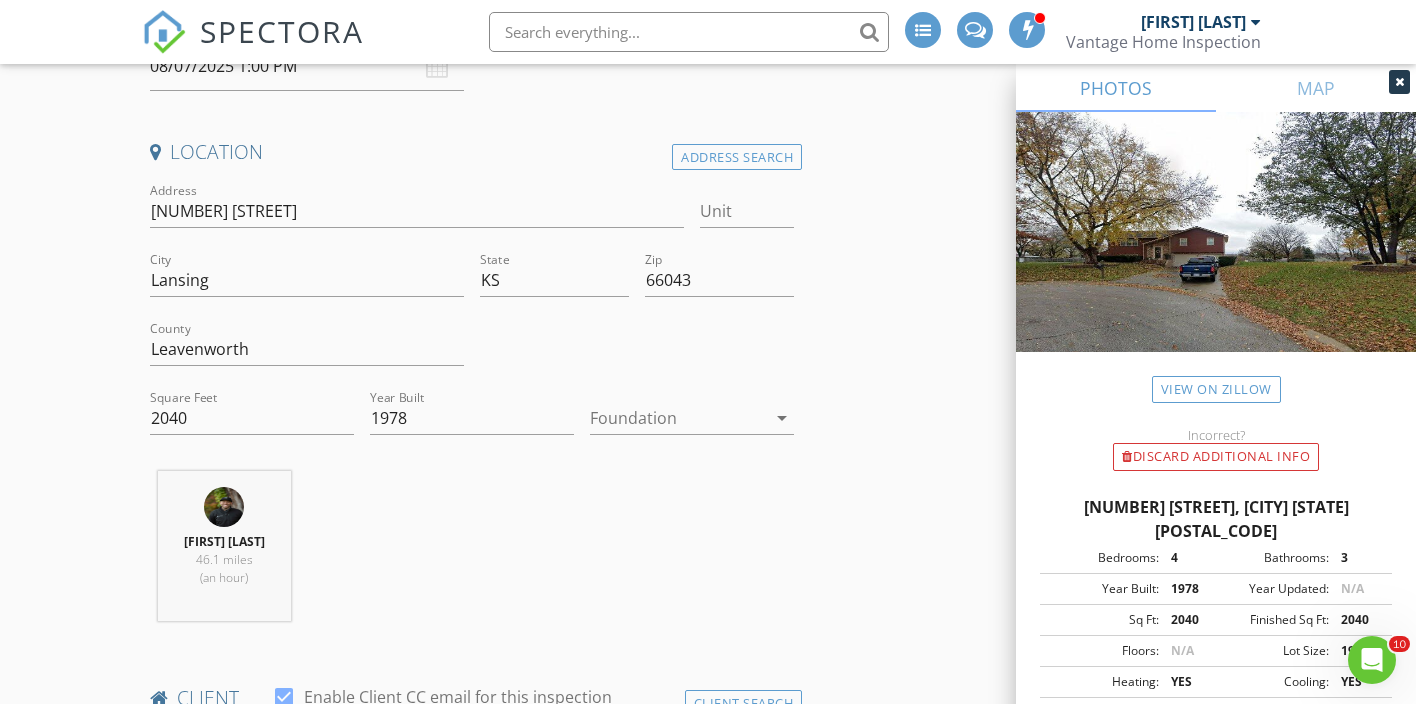scroll, scrollTop: 387, scrollLeft: 0, axis: vertical 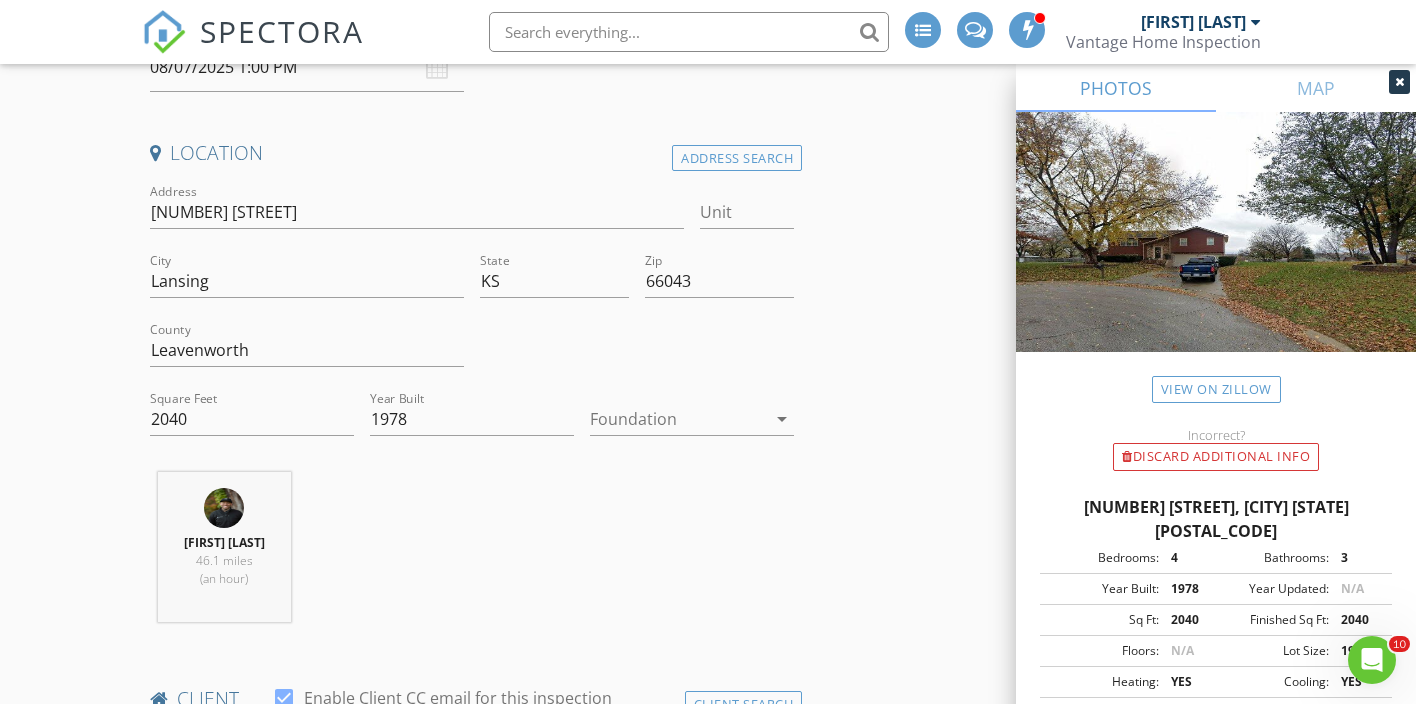 click at bounding box center (678, 419) 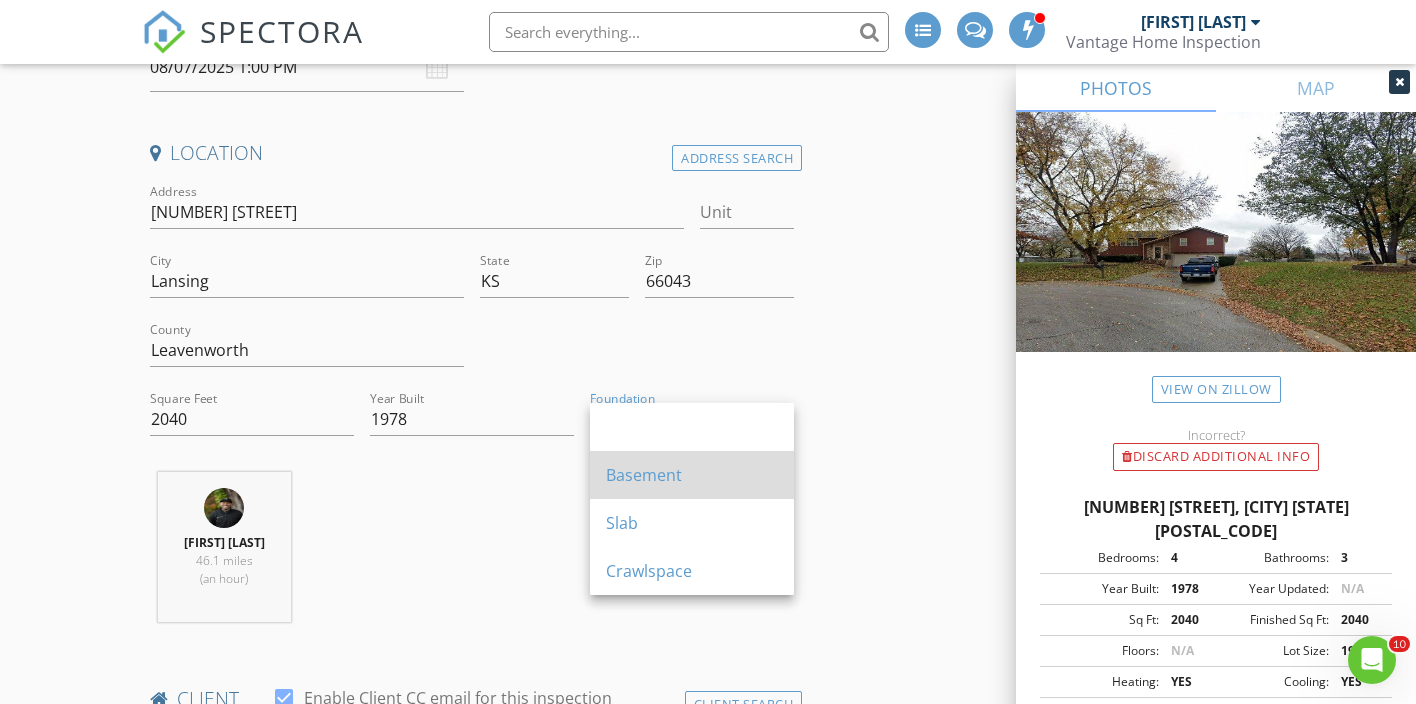 click on "Basement" at bounding box center (692, 475) 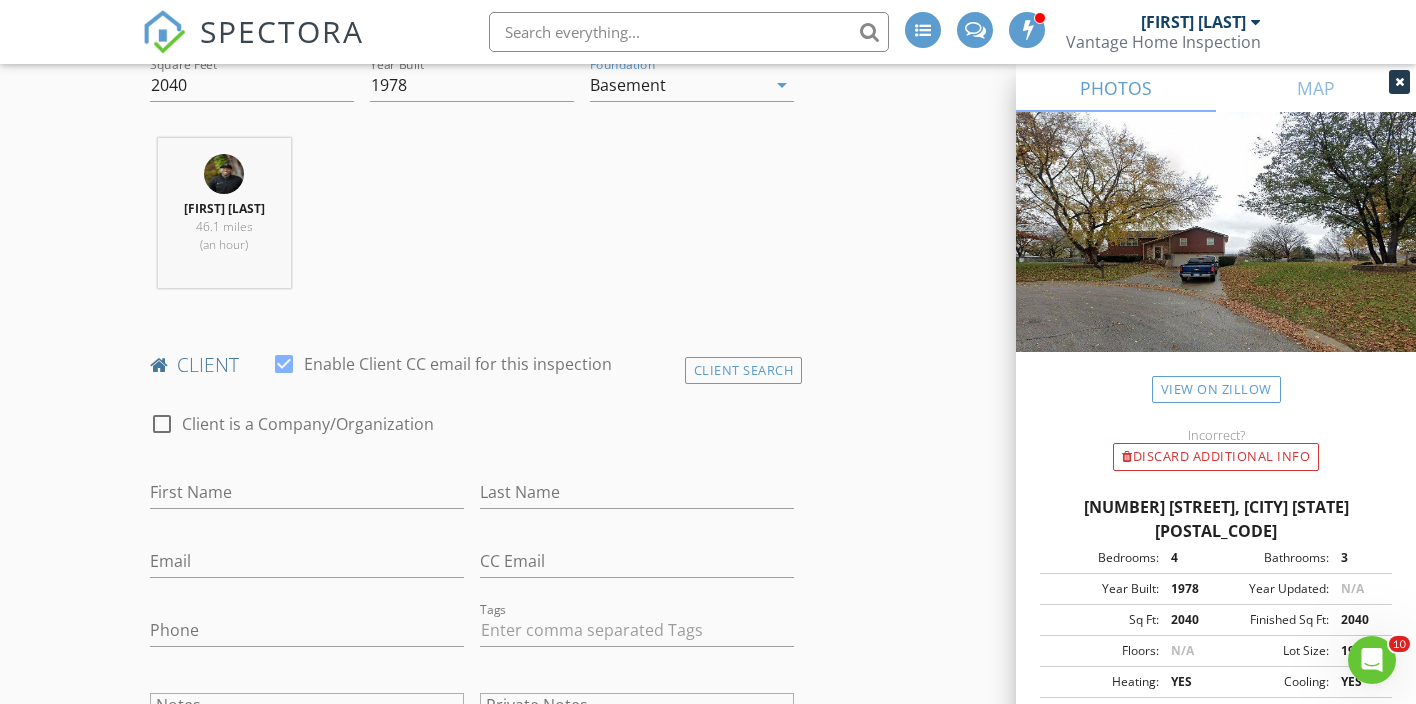 scroll, scrollTop: 750, scrollLeft: 0, axis: vertical 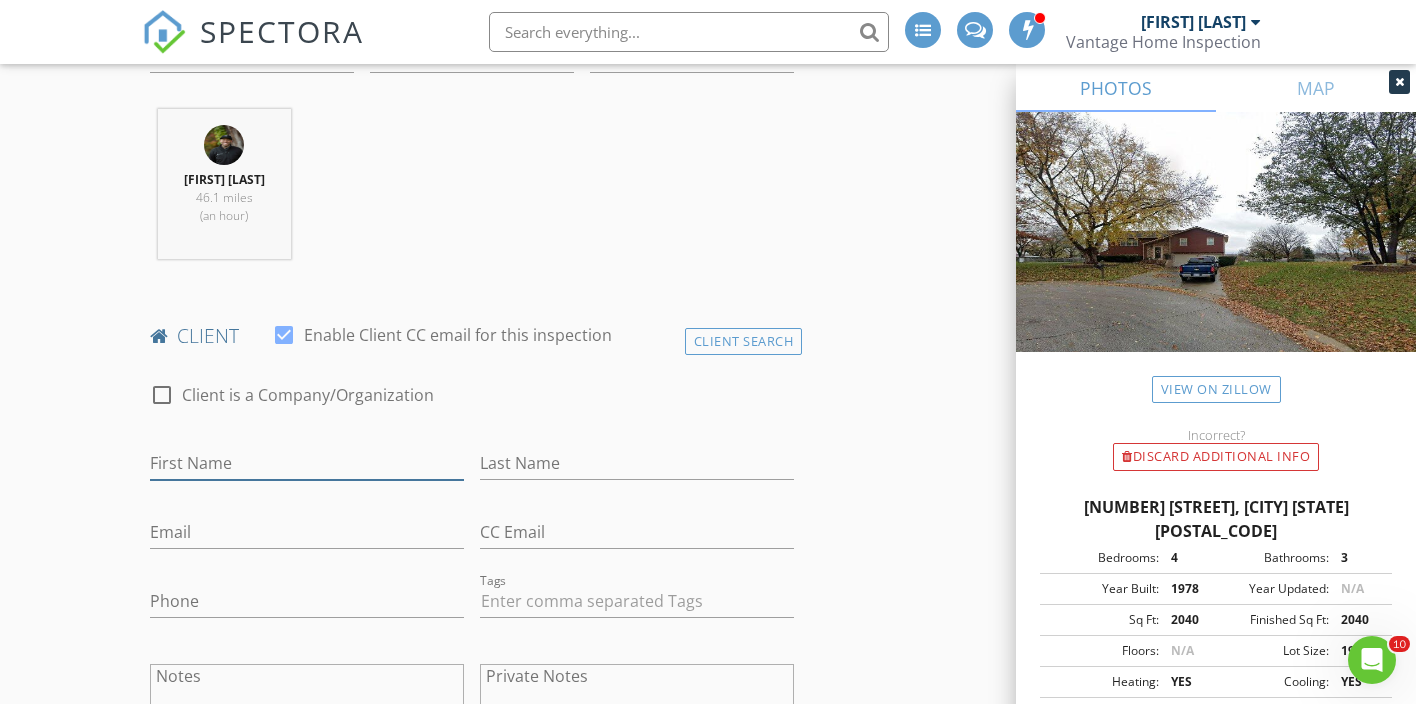 click on "First Name" at bounding box center (307, 463) 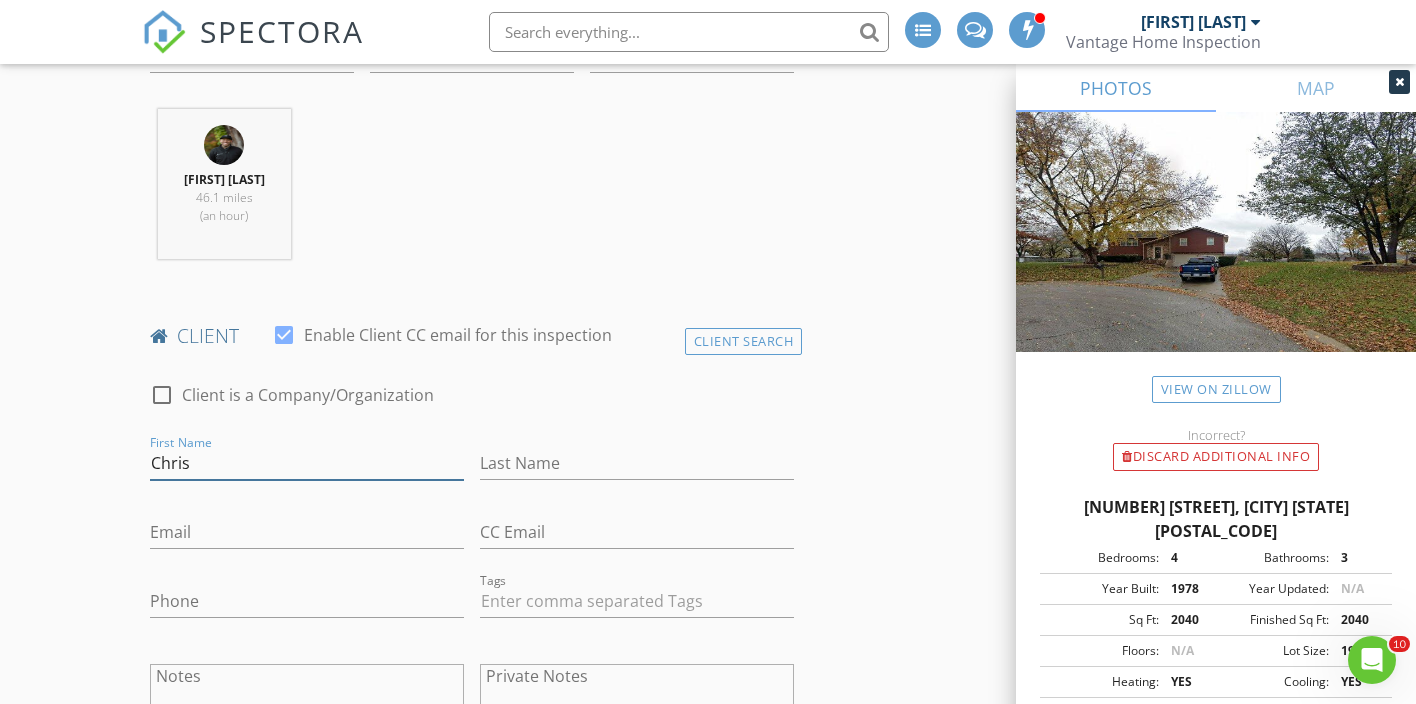 type on "Chris" 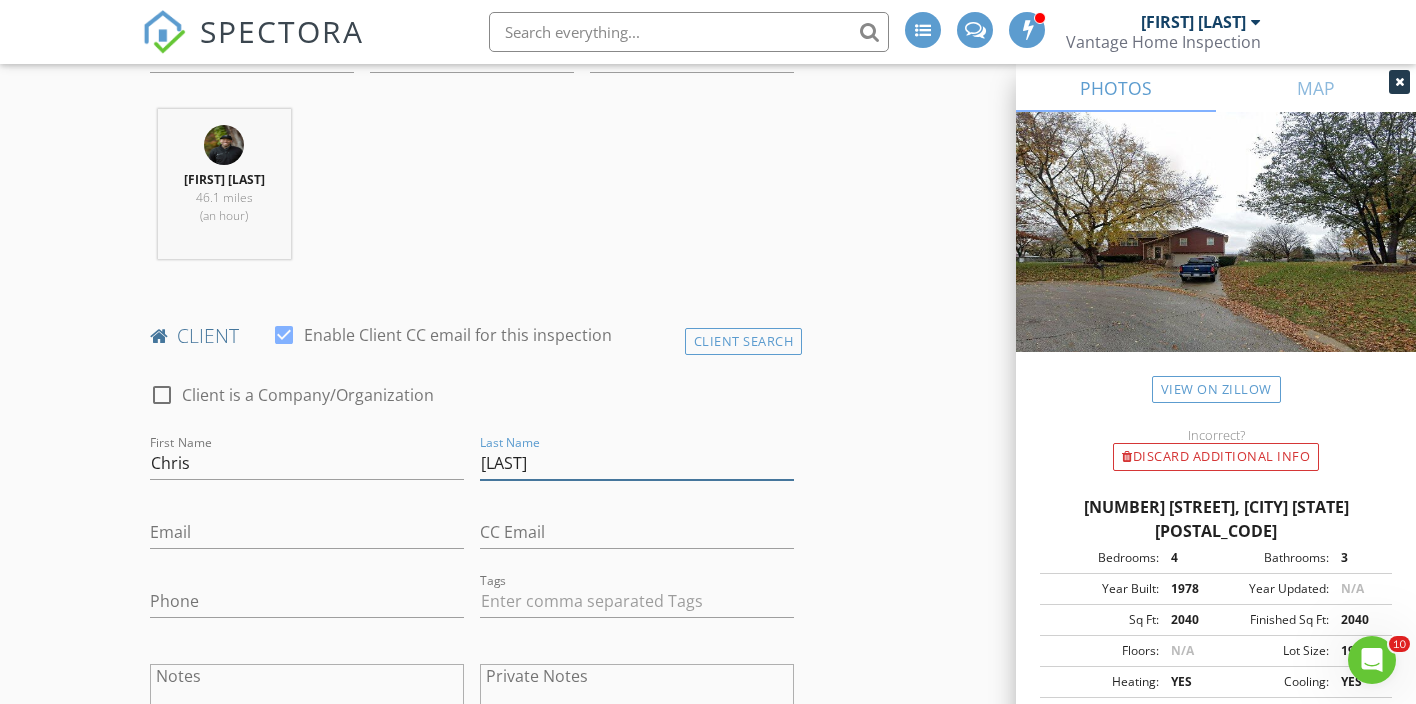 type on "Fine" 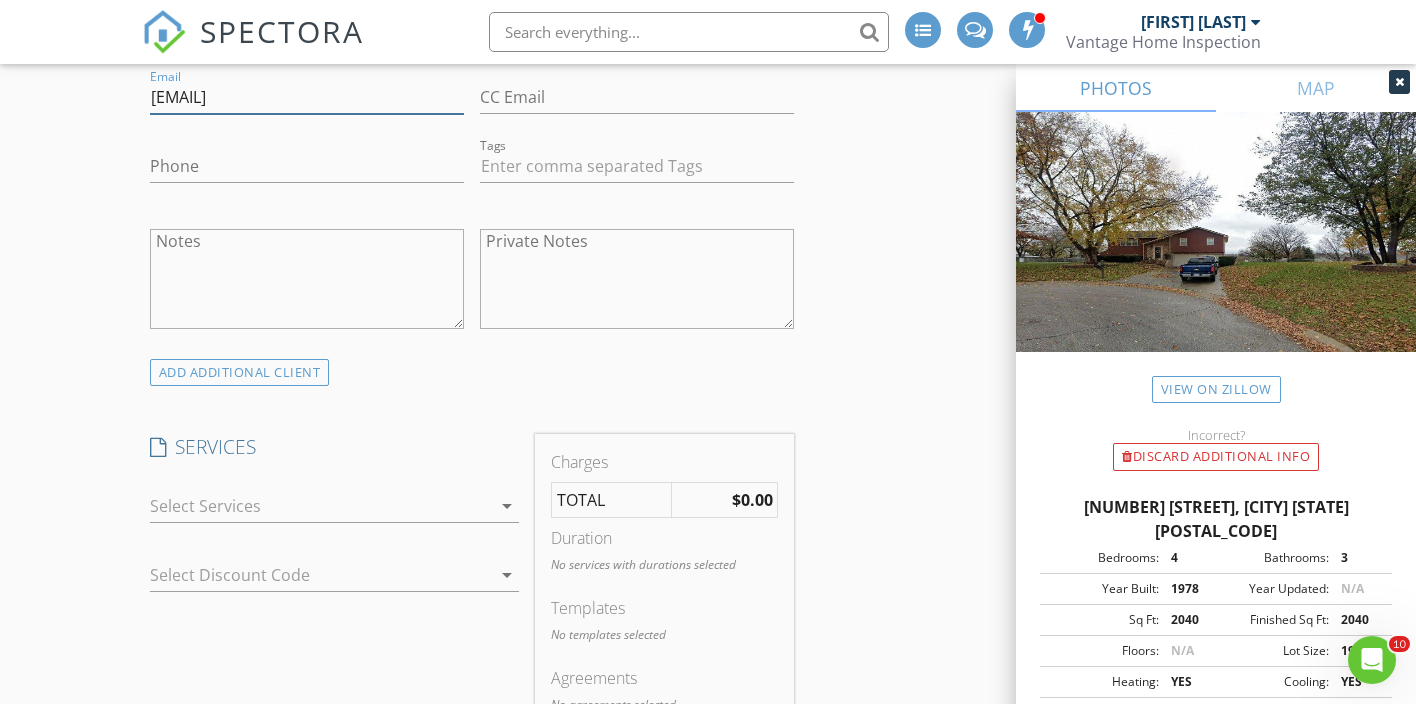 scroll, scrollTop: 1217, scrollLeft: 0, axis: vertical 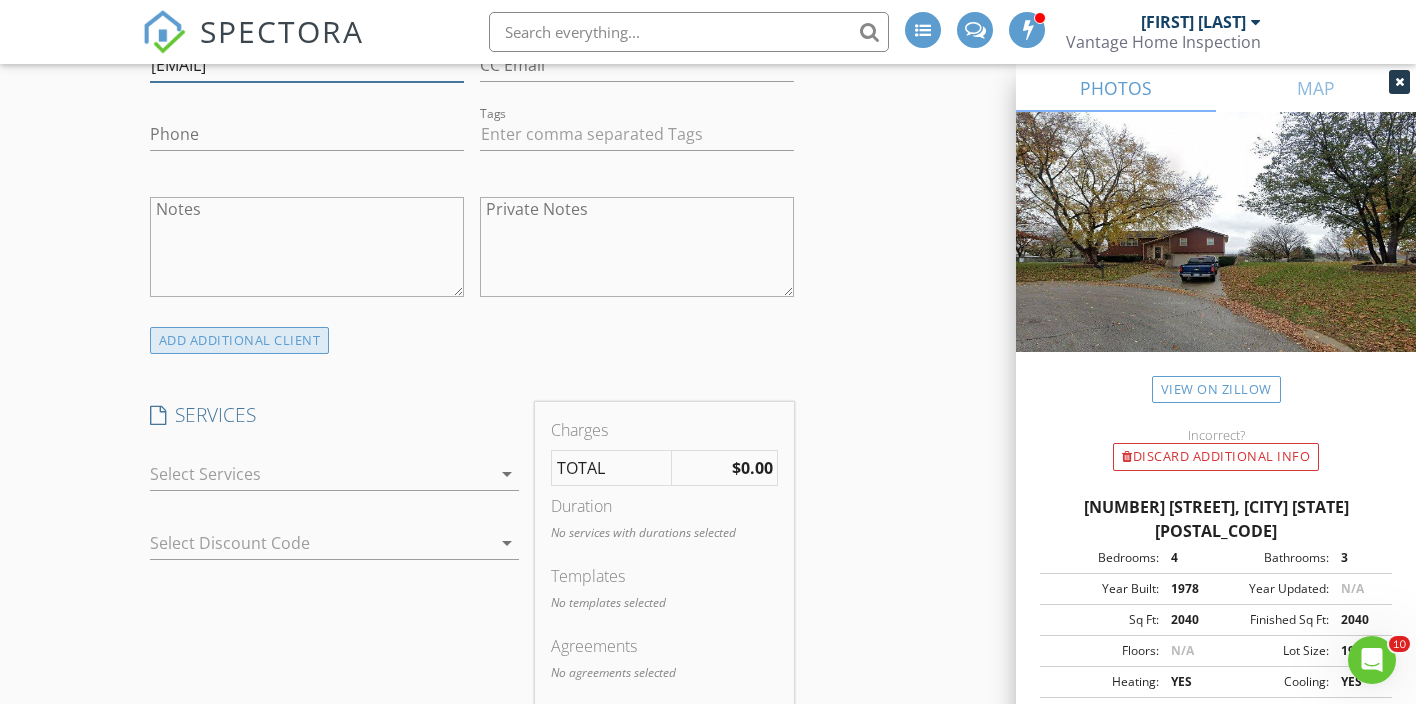 type on "cfine@hotmail.com" 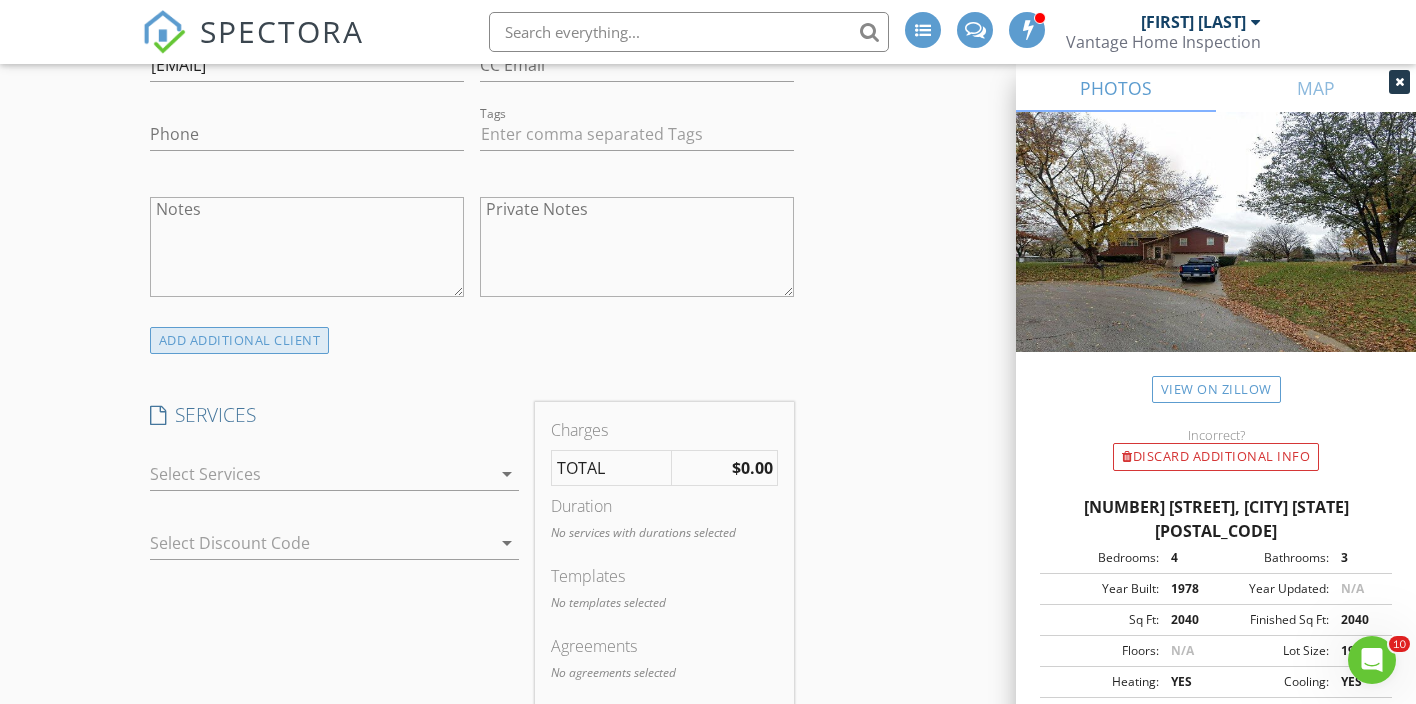 click on "ADD ADDITIONAL client" at bounding box center (240, 340) 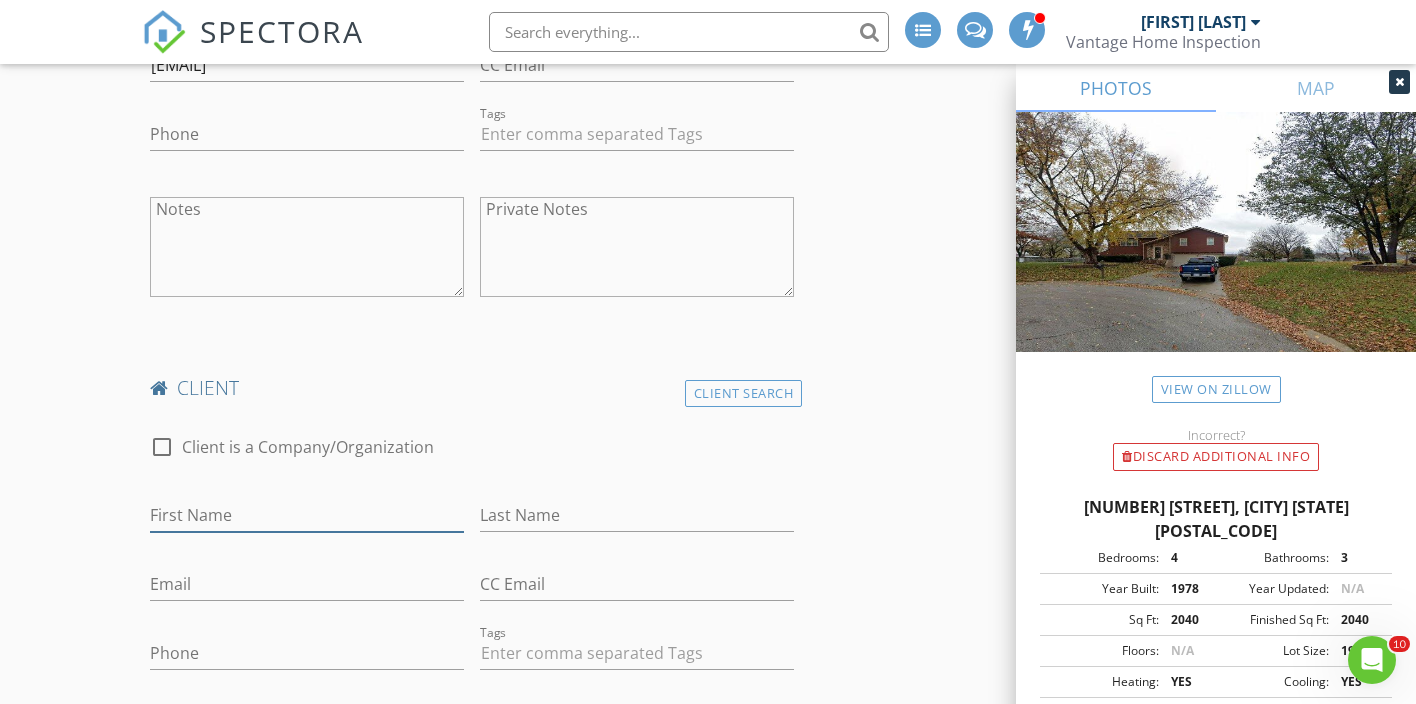 click on "First Name" at bounding box center (307, 515) 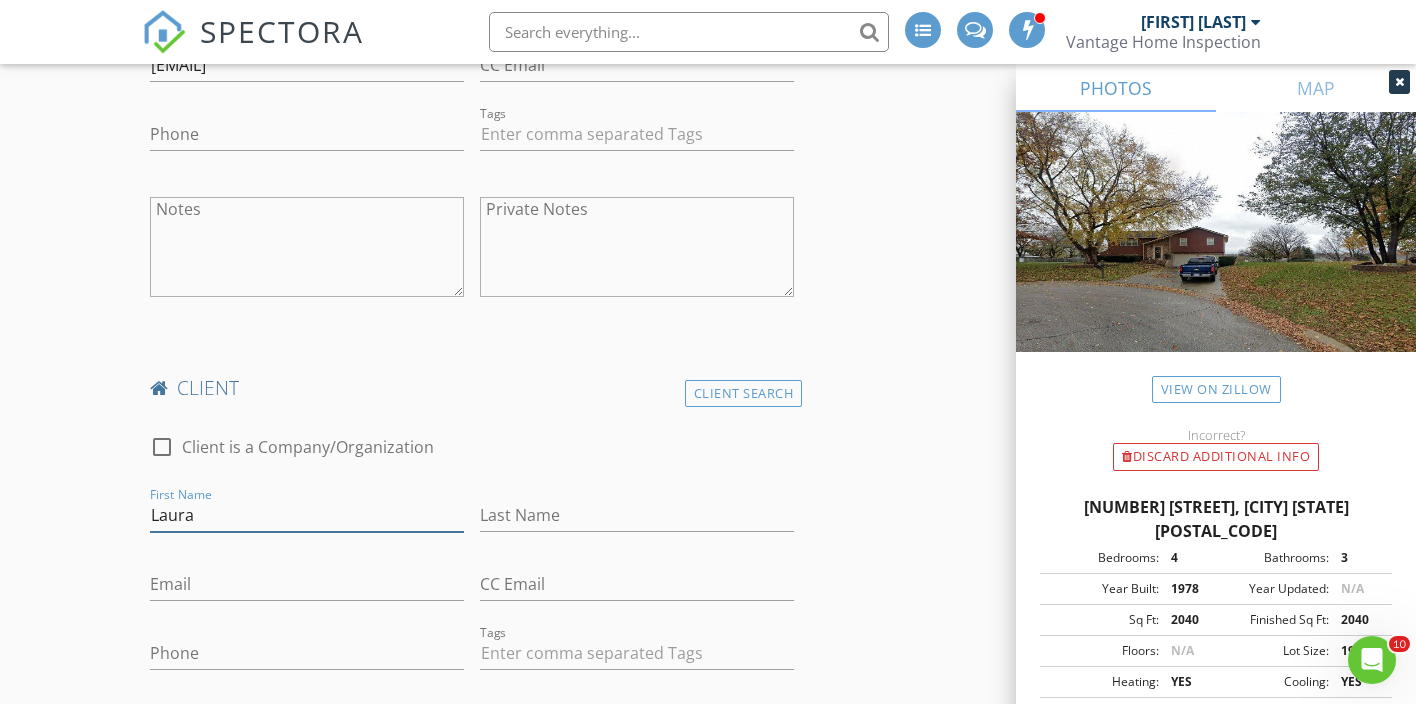 type on "Laura" 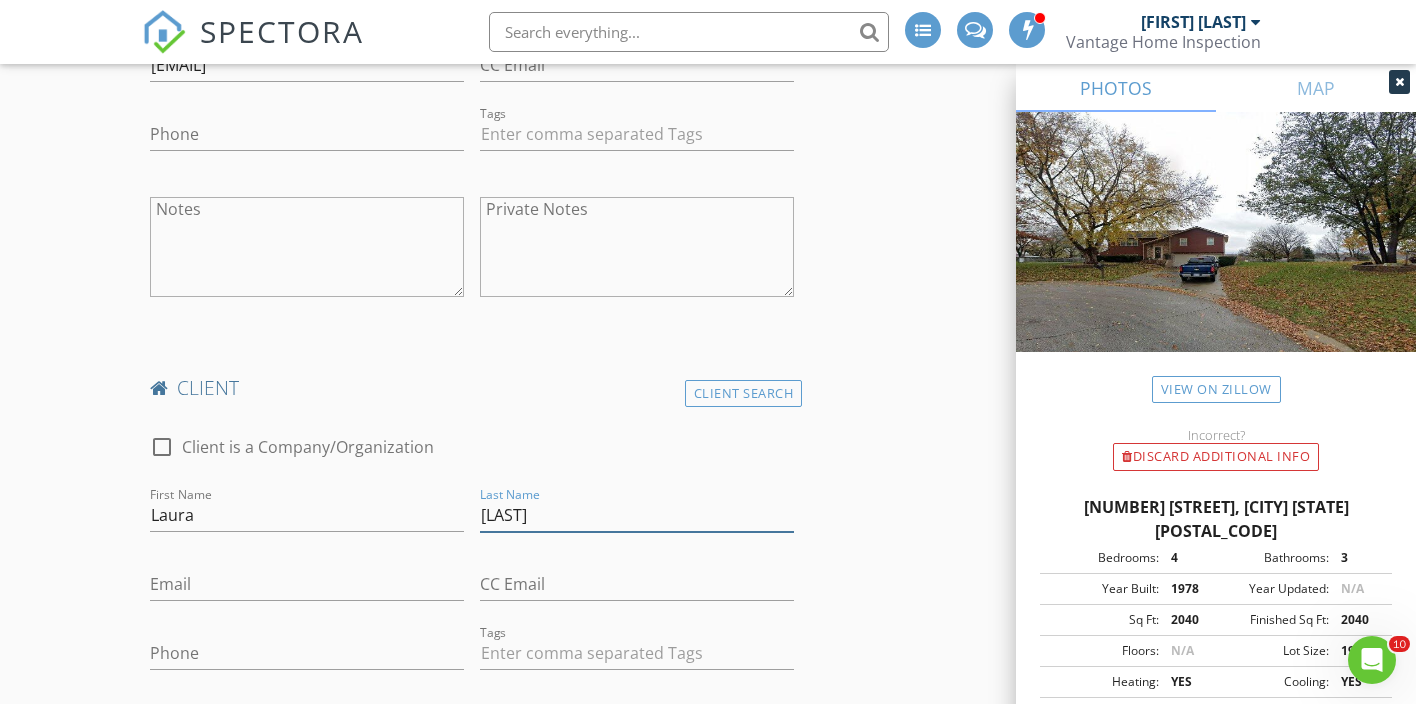 type on "Fine" 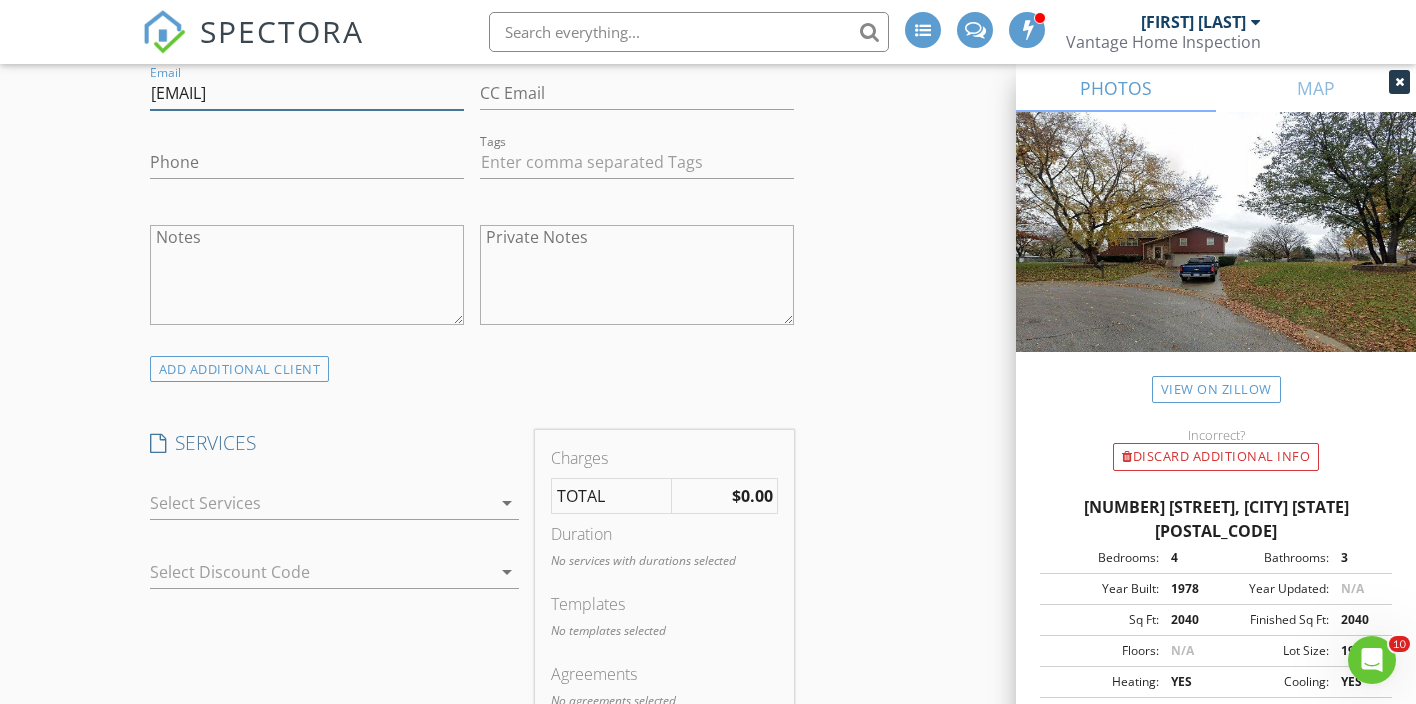 scroll, scrollTop: 1710, scrollLeft: 0, axis: vertical 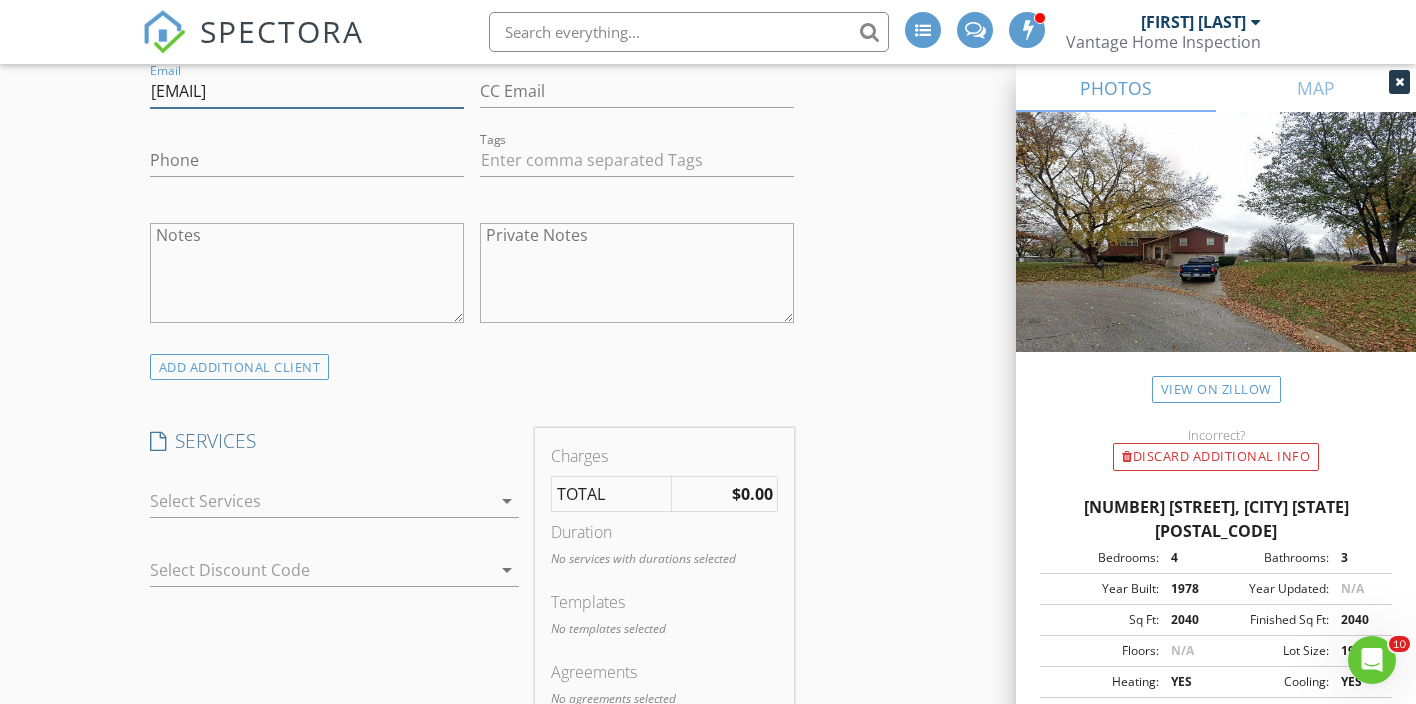 type on "finelaura@hotmail.com" 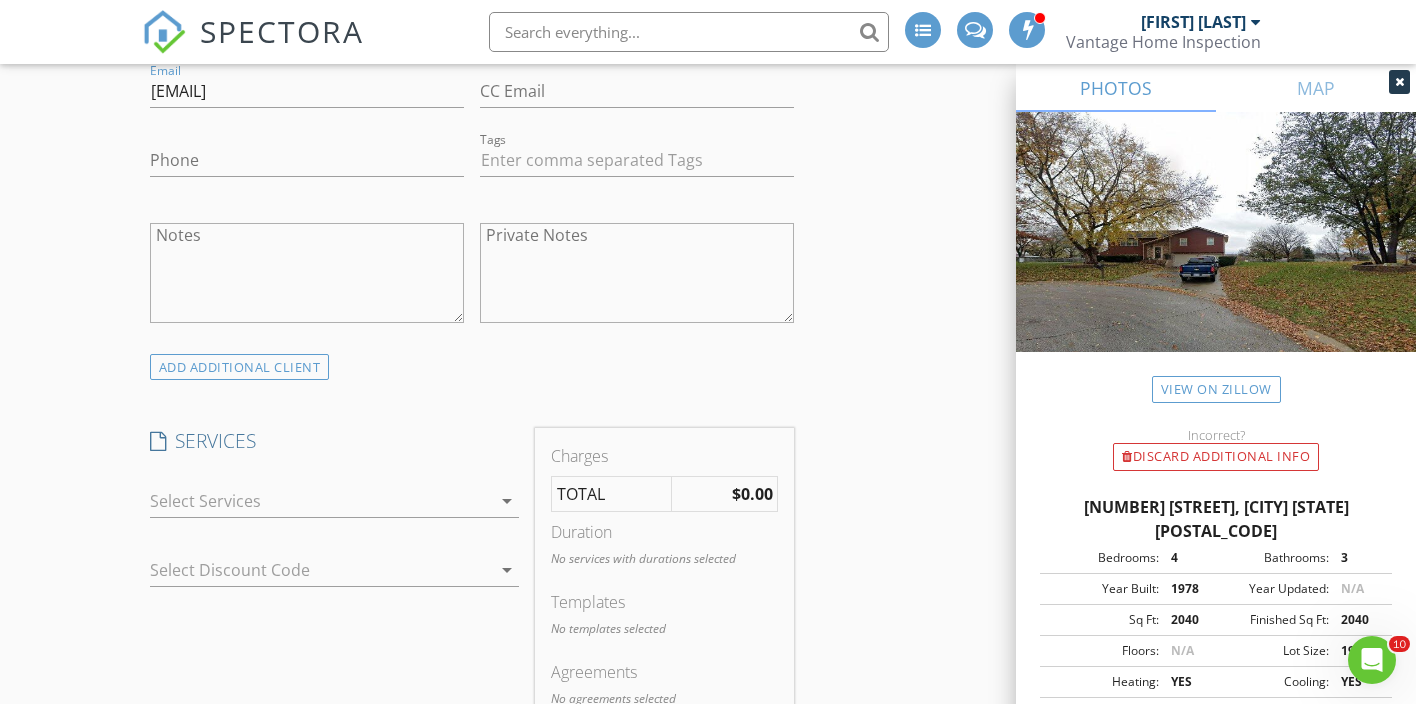 click at bounding box center (320, 501) 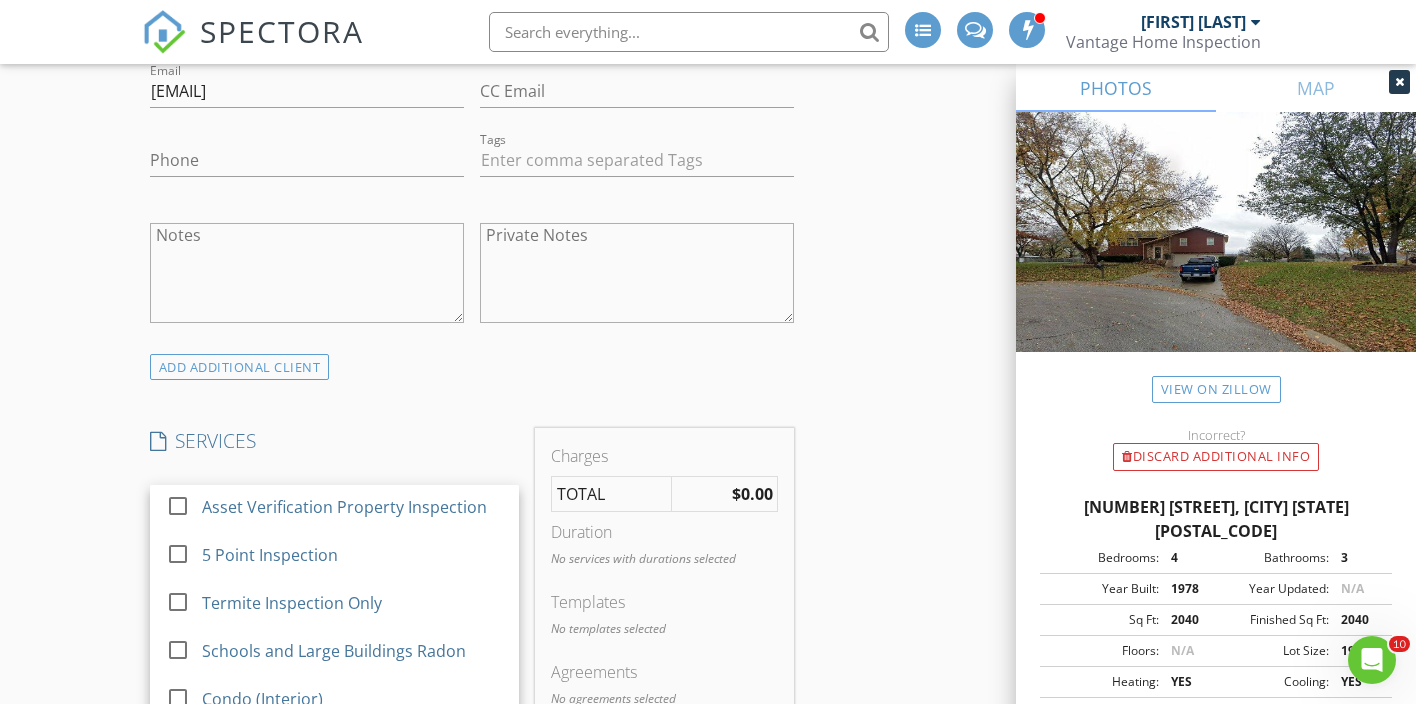 scroll, scrollTop: 342, scrollLeft: 0, axis: vertical 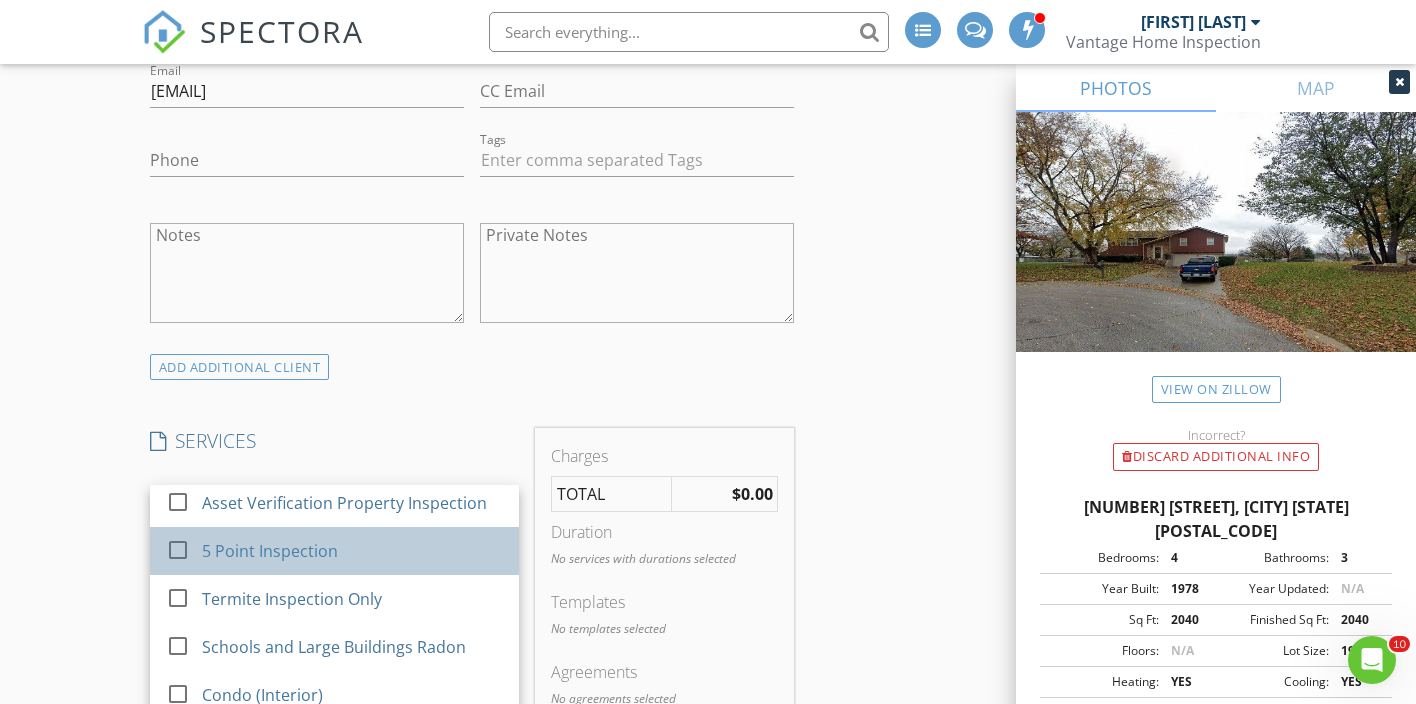click on "5 Point Inspection" at bounding box center [270, 551] 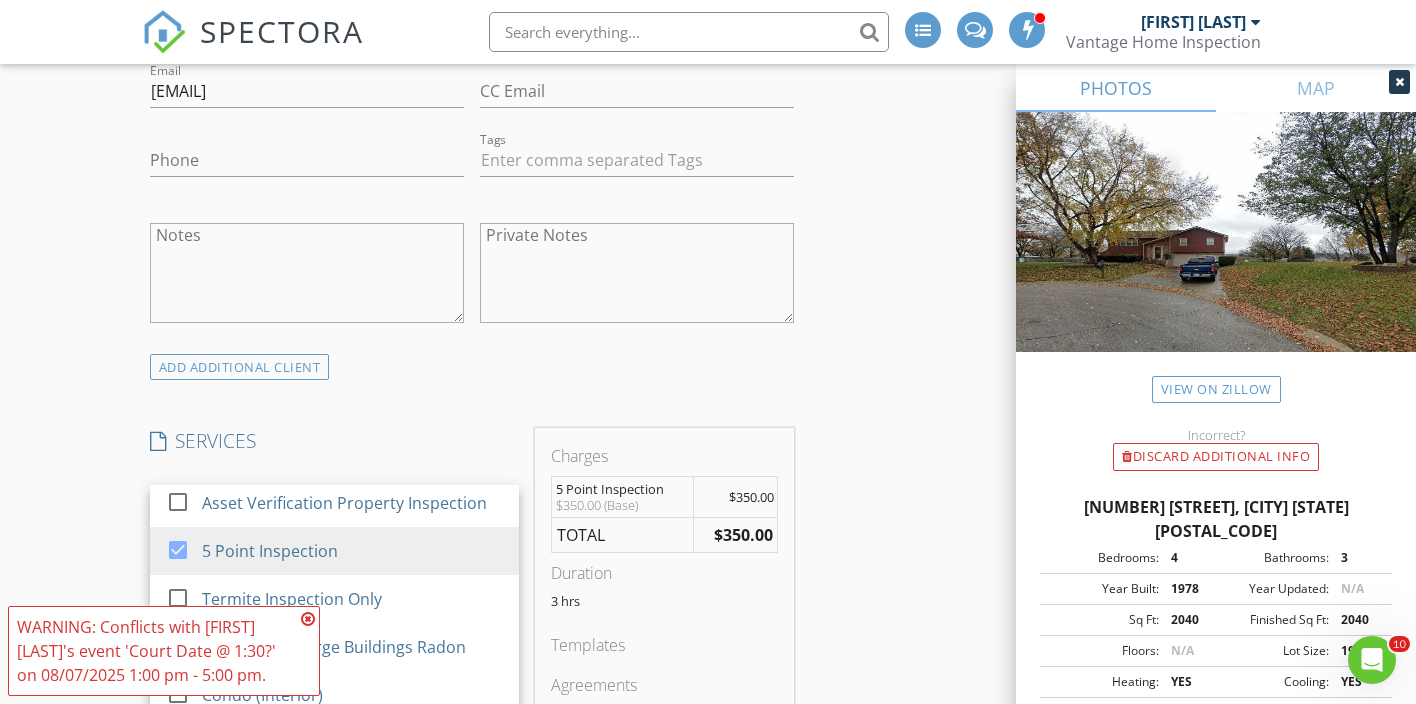 click at bounding box center [308, 619] 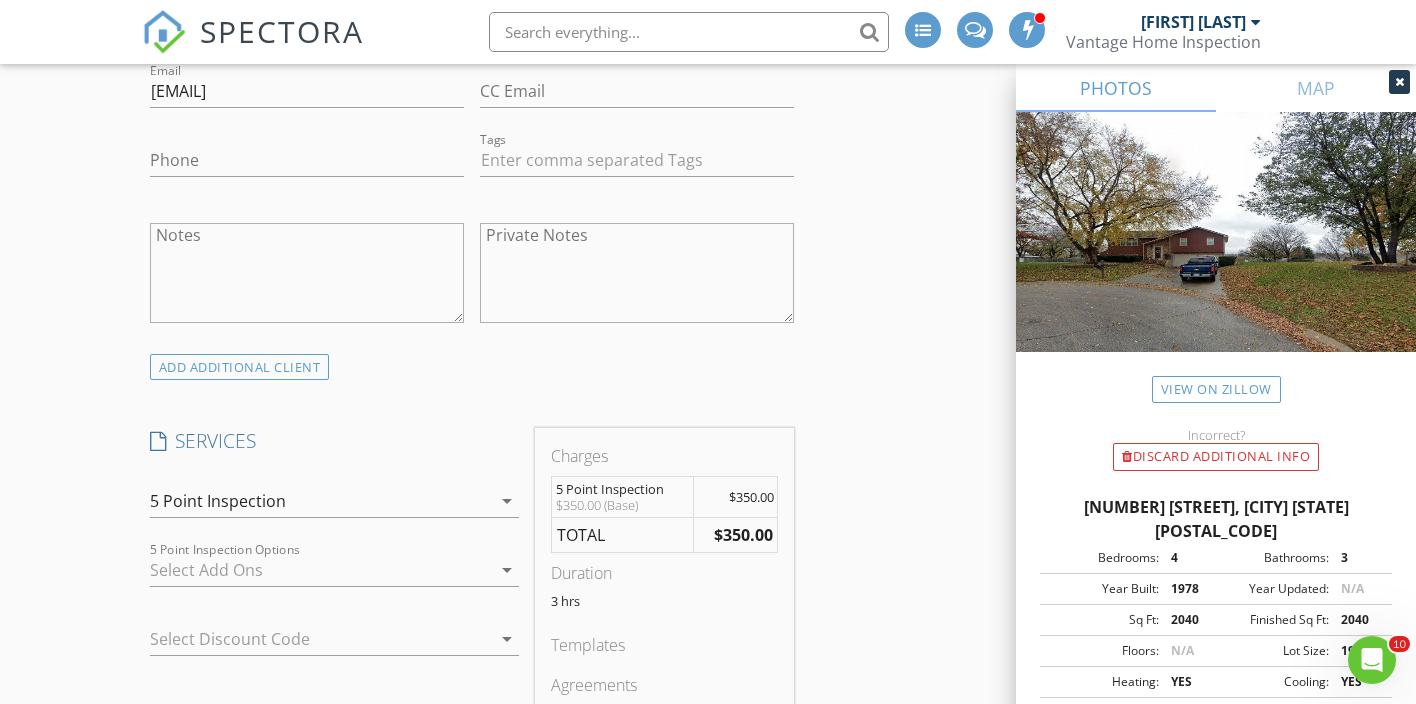 click at bounding box center [320, 570] 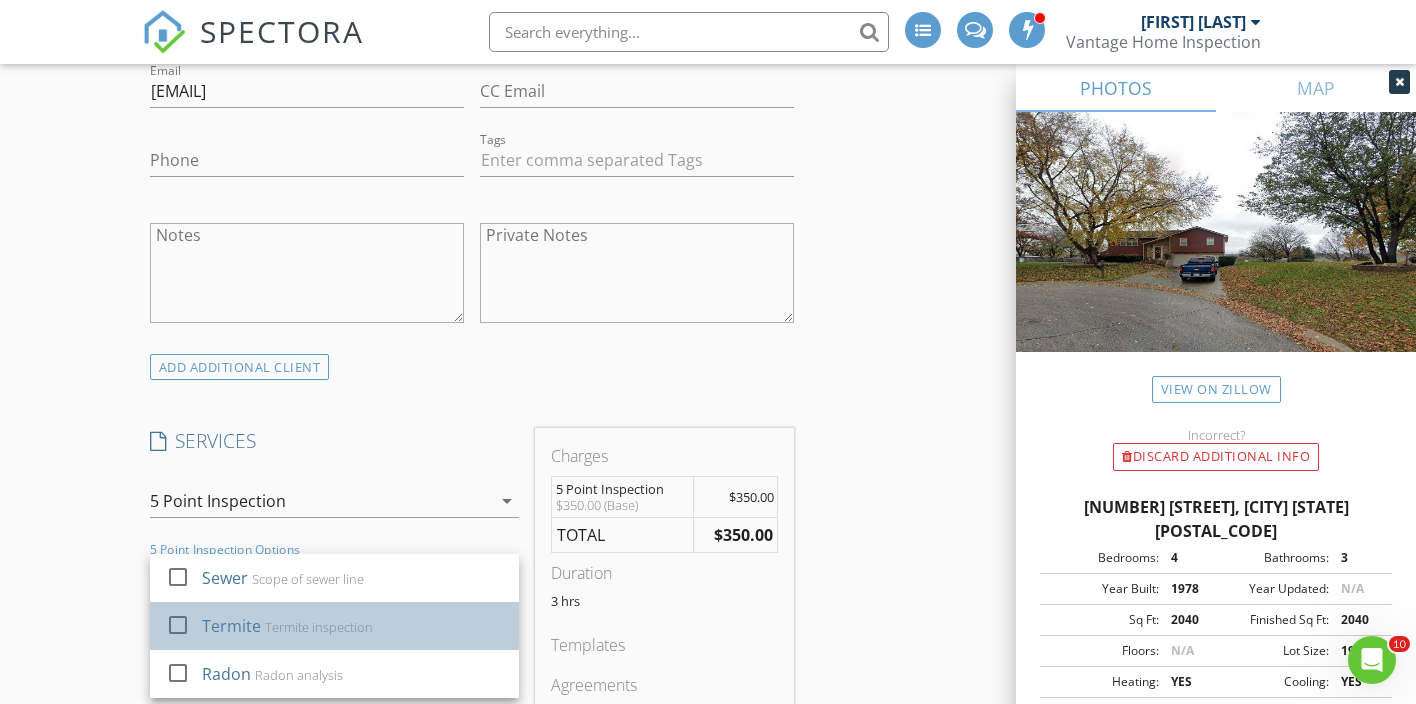 click on "Termite    Termite inspection" at bounding box center (352, 626) 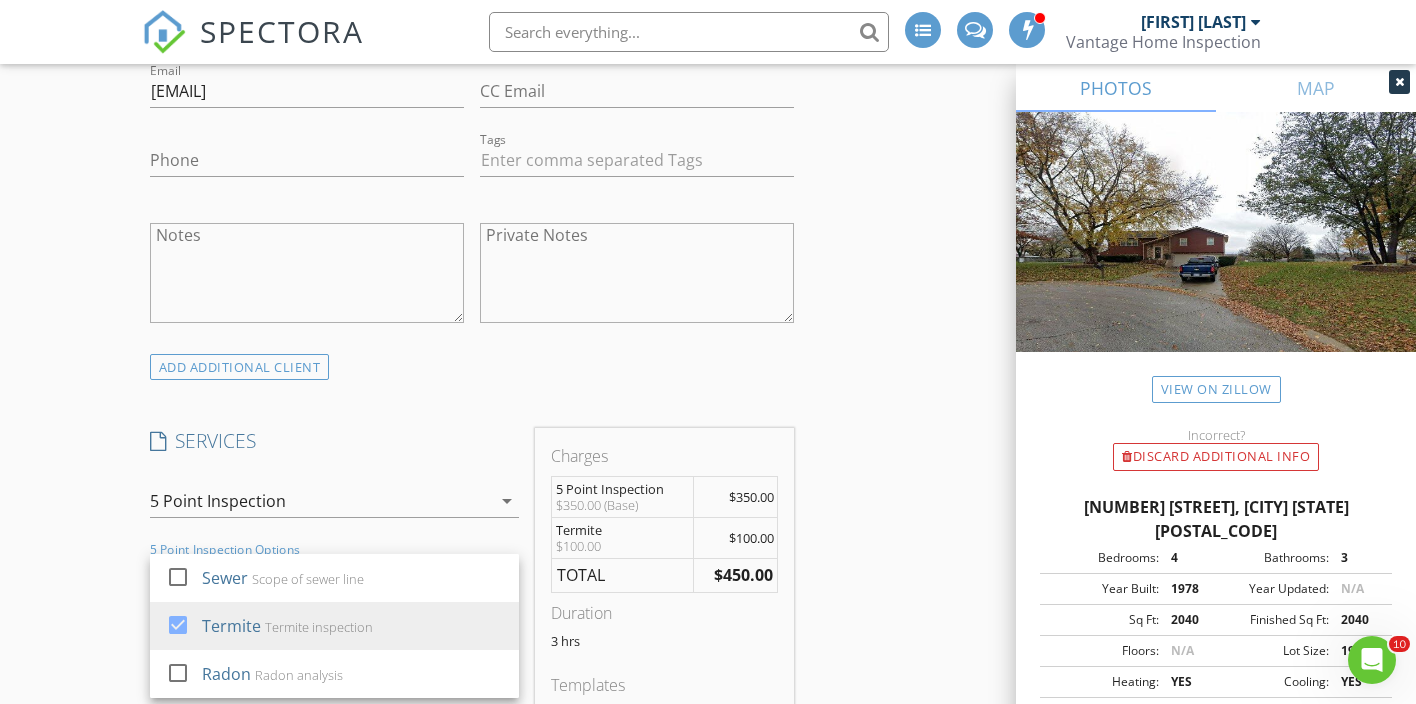click on "INSPECTOR(S)
check_box   Adam Van Wyk   PRIMARY   Adam Van Wyk arrow_drop_down   check_box_outline_blank Adam Van Wyk specifically requested
Date/Time
08/07/2025 1:00 PM
Location
Address Search       Address 122 S 3rd Ct   Unit   City Lansing   State KS   Zip 66043   County Leavenworth     Square Feet 2040   Year Built 1978   Foundation Basement arrow_drop_down     Adam Van Wyk     46.1 miles     (an hour)
client
check_box Enable Client CC email for this inspection   Client Search     check_box_outline_blank Client is a Company/Organization     First Name Chris   Last Name Fine   Email cfine@hotmail.com   CC Email   Phone         Tags         Notes   Private Notes
client
Client Search     check_box_outline_blank Client is a Company/Organization     First Name Laura   Last Name Fine   Email finelaura@hotmail.com" at bounding box center (708, 698) 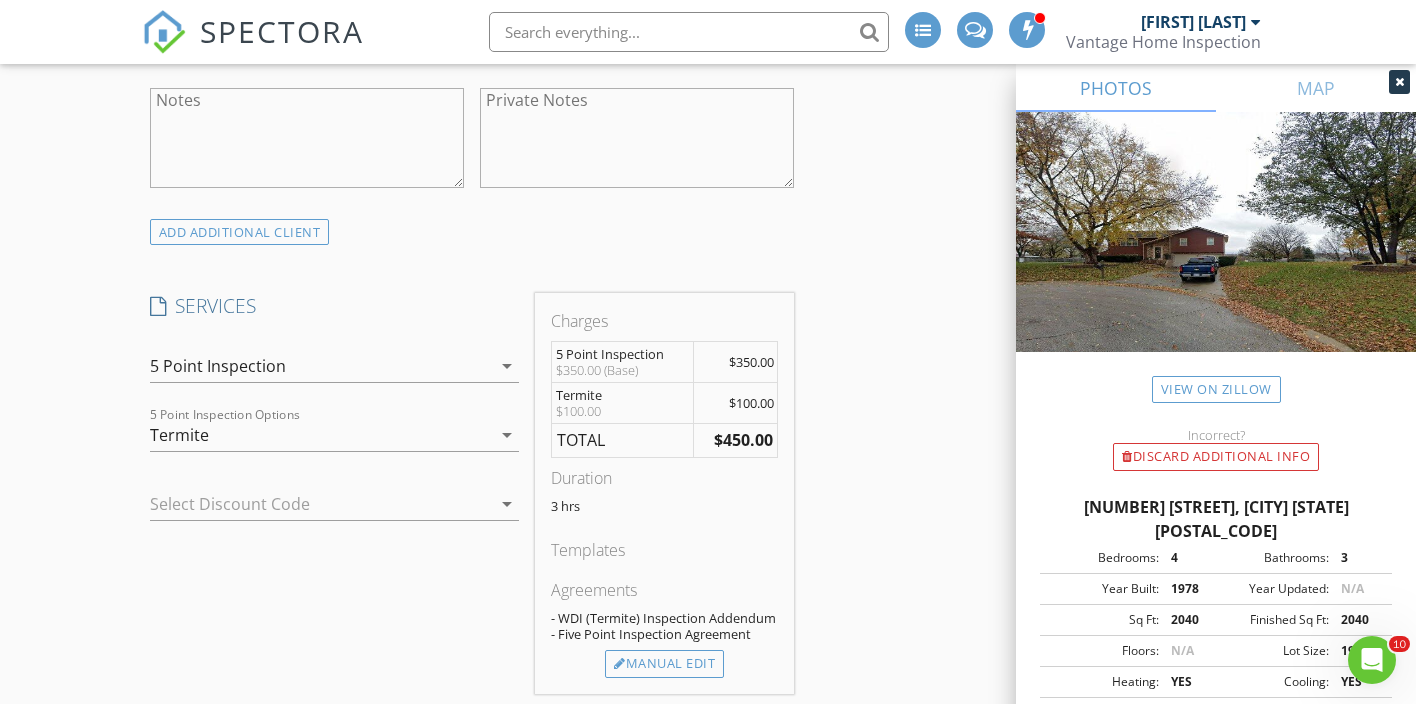 scroll, scrollTop: 1851, scrollLeft: 0, axis: vertical 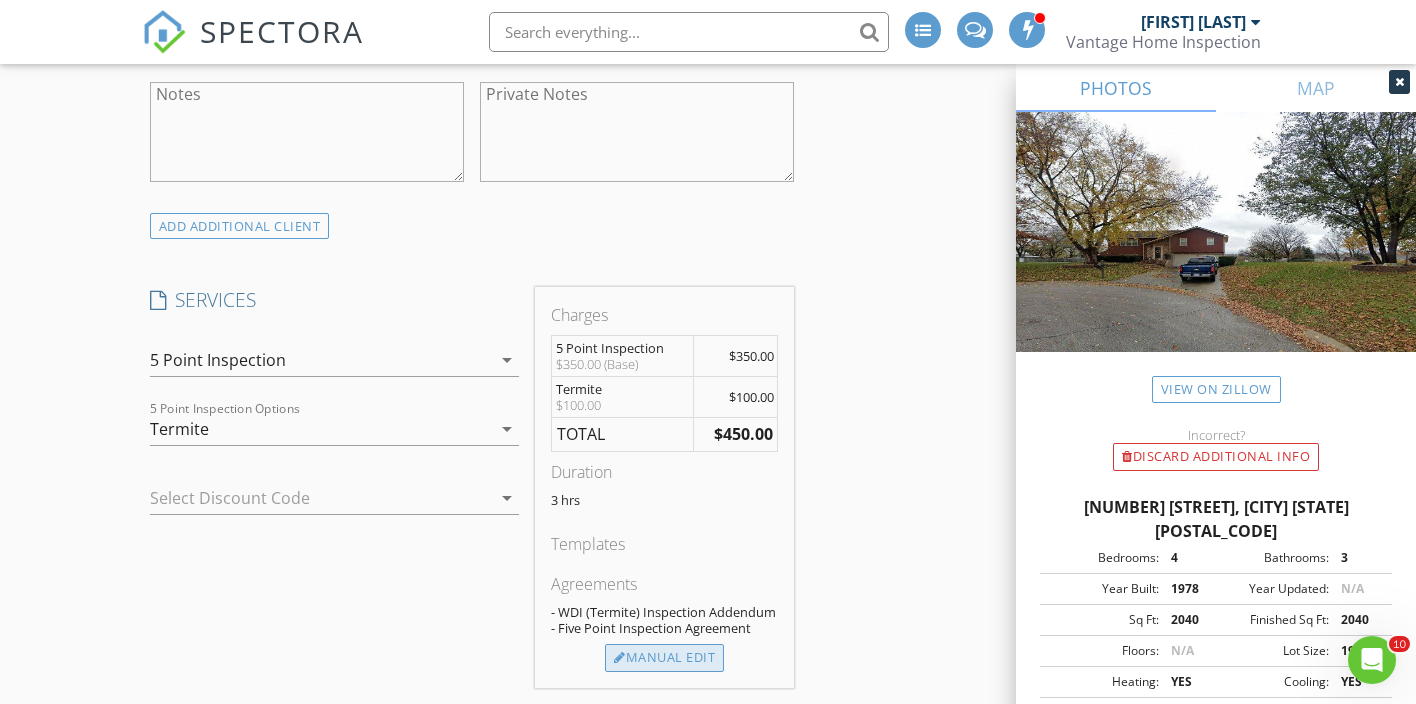 click on "Manual Edit" at bounding box center [664, 658] 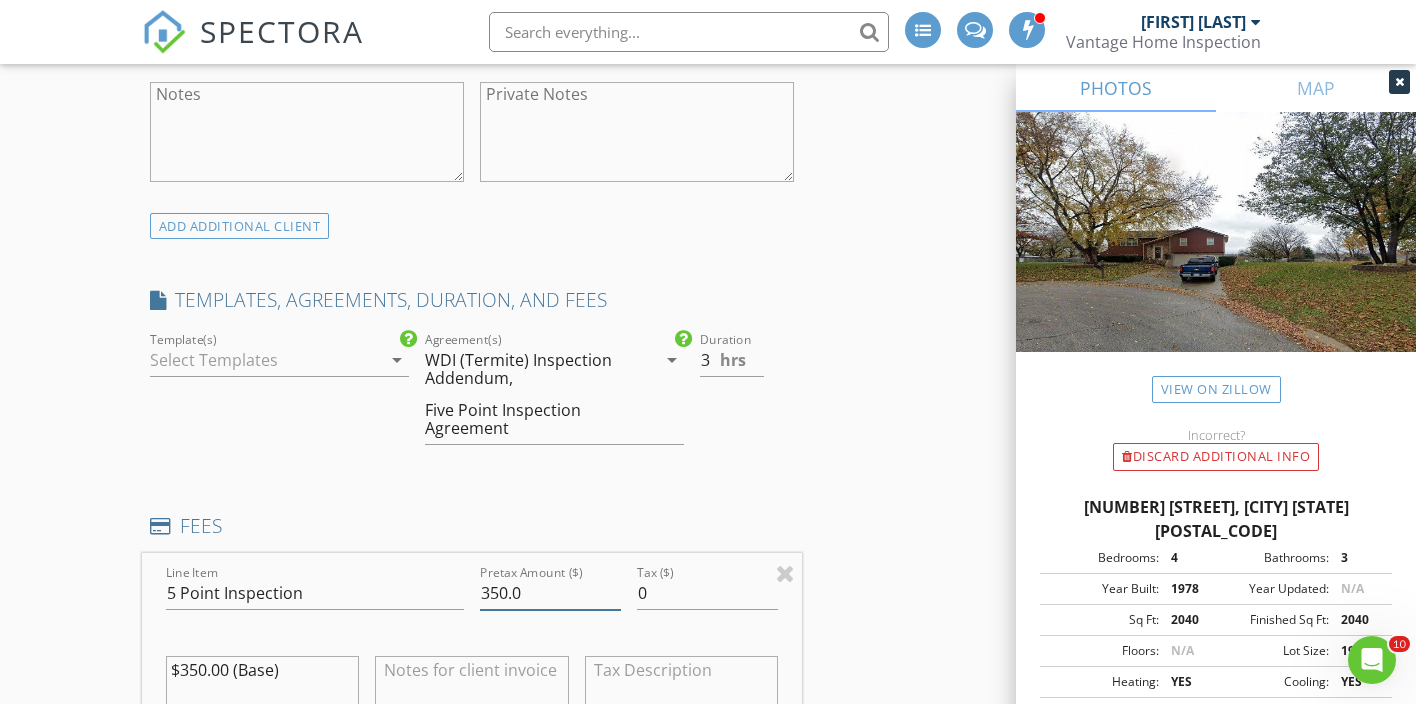 click on "350.0" at bounding box center (550, 593) 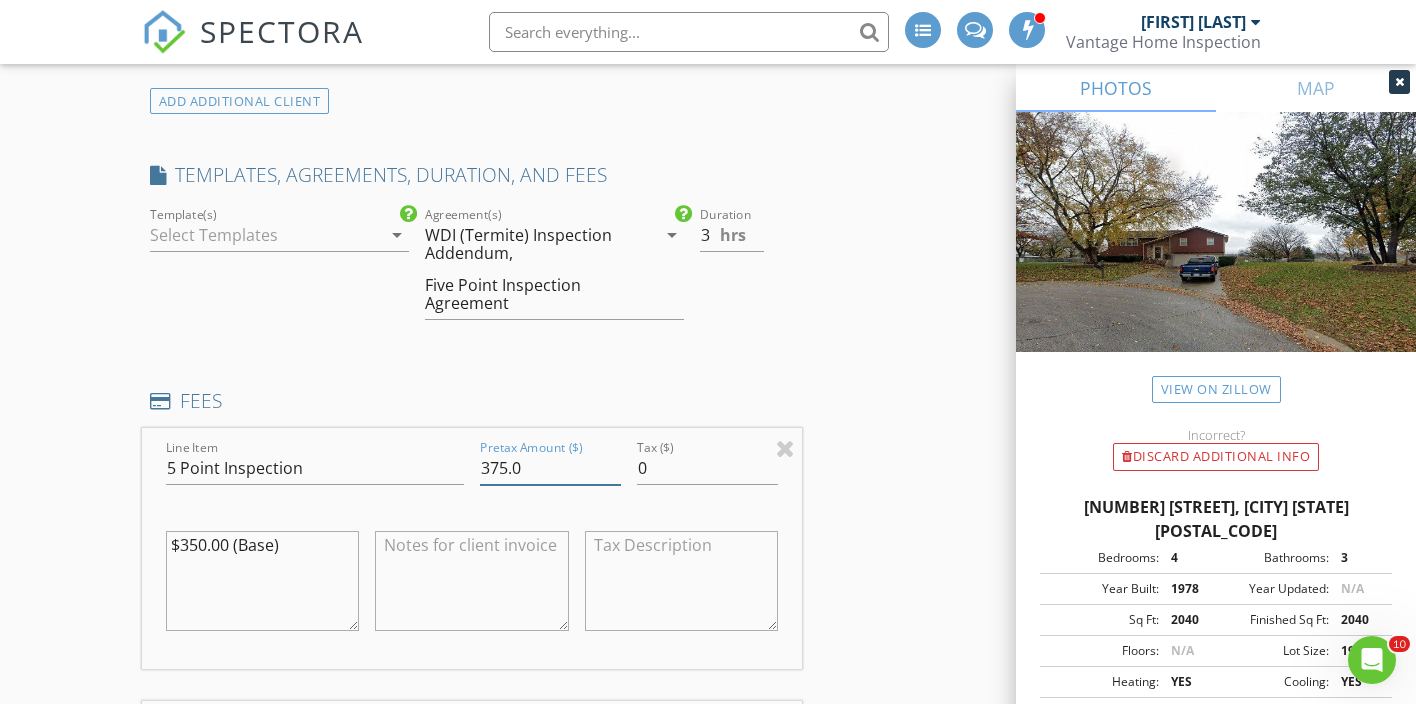 scroll, scrollTop: 1984, scrollLeft: 0, axis: vertical 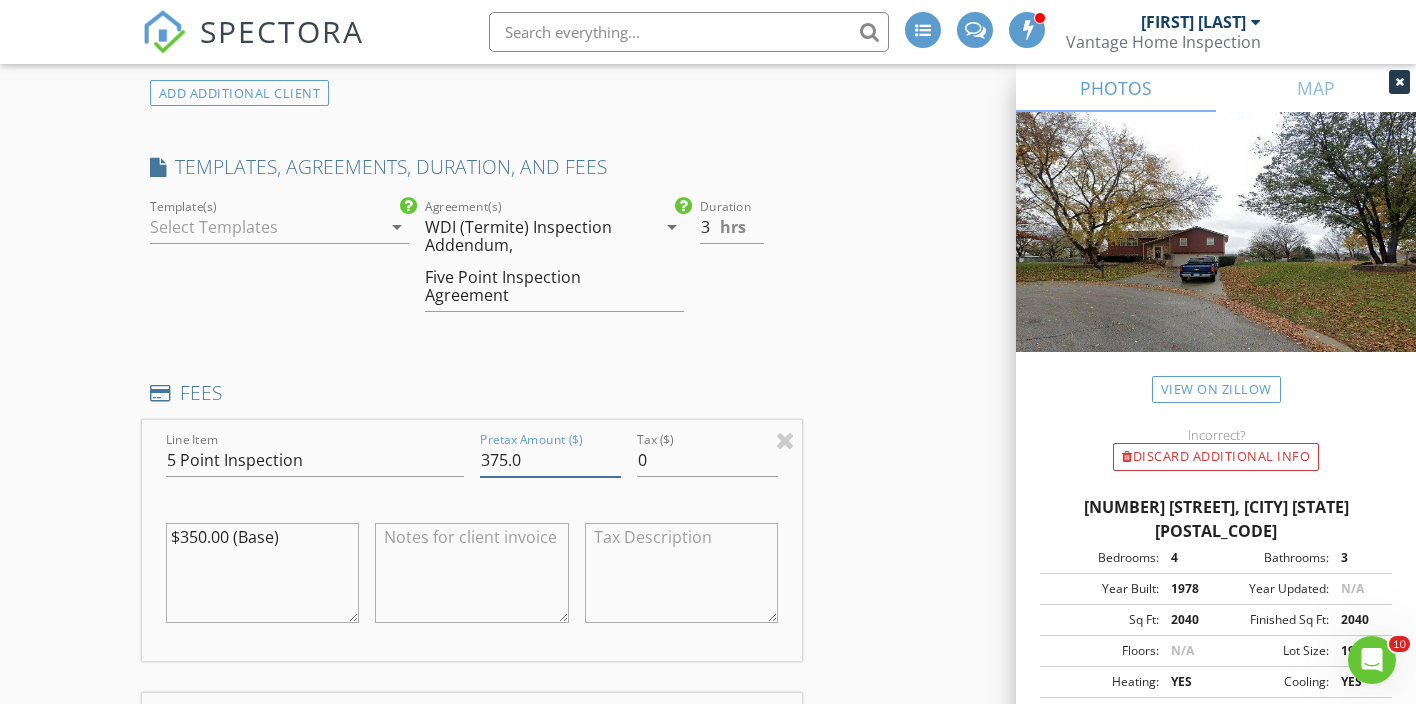 type on "375.0" 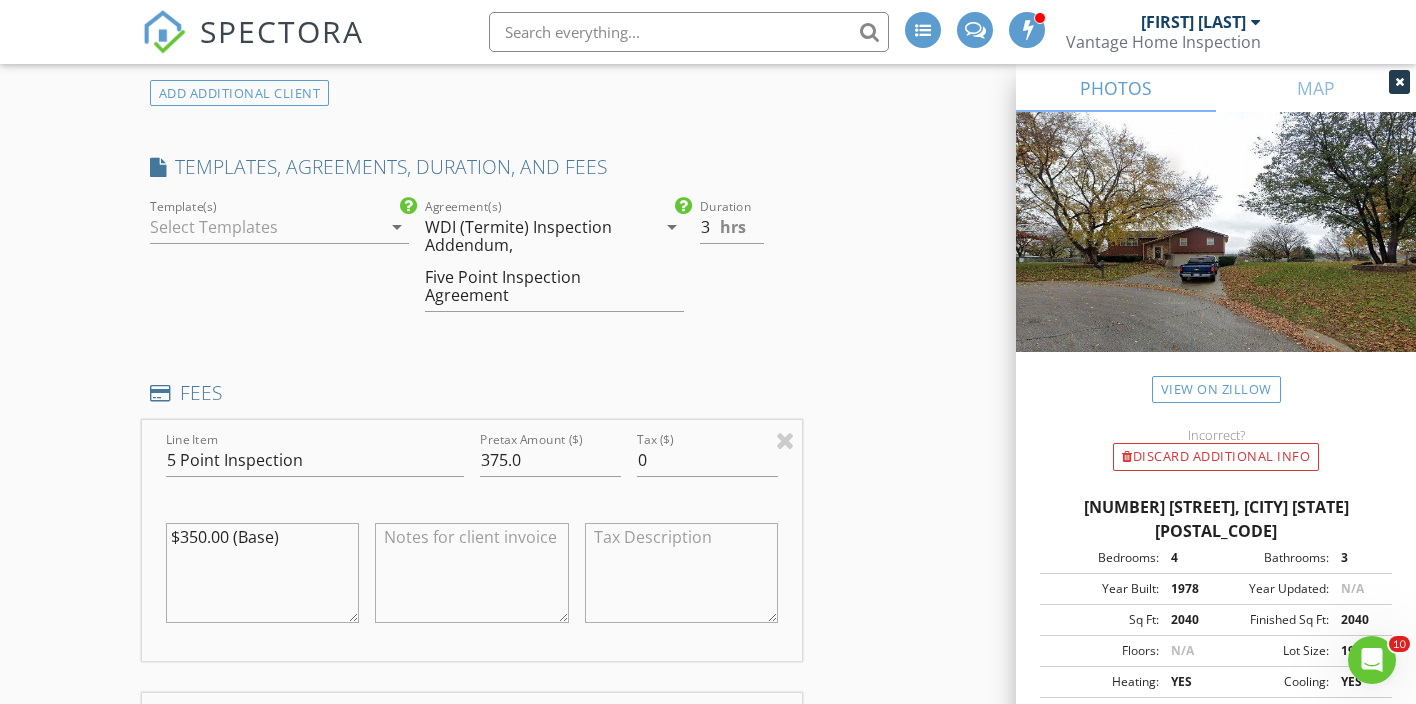 drag, startPoint x: 292, startPoint y: 543, endPoint x: 2, endPoint y: 503, distance: 292.74564 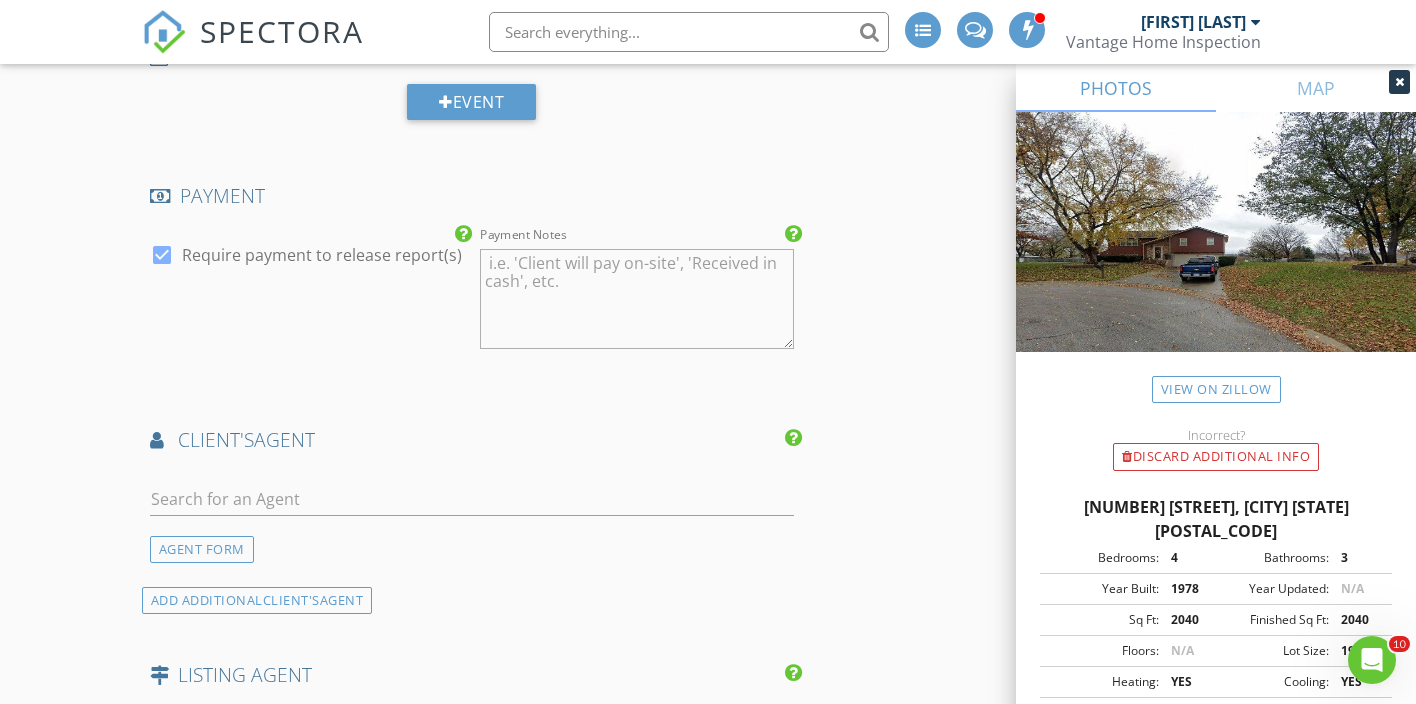 scroll, scrollTop: 3069, scrollLeft: 0, axis: vertical 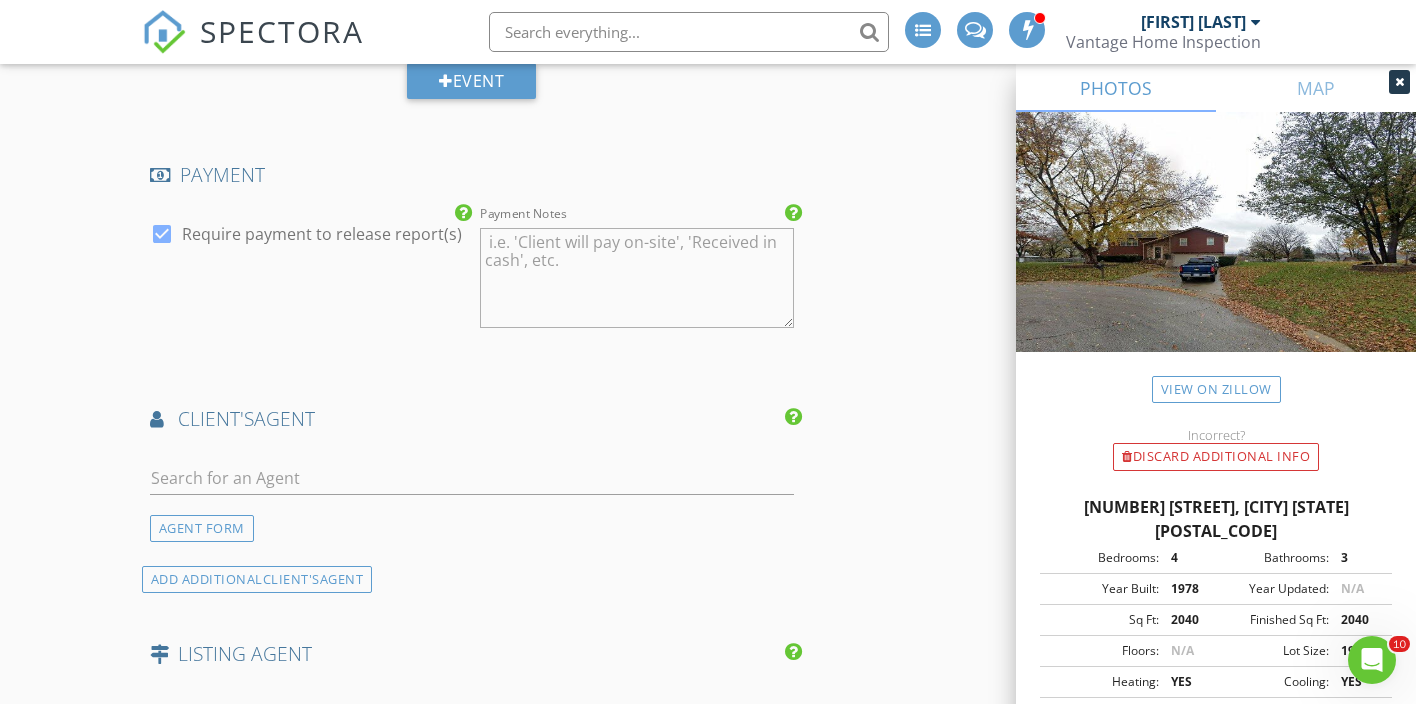 type 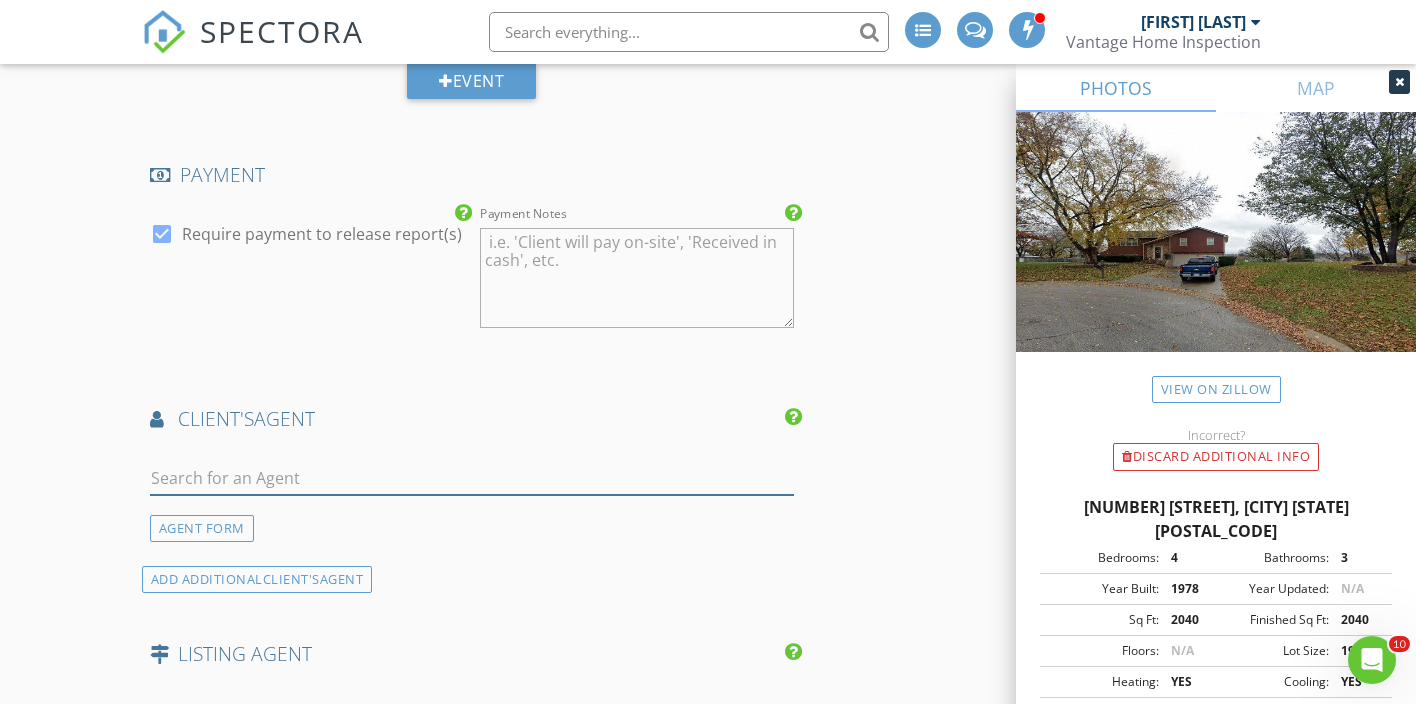 click at bounding box center (472, 478) 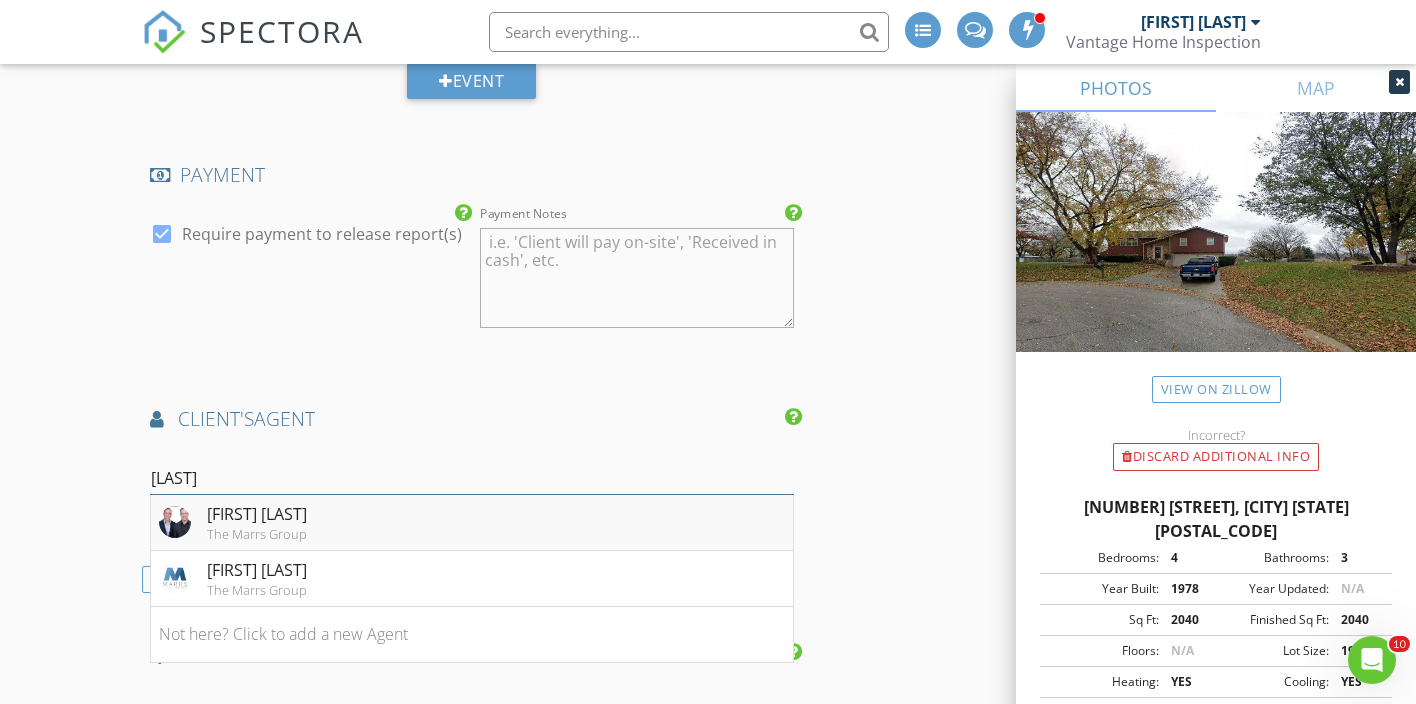 type on "Marr" 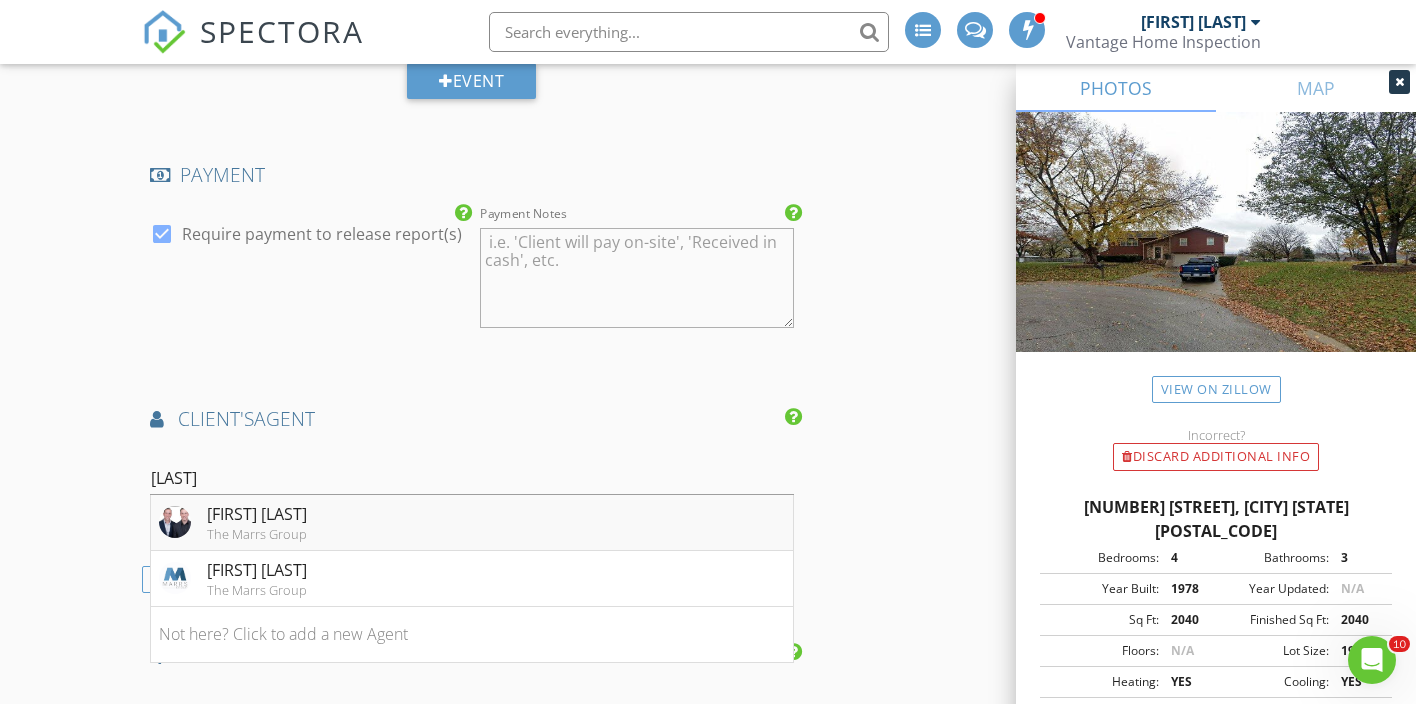click on "Micah Marrs
The Marrs Group" at bounding box center (472, 523) 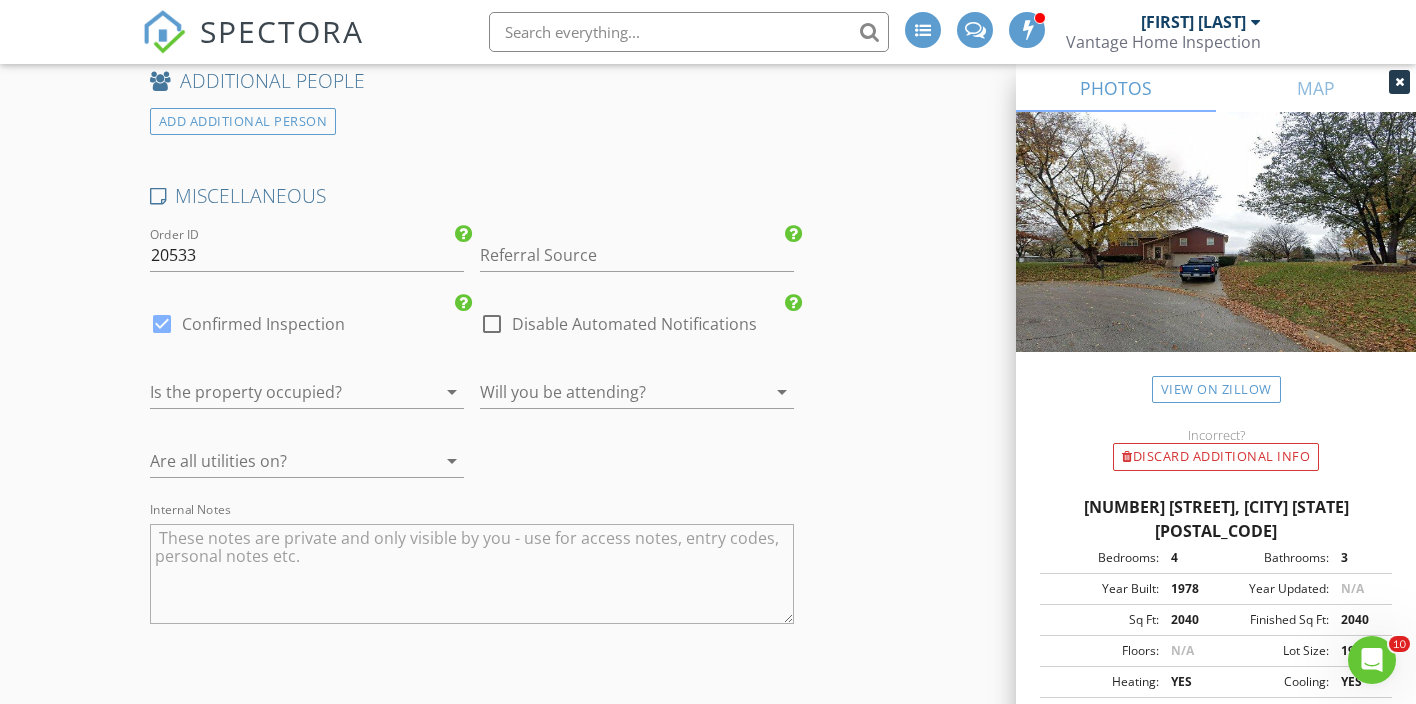 scroll, scrollTop: 4813, scrollLeft: 0, axis: vertical 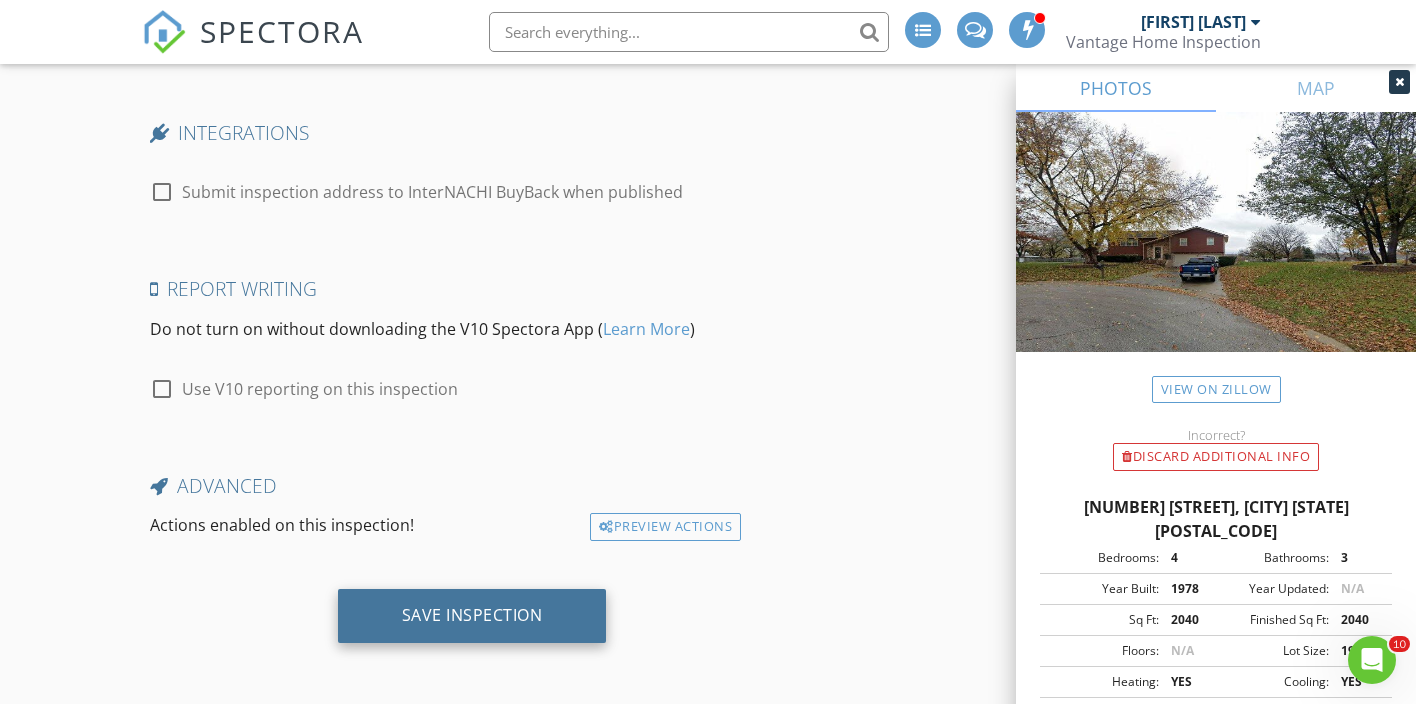 click on "Save Inspection" at bounding box center [472, 615] 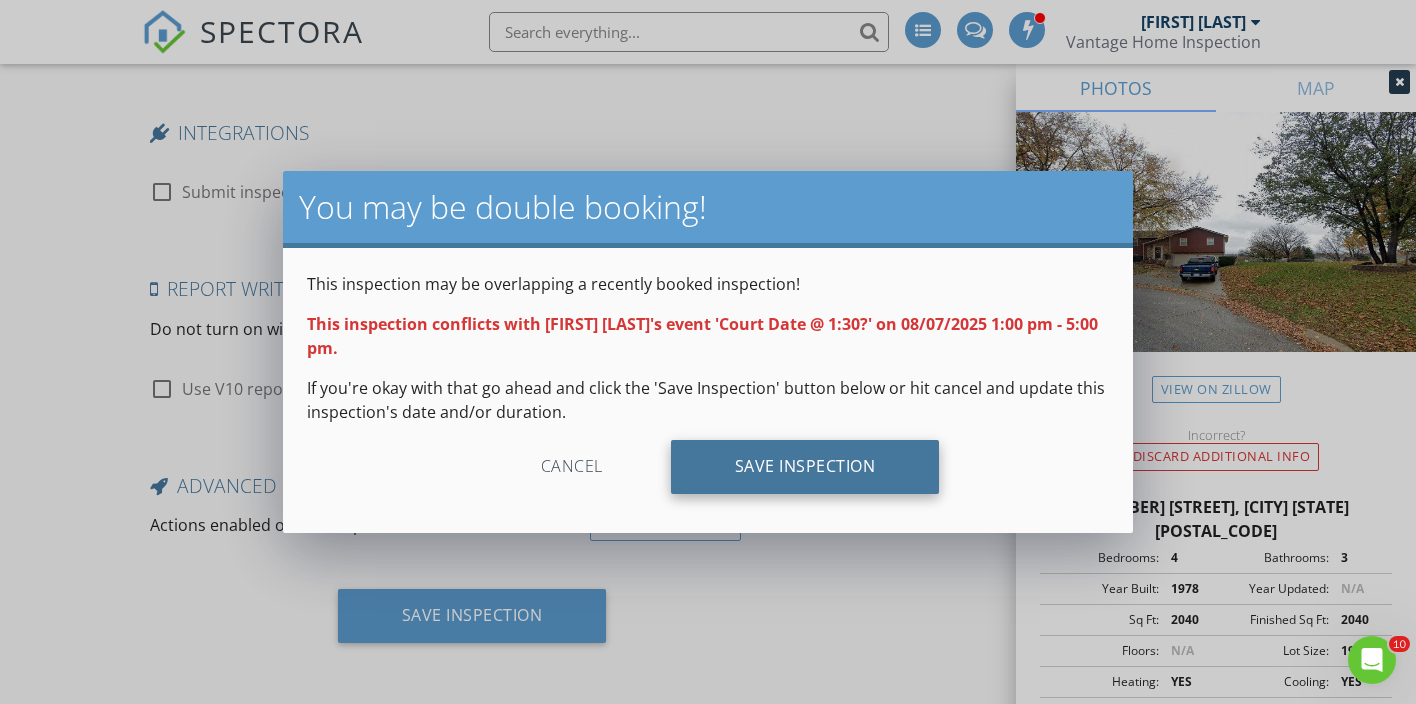 click on "Save Inspection" at bounding box center (805, 467) 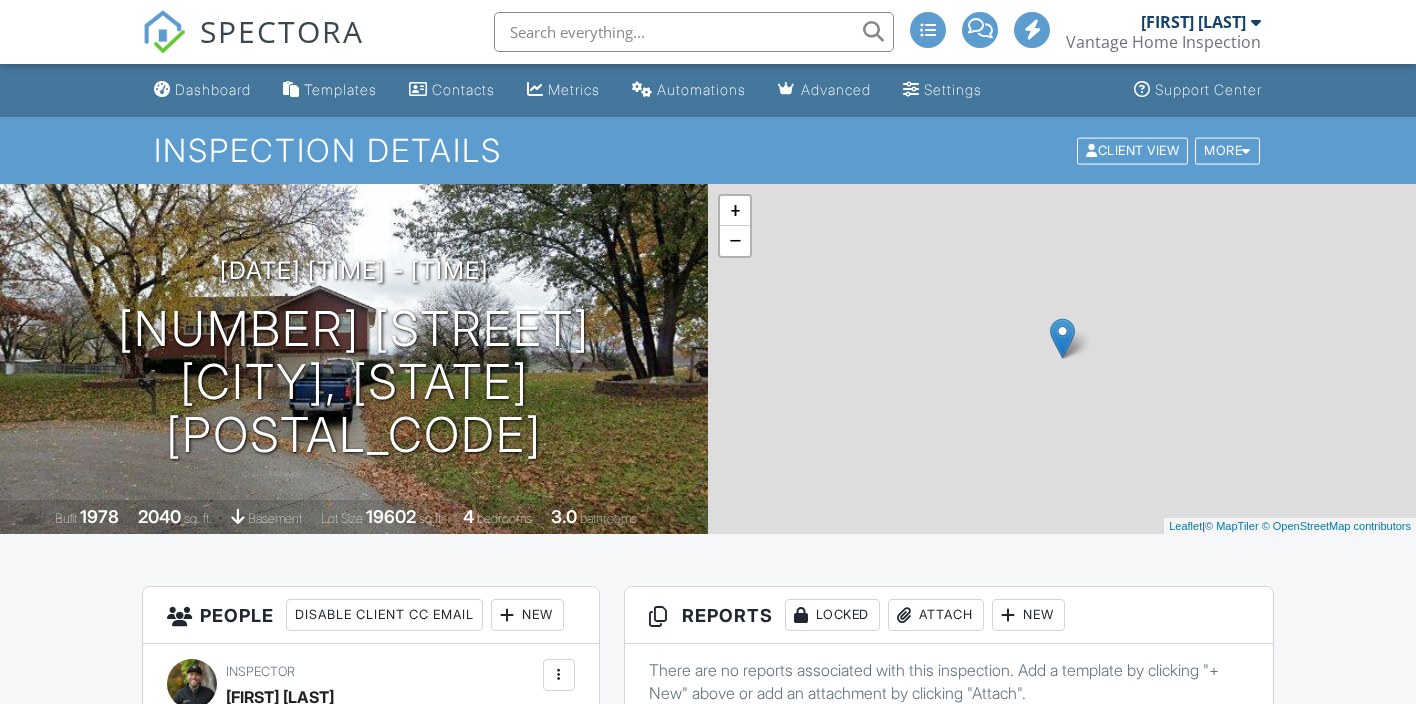 scroll, scrollTop: 0, scrollLeft: 0, axis: both 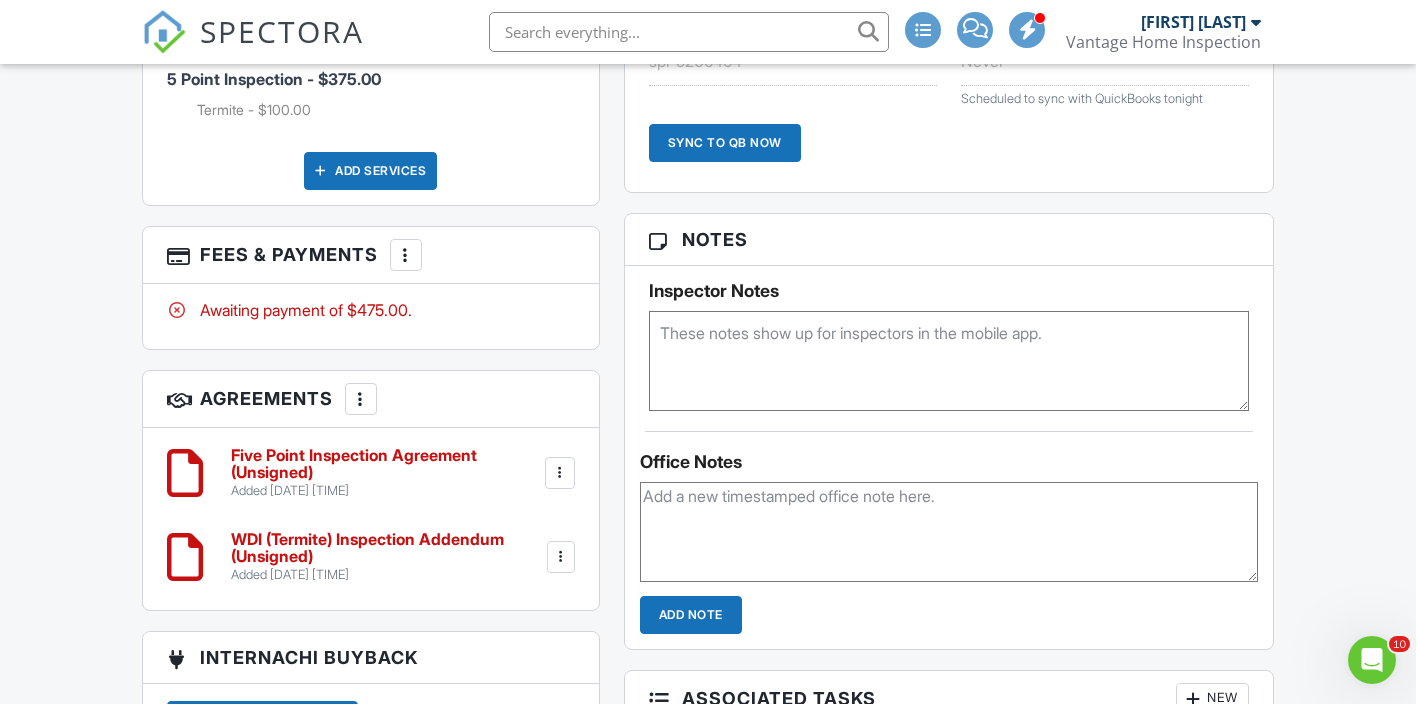 click at bounding box center [560, 473] 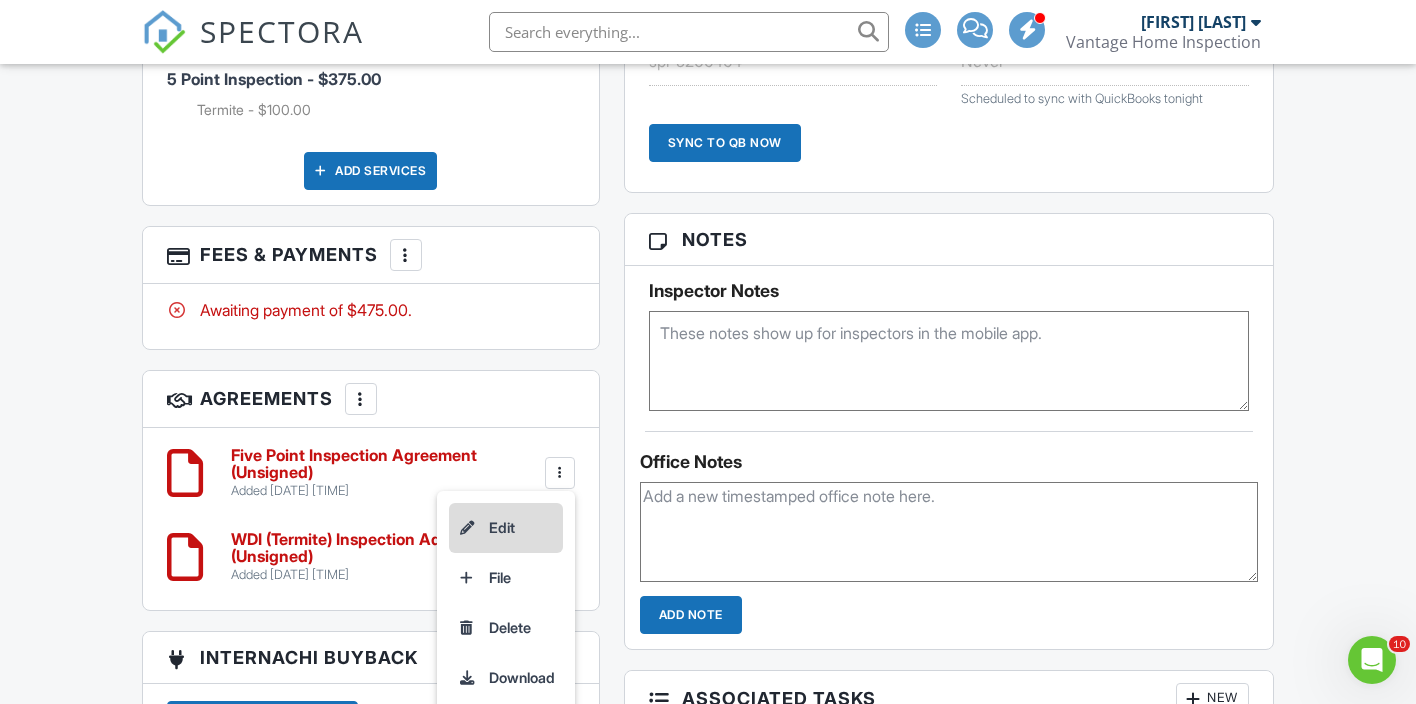 click on "Edit" at bounding box center (506, 528) 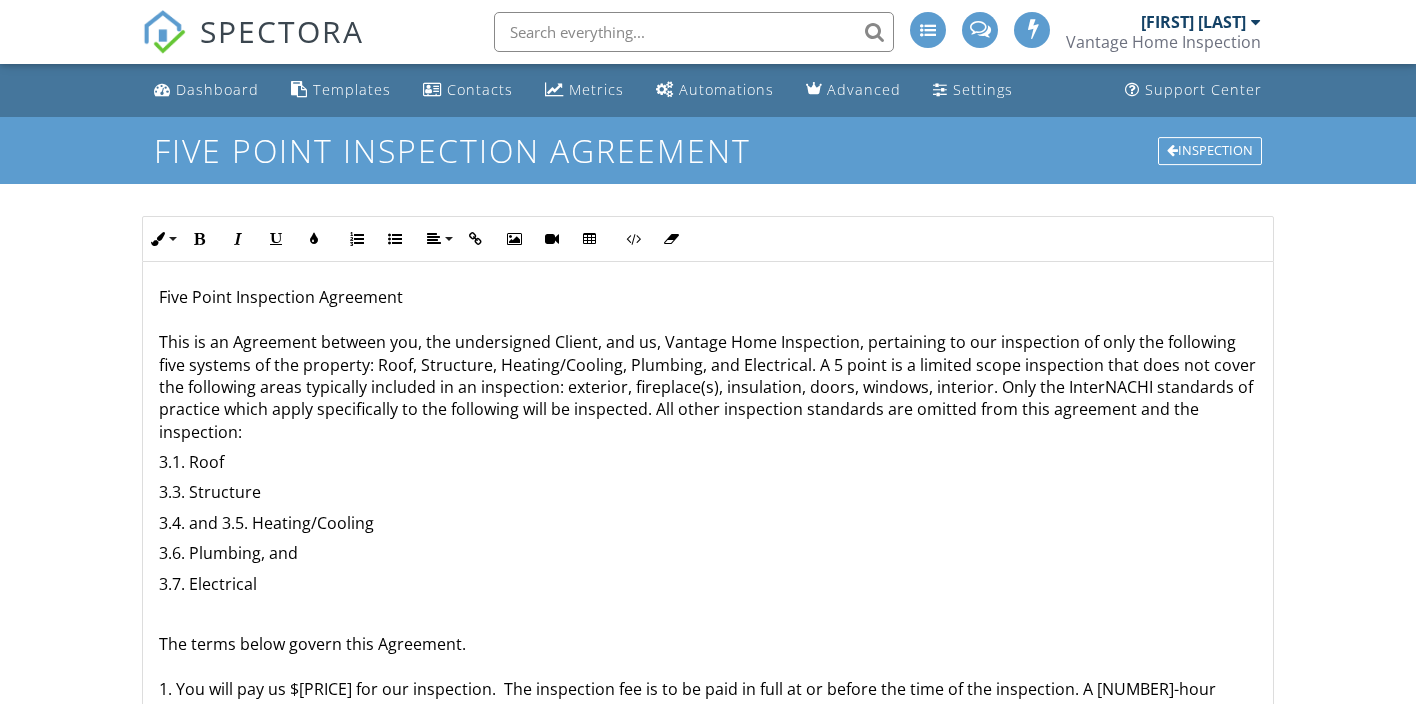 scroll, scrollTop: 0, scrollLeft: 0, axis: both 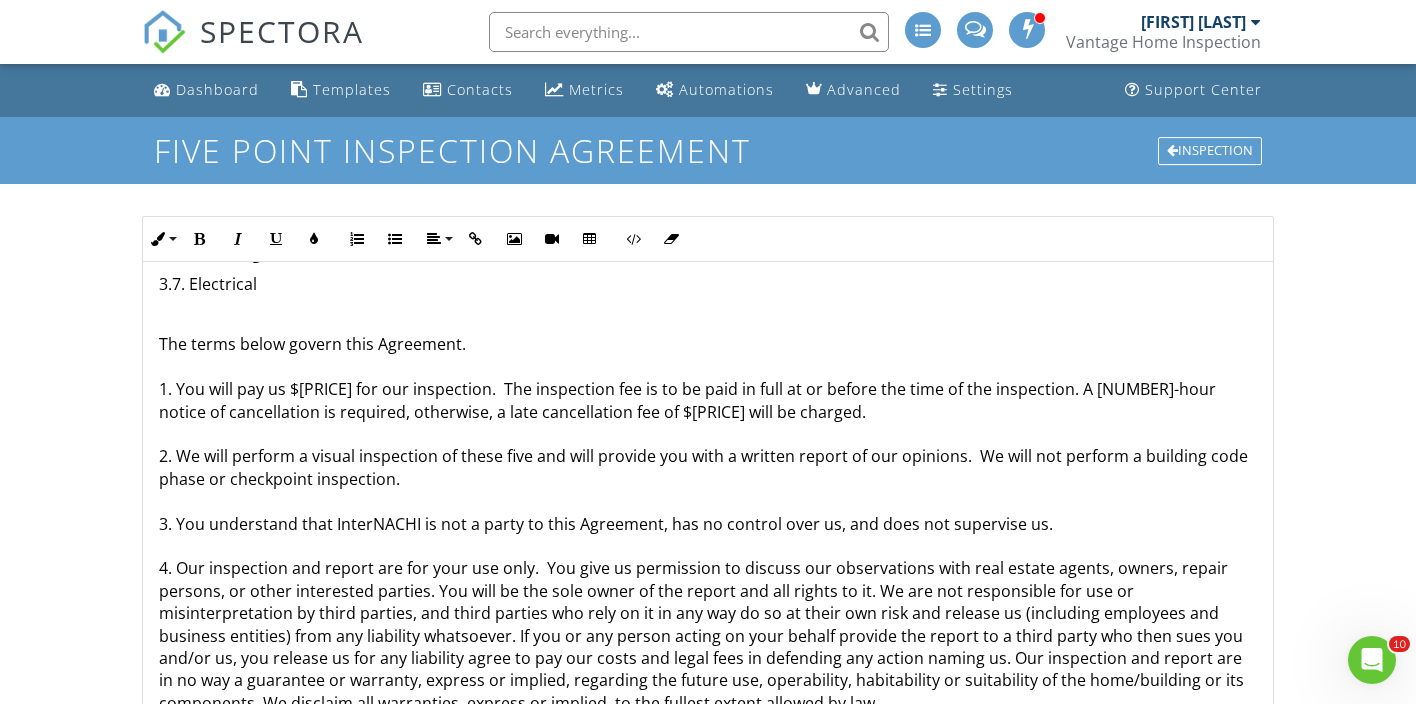click on "The terms below govern this Agreement. 1. You will pay us $[PRICE] for our inspection.  The inspection fee is to be paid in full at or before the time of the inspection. A [NUMBER]-hour notice of cancellation is required, otherwise, a late cancellation fee of $[PRICE] will be charged. 2. We will perform a visual inspection of these five and will provide you with a written report of our opinions.  We will not perform a building code phase or checkpoint inspection.   3. You understand that InterNACHI is not a party to this Agreement, has no control over us, and does not supervise us.   6. We do not perform electrical repair or service work. 7. If you believe you have a claim against us, you agree to provide us with the following: (1) written notification of adverse conditions within seven days of discovery; and (2) immediate access to the premises.  Failure to comply with these conditions releases us from liability. 11. If you request a re-inspection, the re-inspection is subject to the terms of this Agreement." at bounding box center [708, 915] 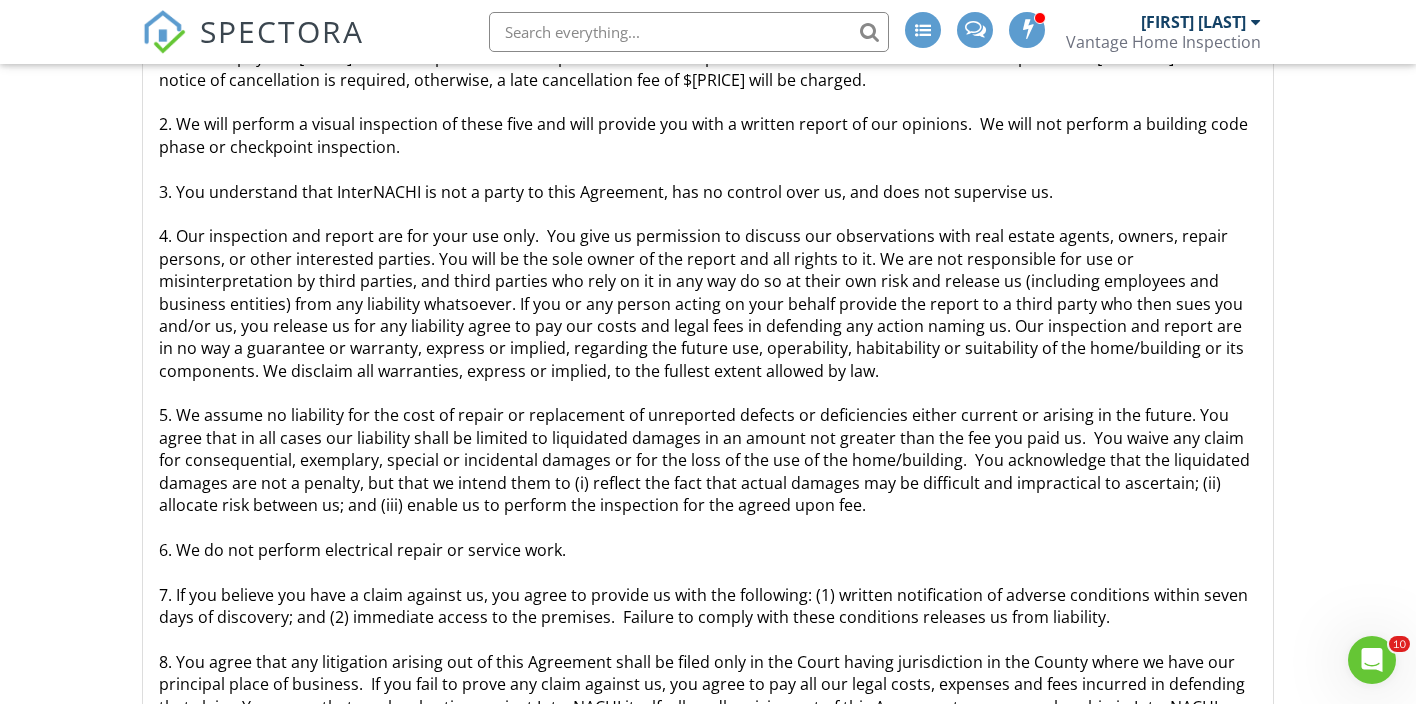 scroll, scrollTop: 499, scrollLeft: 0, axis: vertical 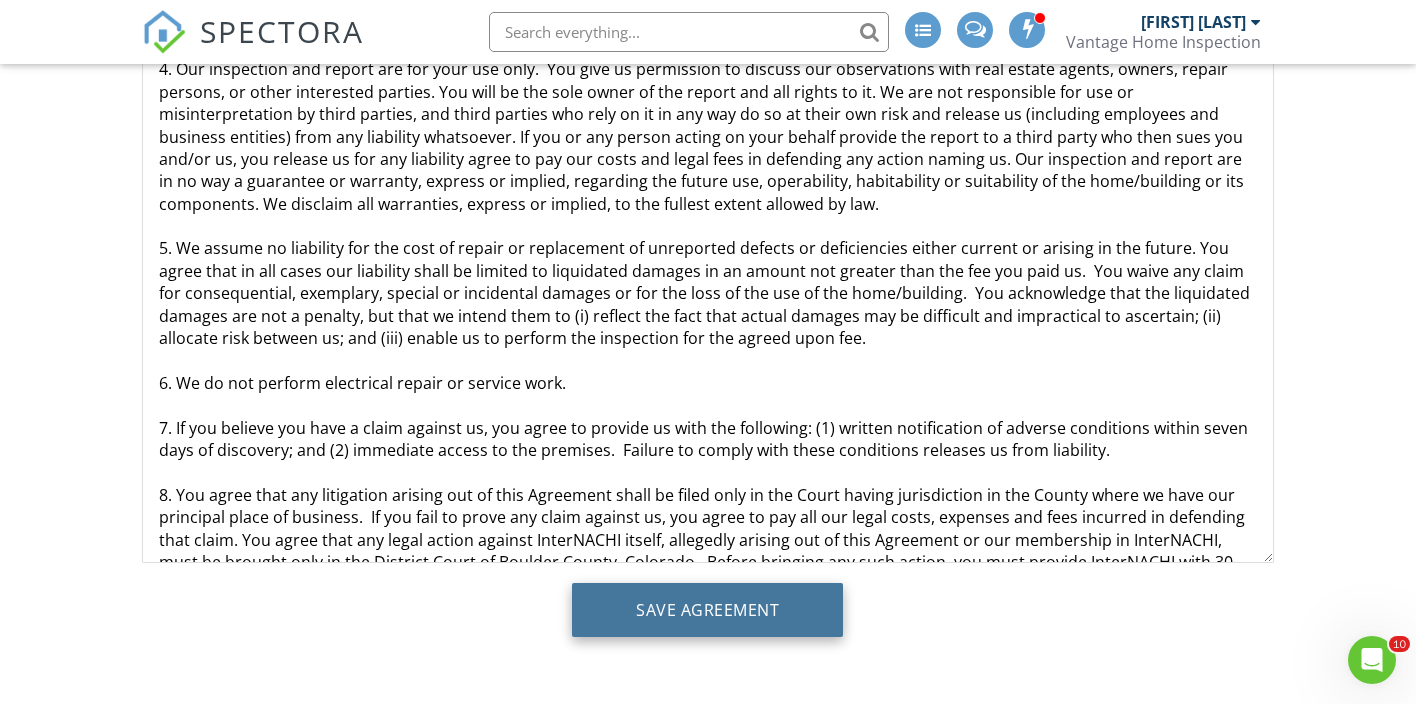 click on "Save Agreement" at bounding box center (707, 610) 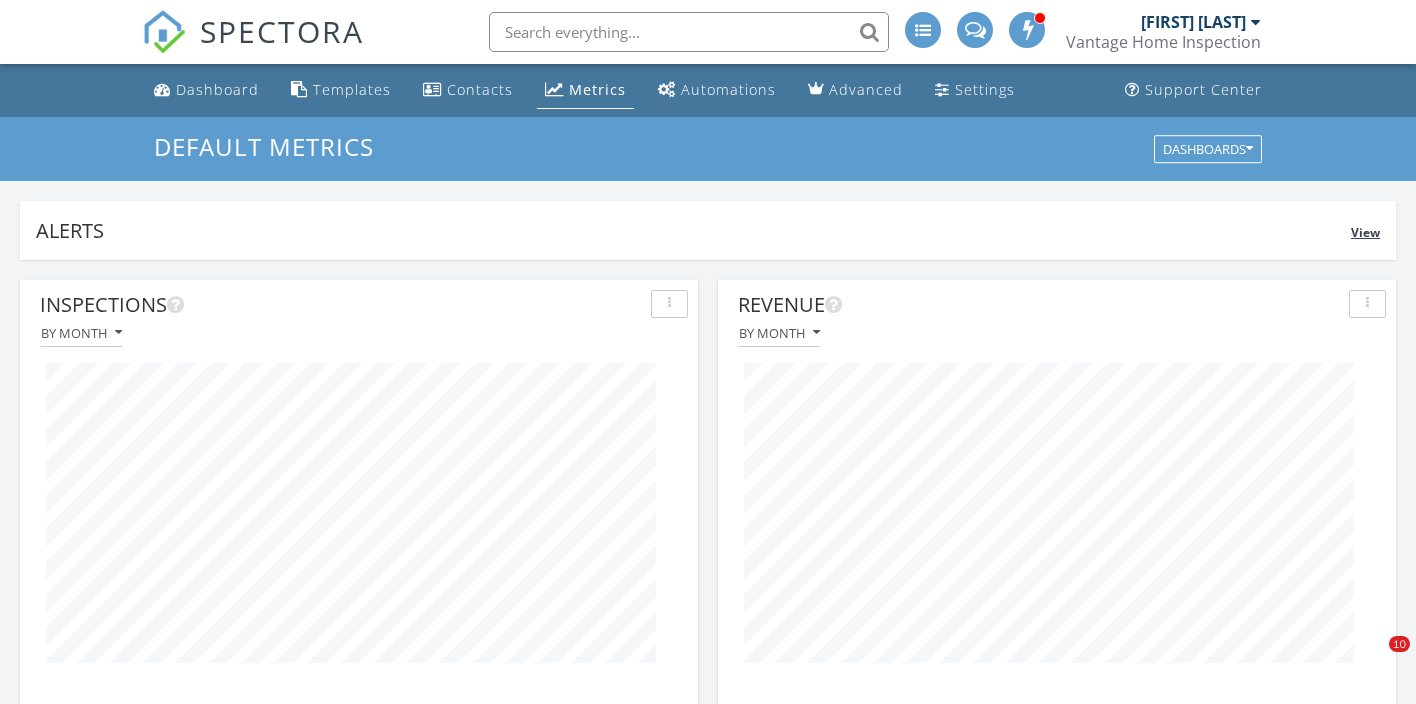 scroll, scrollTop: 0, scrollLeft: 0, axis: both 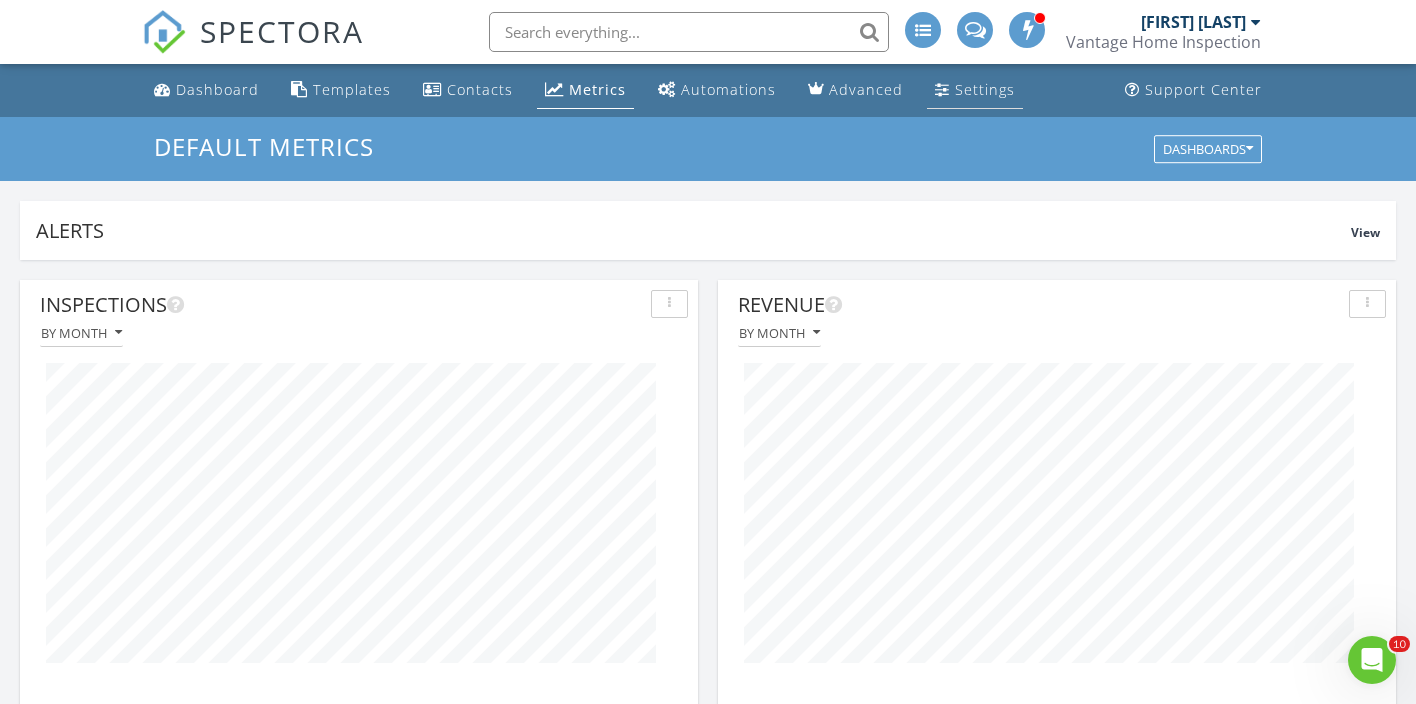 click on "Settings" at bounding box center (985, 89) 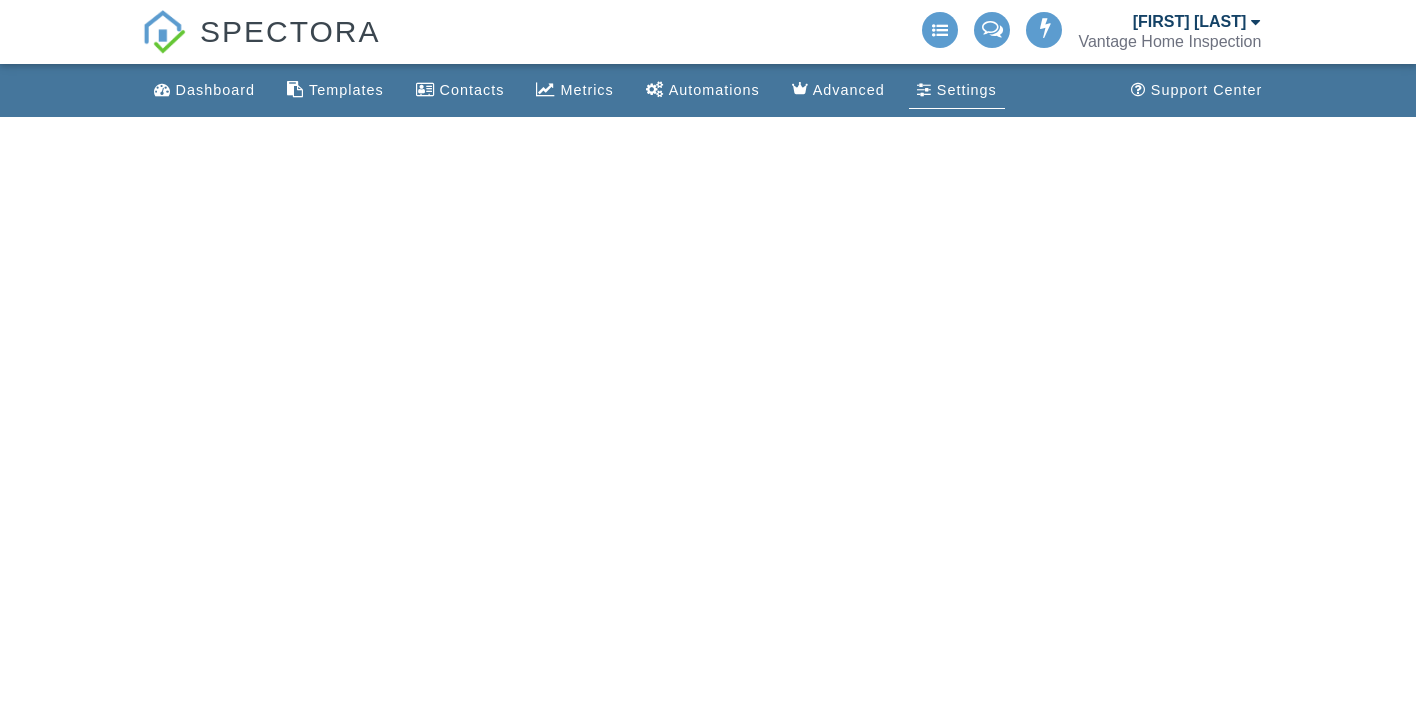 scroll, scrollTop: 0, scrollLeft: 0, axis: both 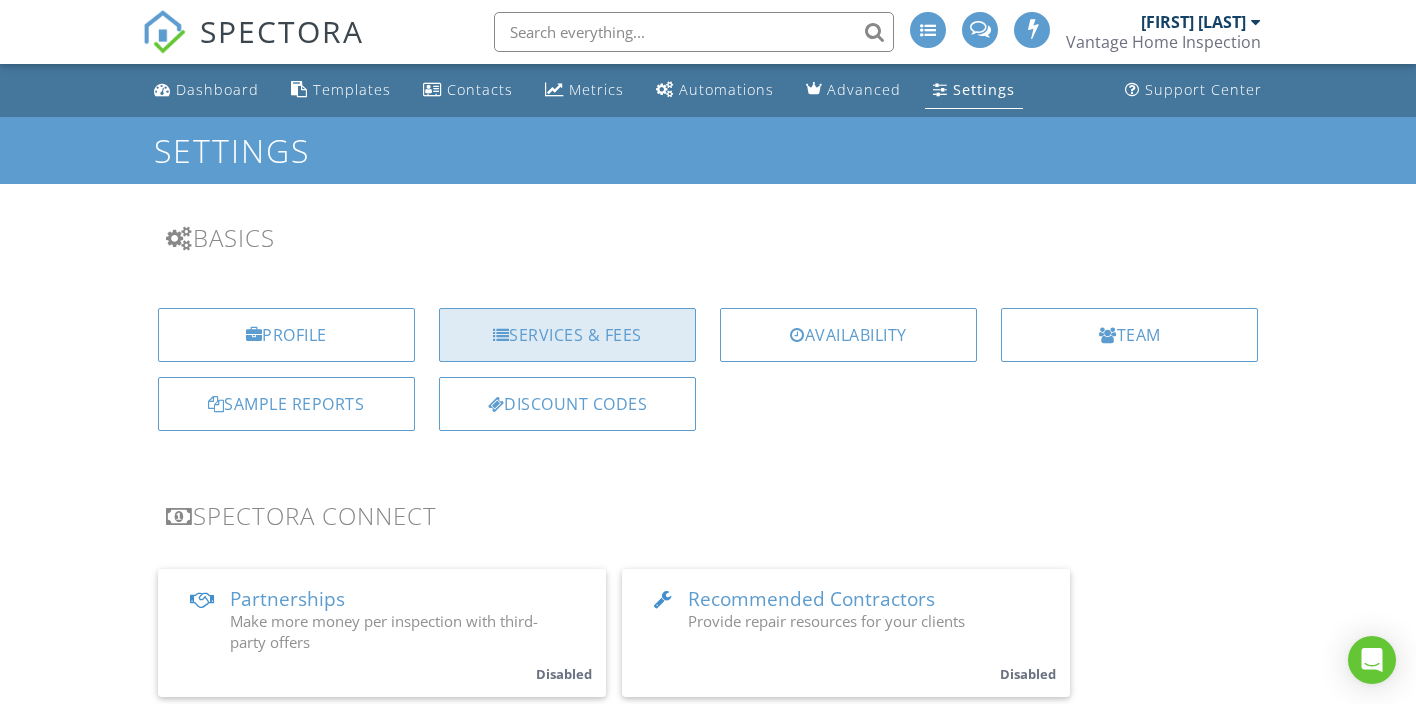click on "Services & Fees" at bounding box center [567, 335] 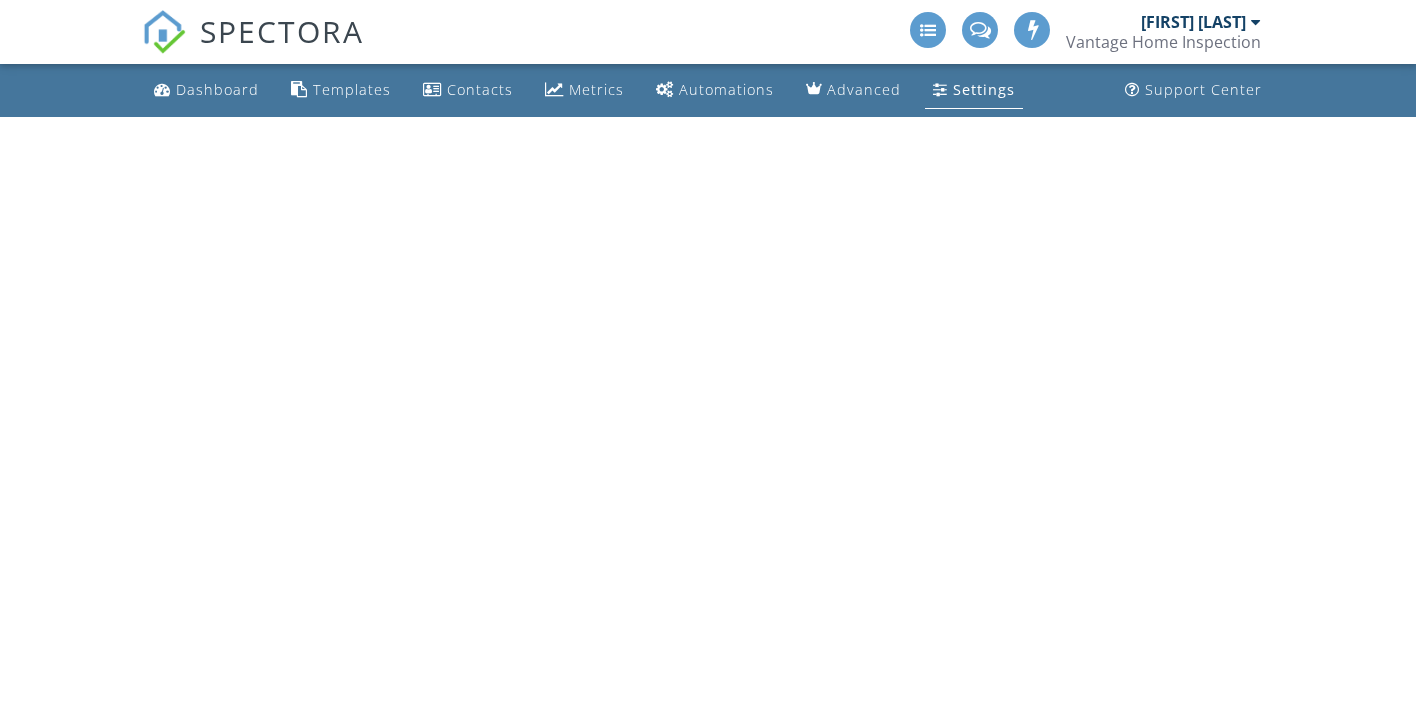 scroll, scrollTop: 0, scrollLeft: 0, axis: both 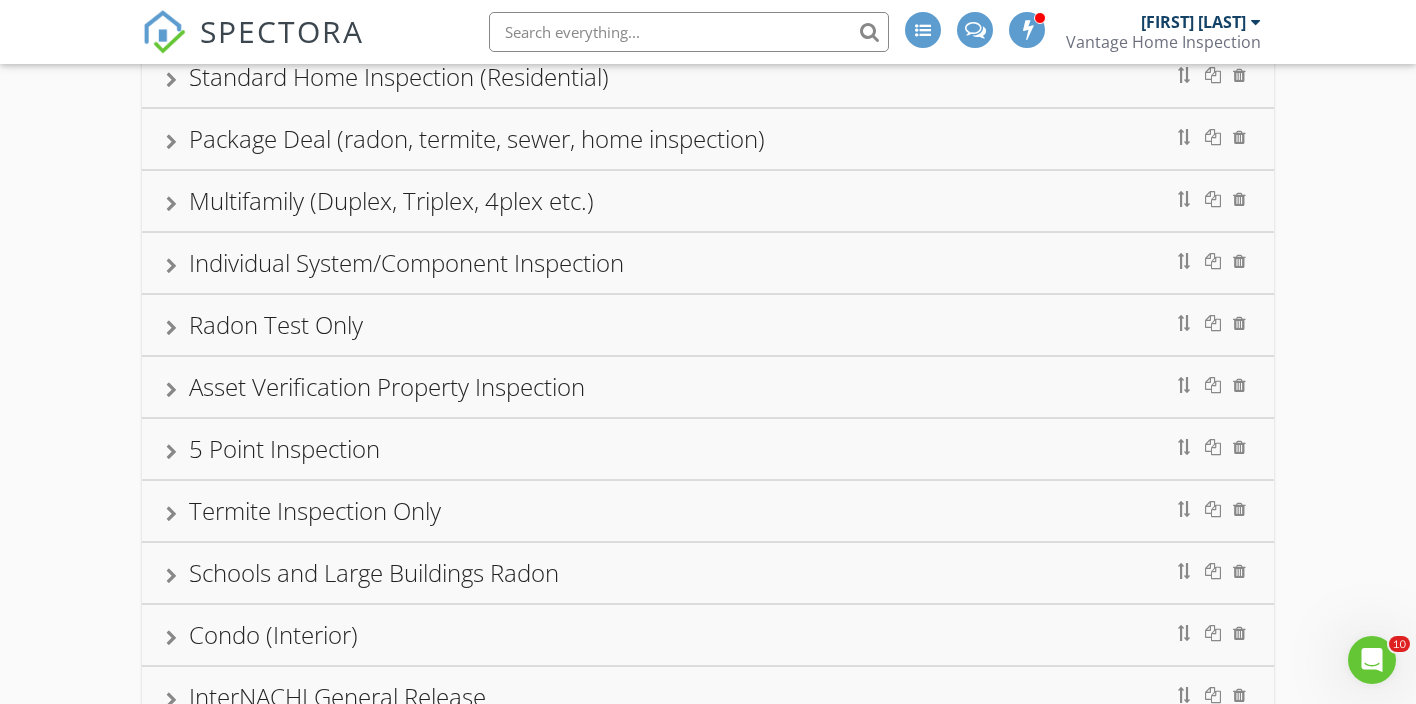 click on "5 Point Inspection" at bounding box center (708, 449) 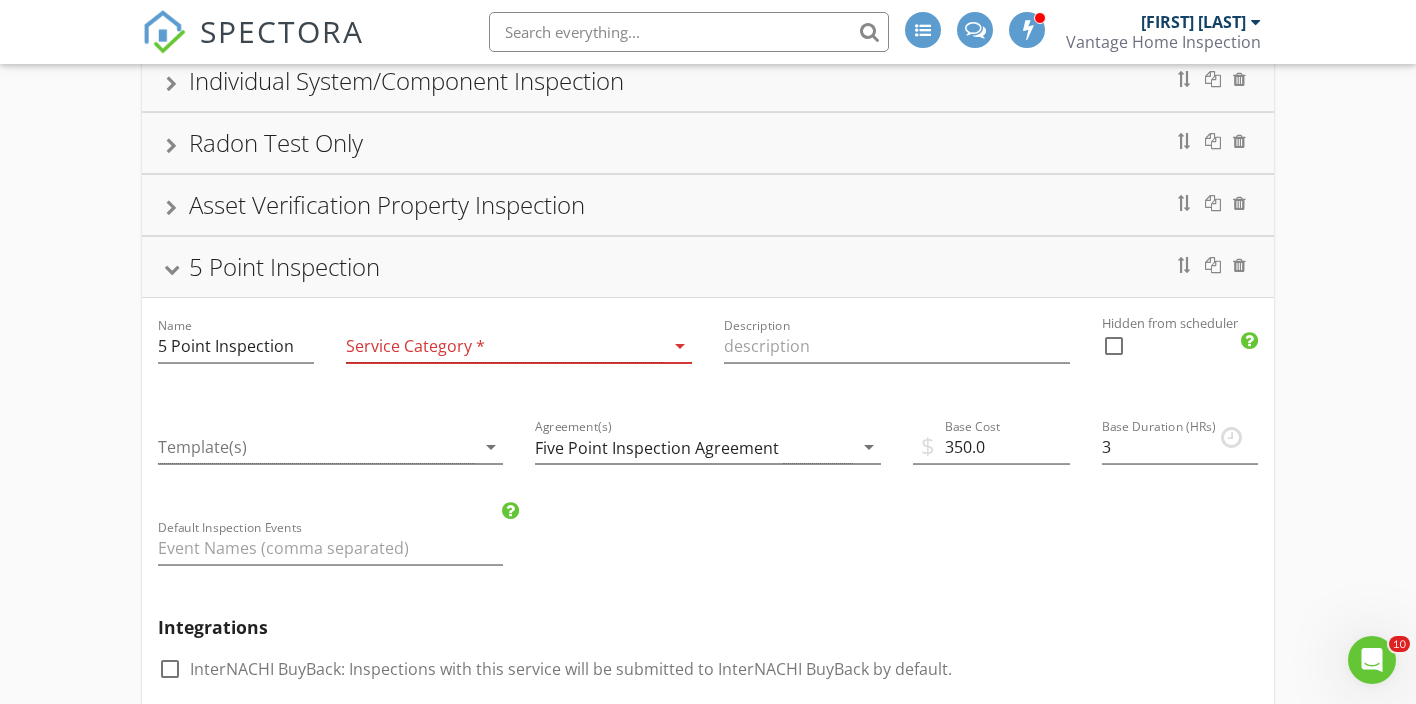 scroll, scrollTop: 350, scrollLeft: 0, axis: vertical 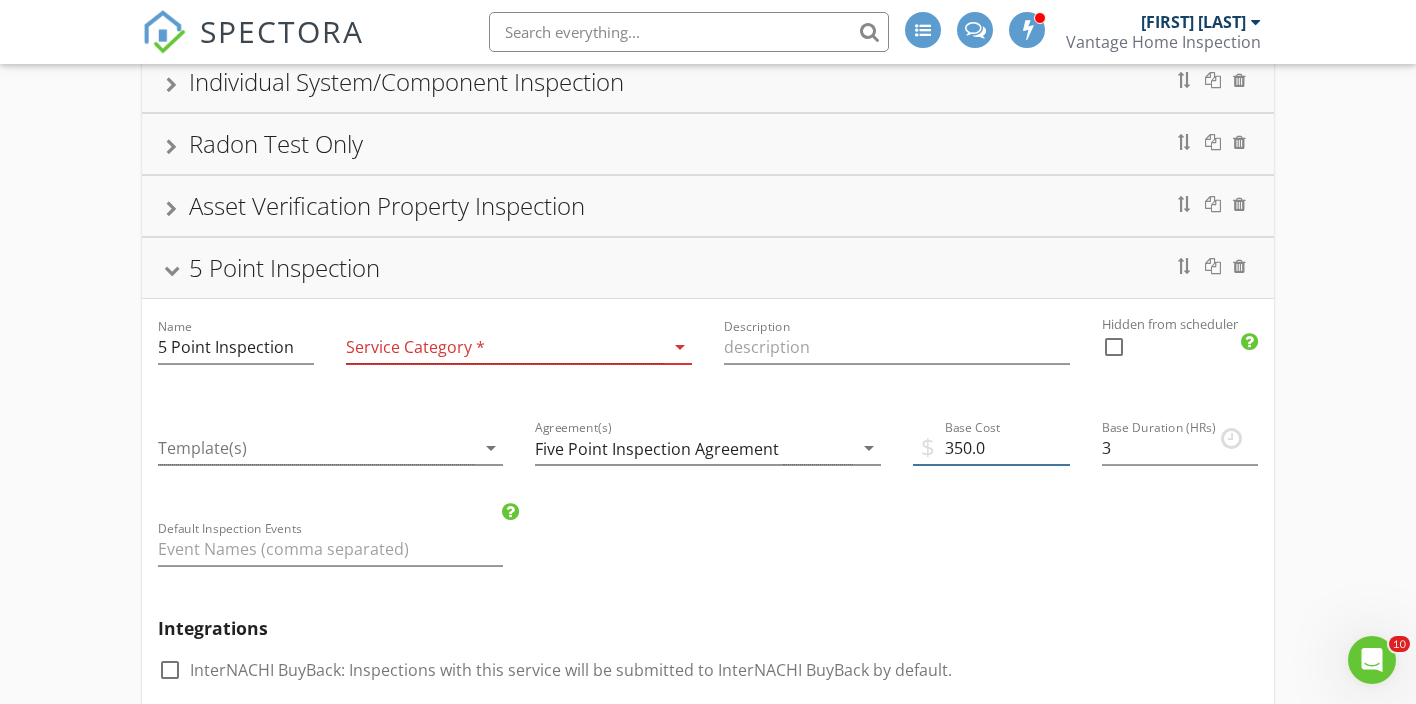 click on "350.0" at bounding box center (991, 448) 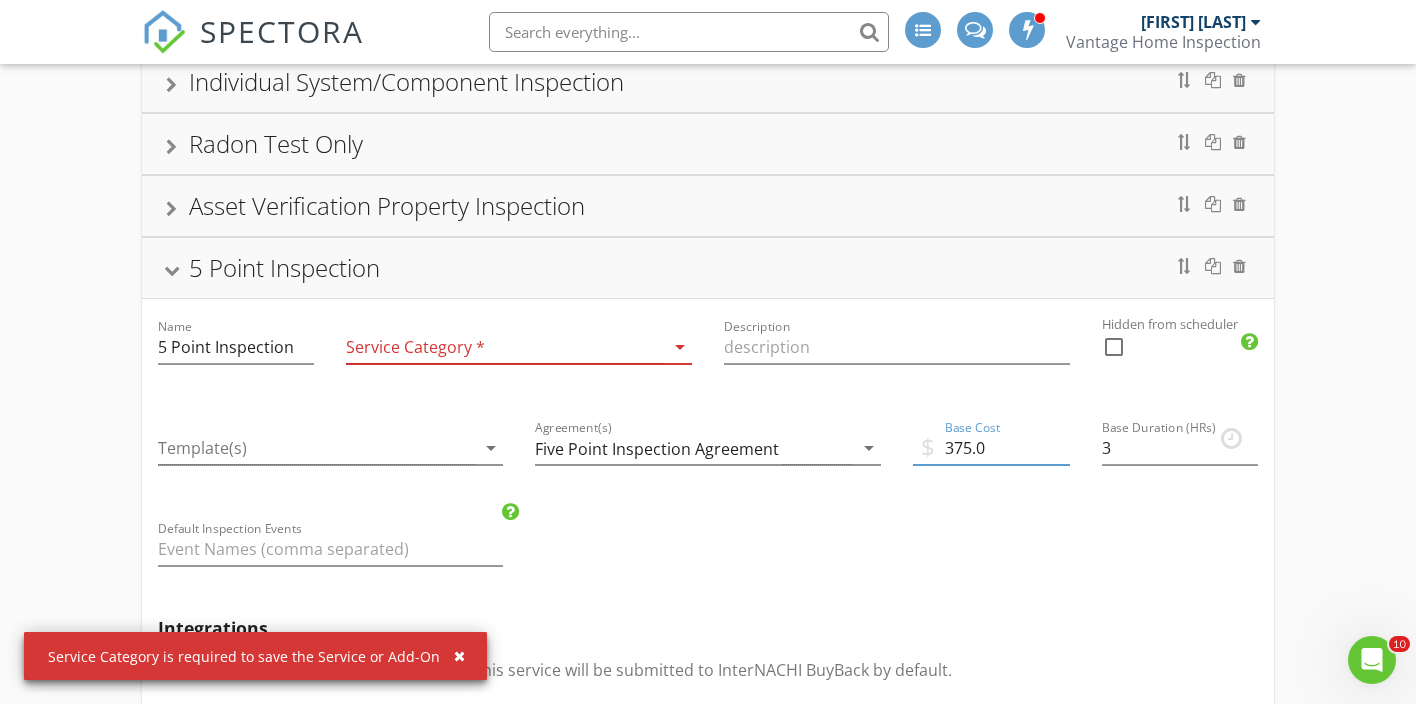 type on "375.0" 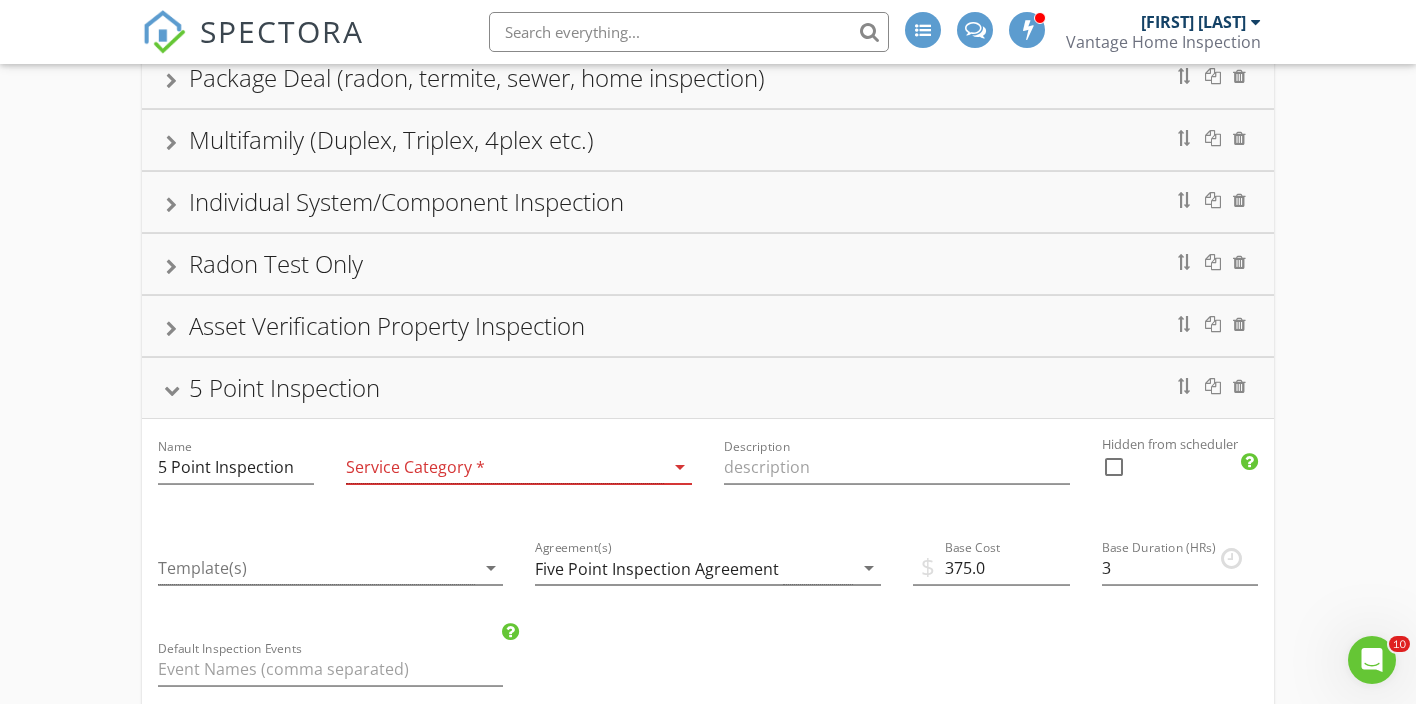 scroll, scrollTop: 239, scrollLeft: 0, axis: vertical 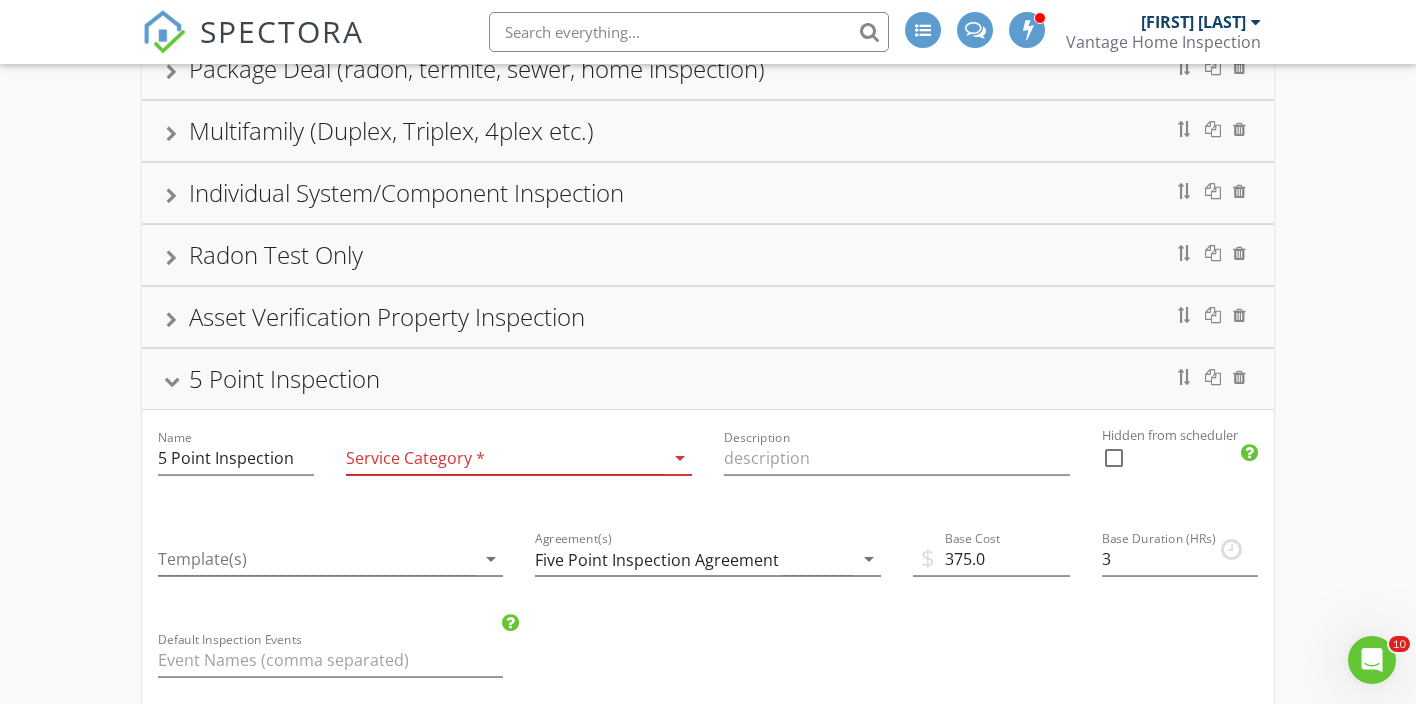 click at bounding box center [505, 458] 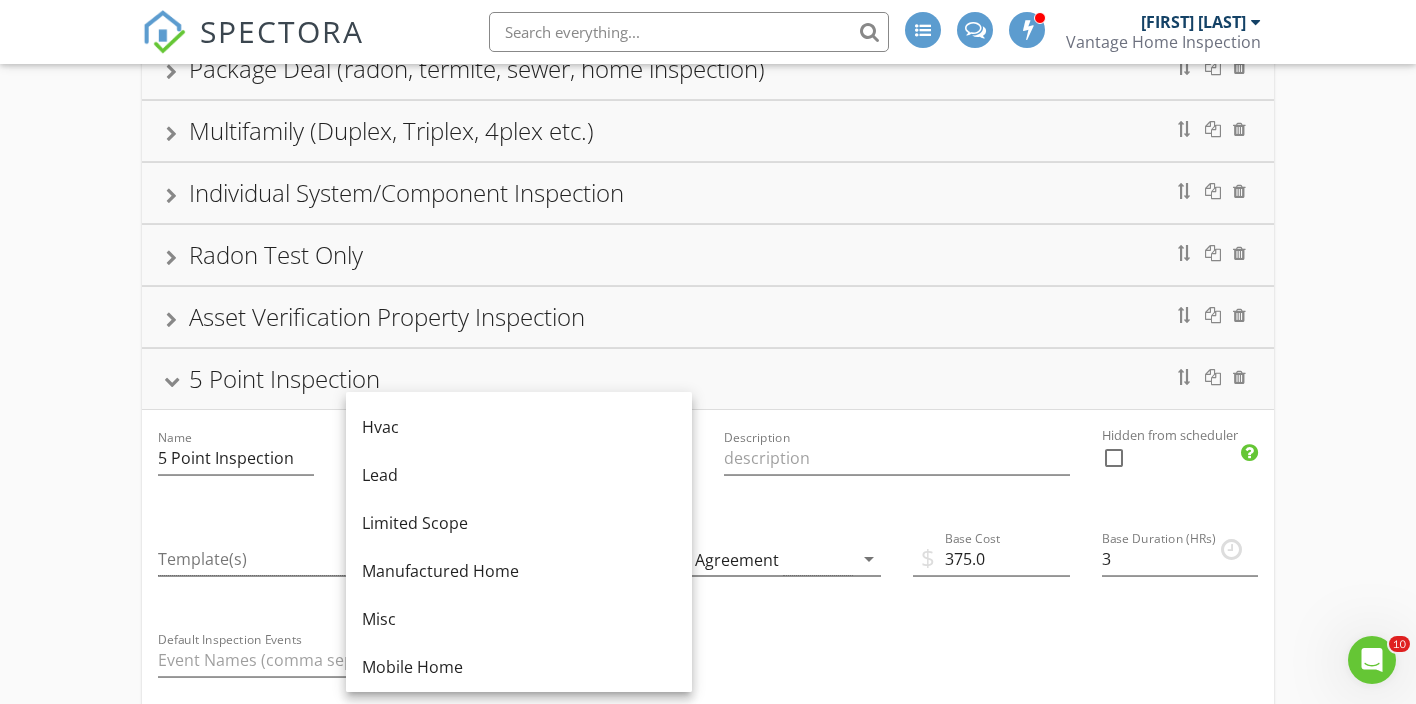 scroll, scrollTop: 241, scrollLeft: 0, axis: vertical 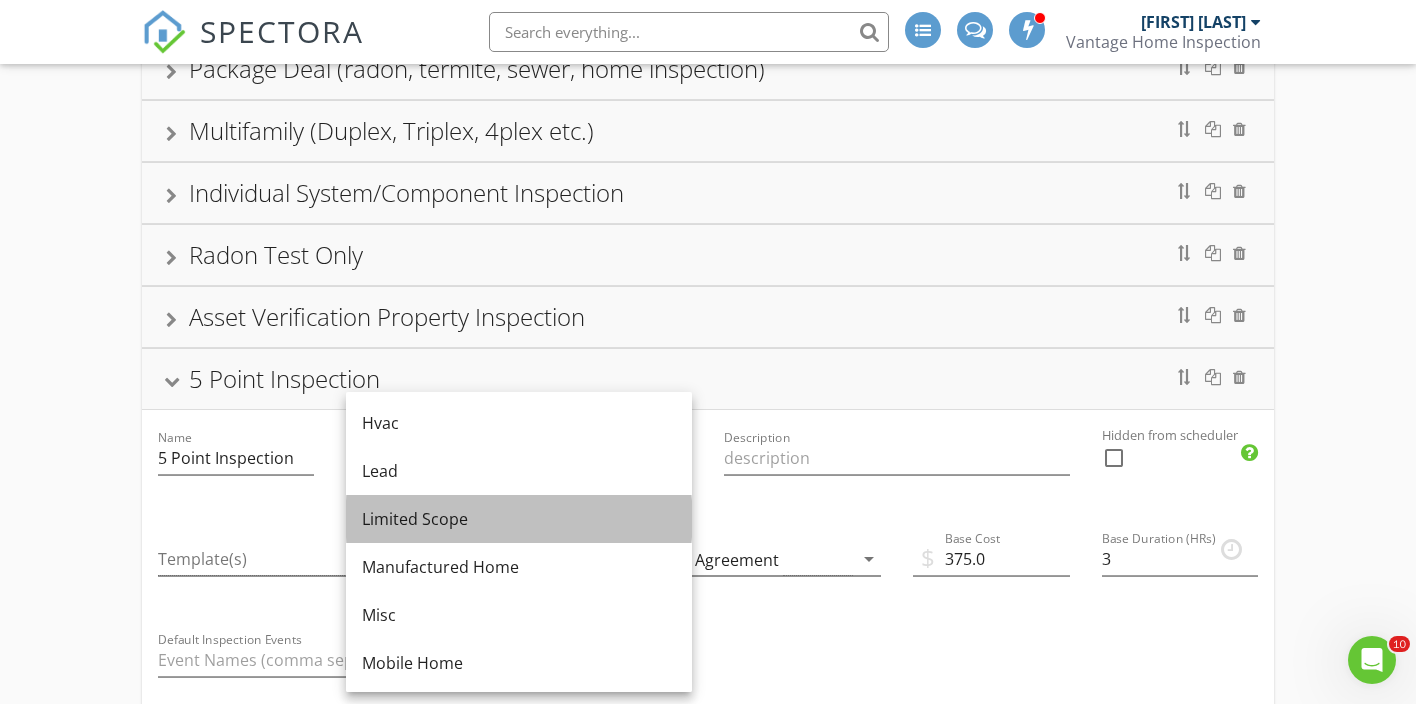 click on "Limited Scope" at bounding box center (519, 519) 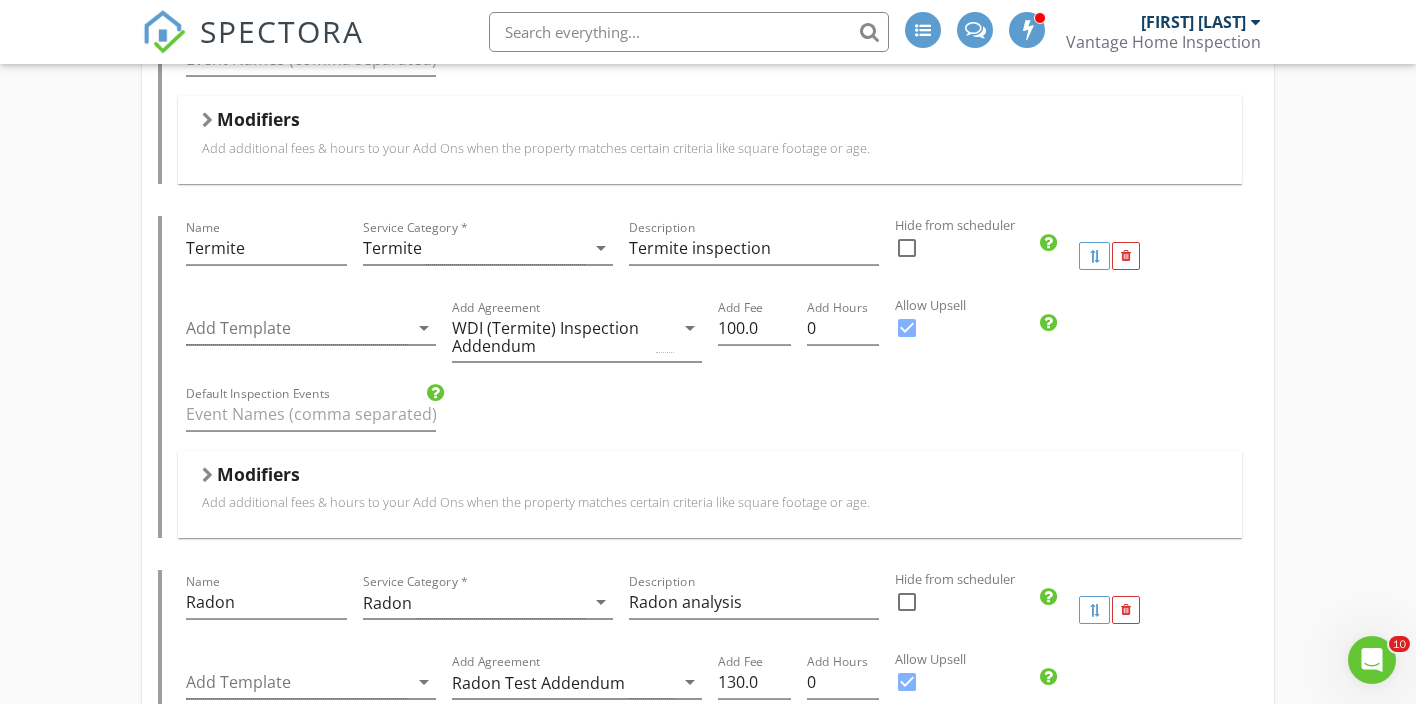 scroll, scrollTop: 1399, scrollLeft: 0, axis: vertical 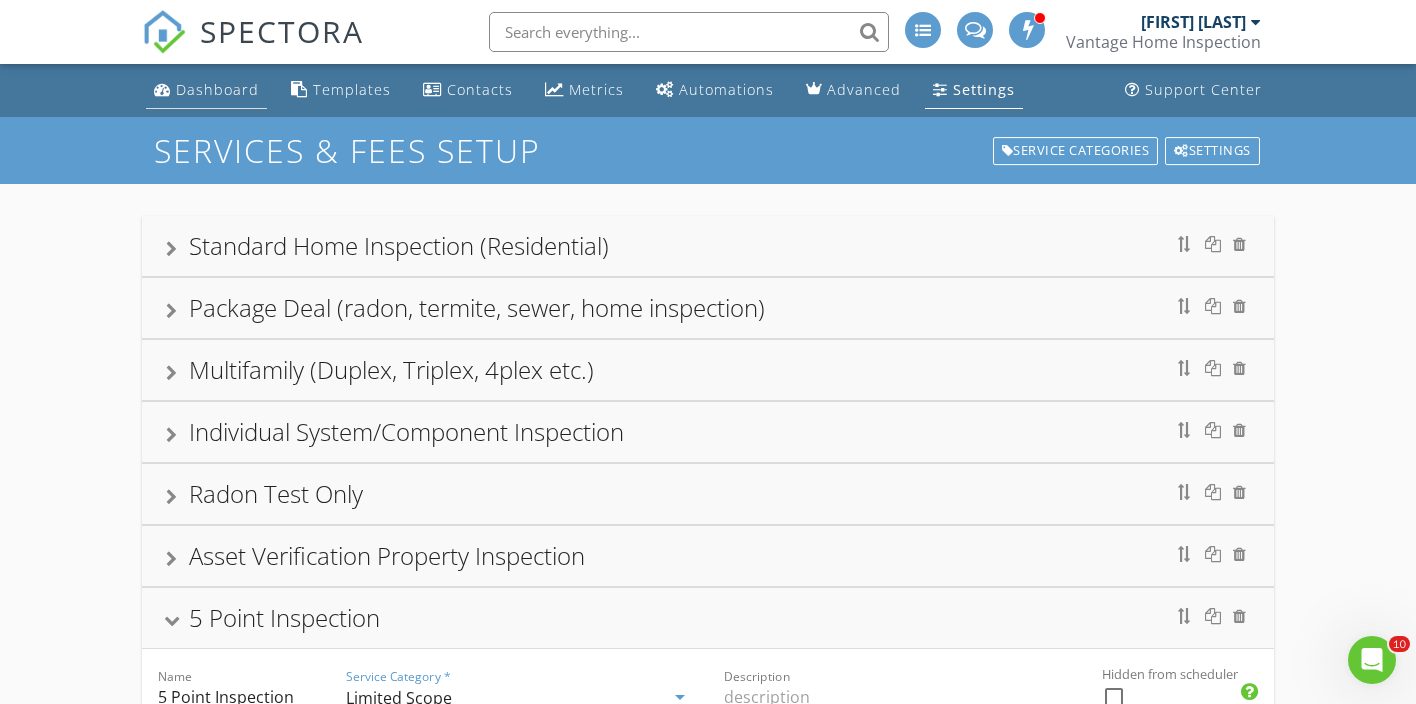 click on "Dashboard" at bounding box center [217, 89] 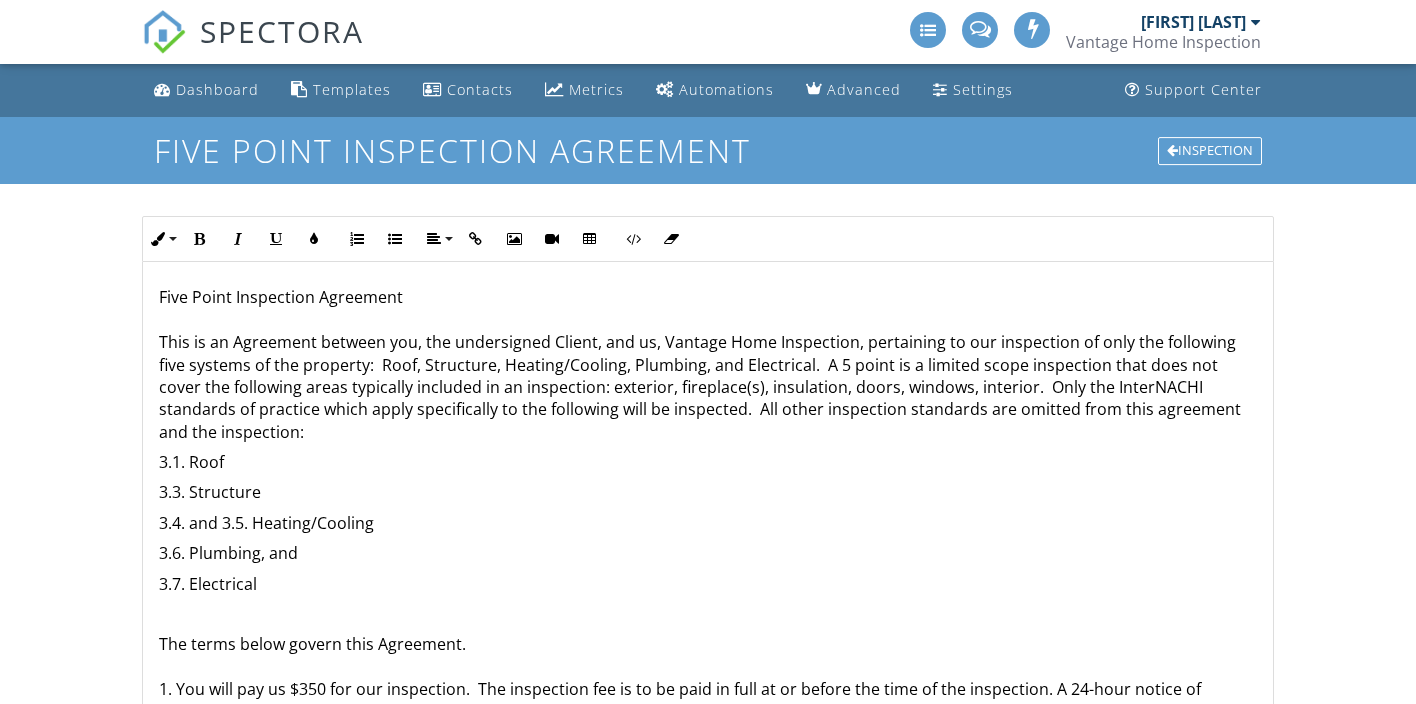 scroll, scrollTop: 0, scrollLeft: 0, axis: both 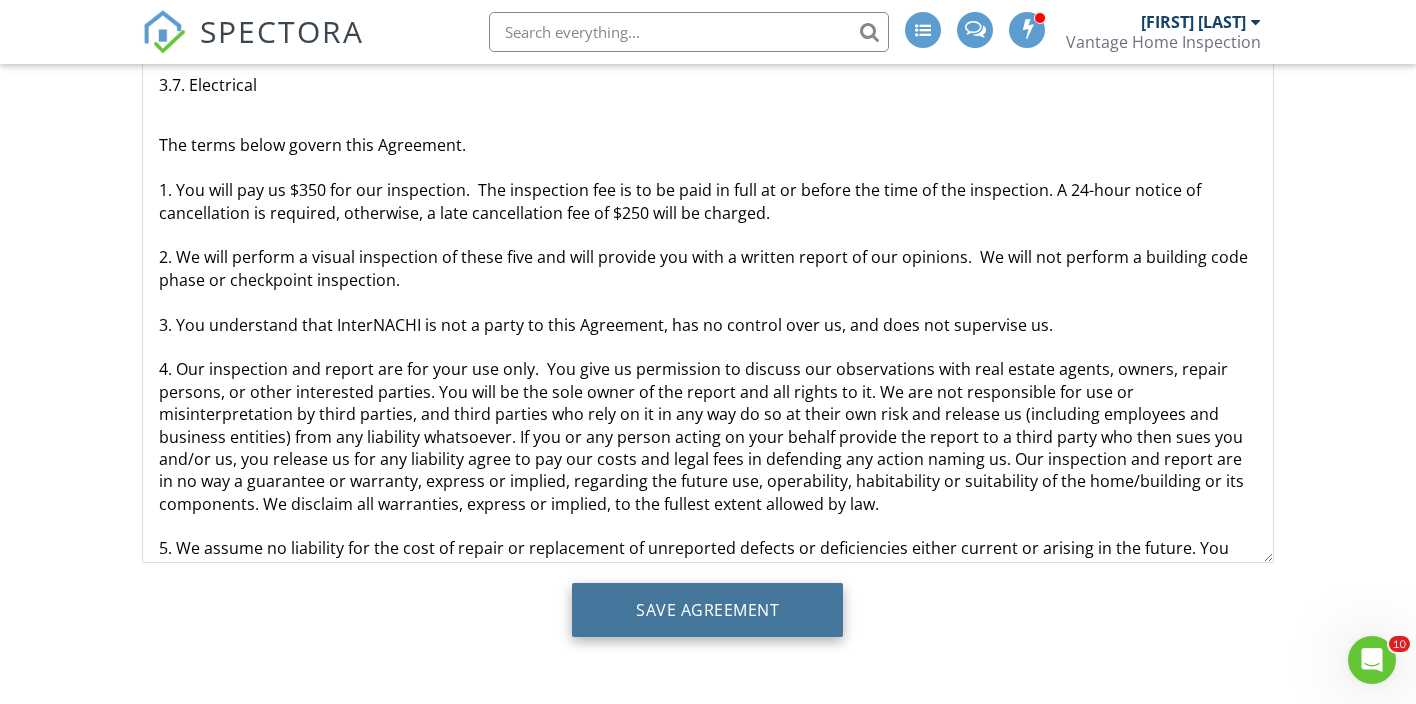 click on "Save Agreement" at bounding box center (707, 610) 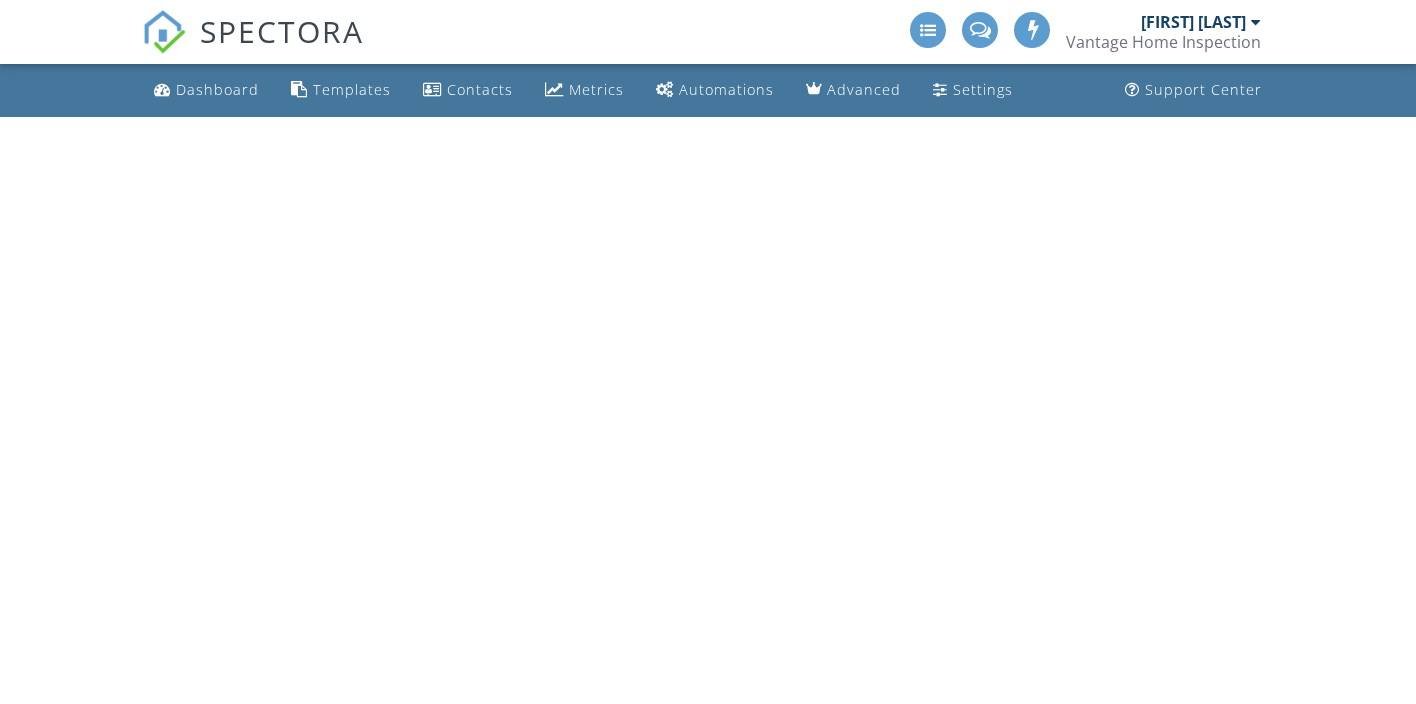 scroll, scrollTop: 0, scrollLeft: 0, axis: both 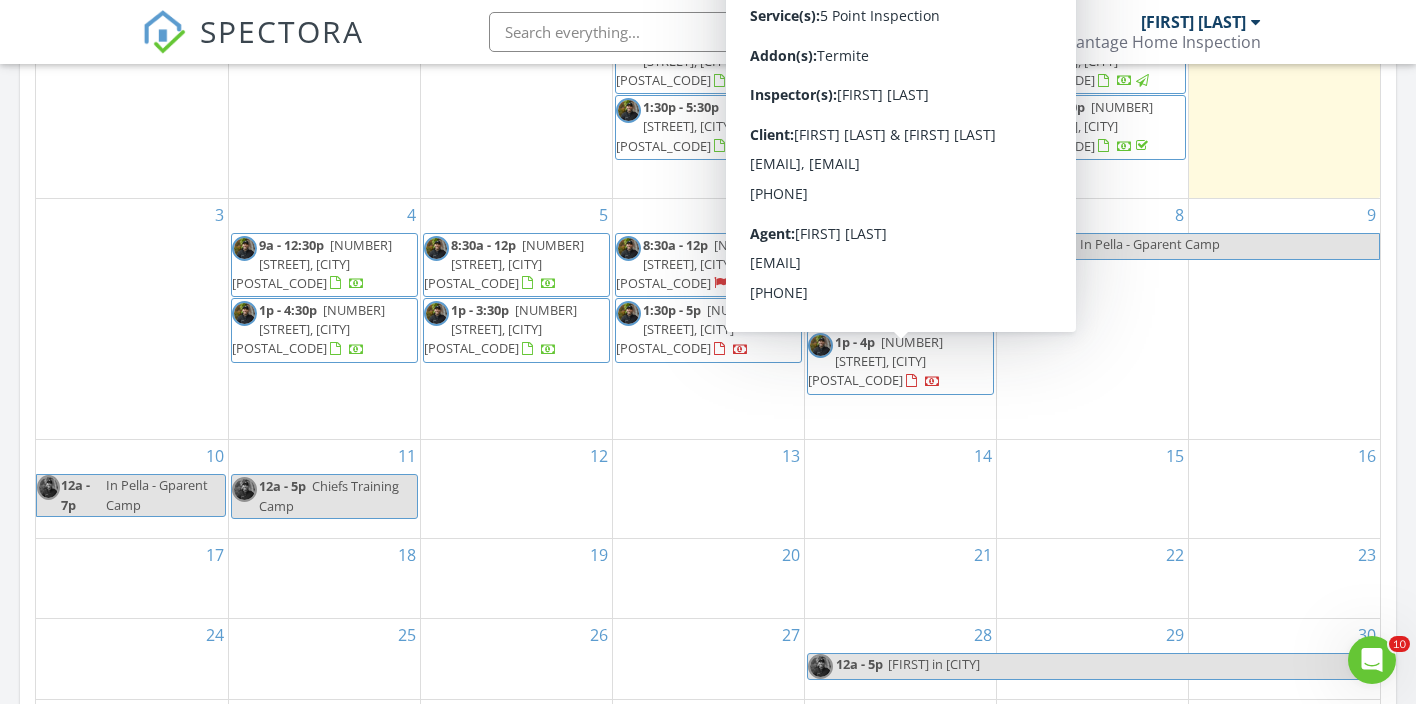 click on "122 S 3rd Ct, Lansing 66043" at bounding box center [875, 361] 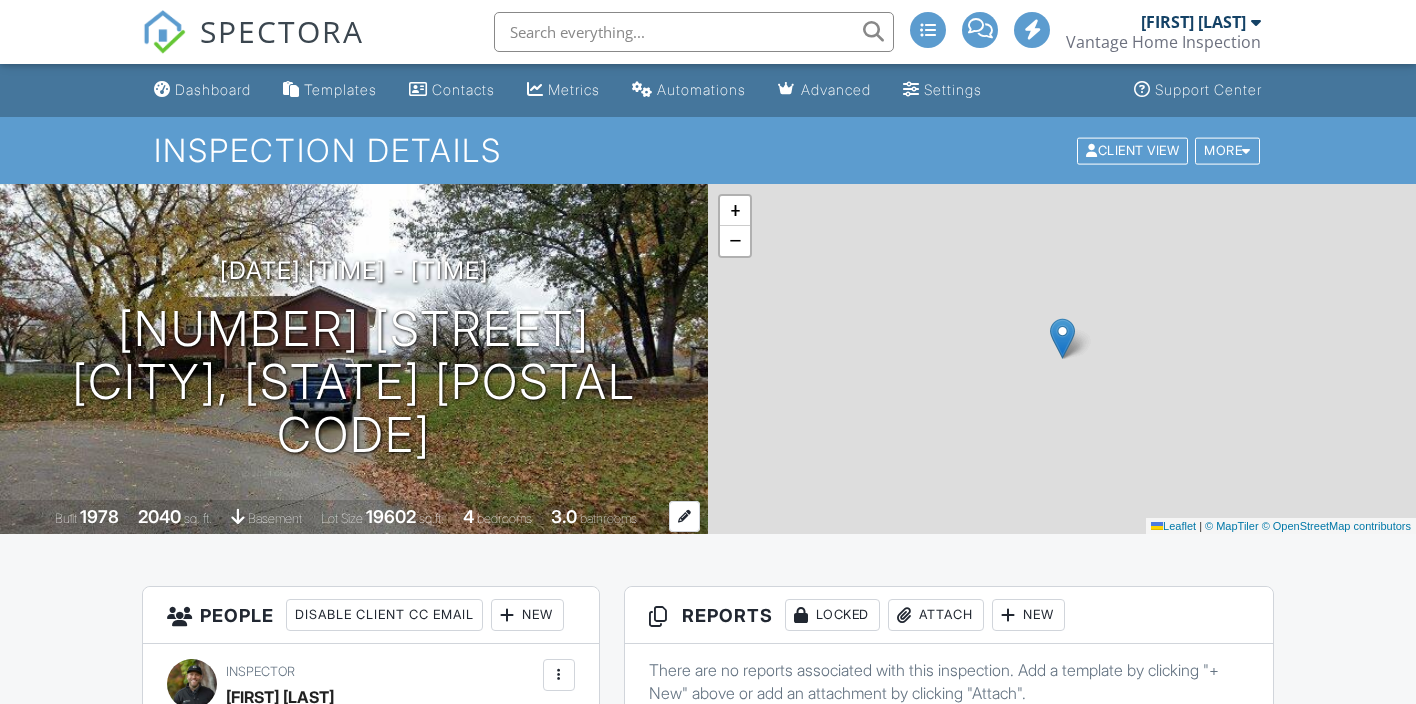 scroll, scrollTop: 0, scrollLeft: 0, axis: both 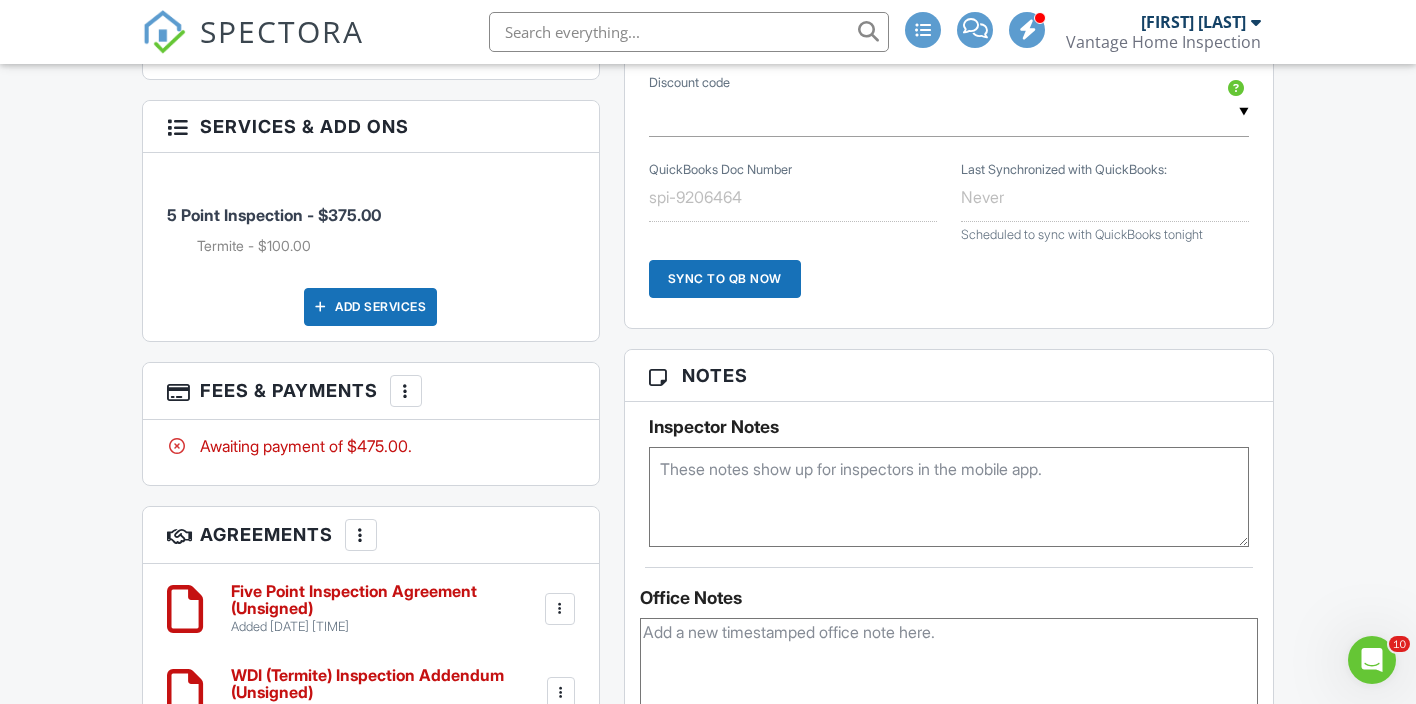 click at bounding box center (406, 391) 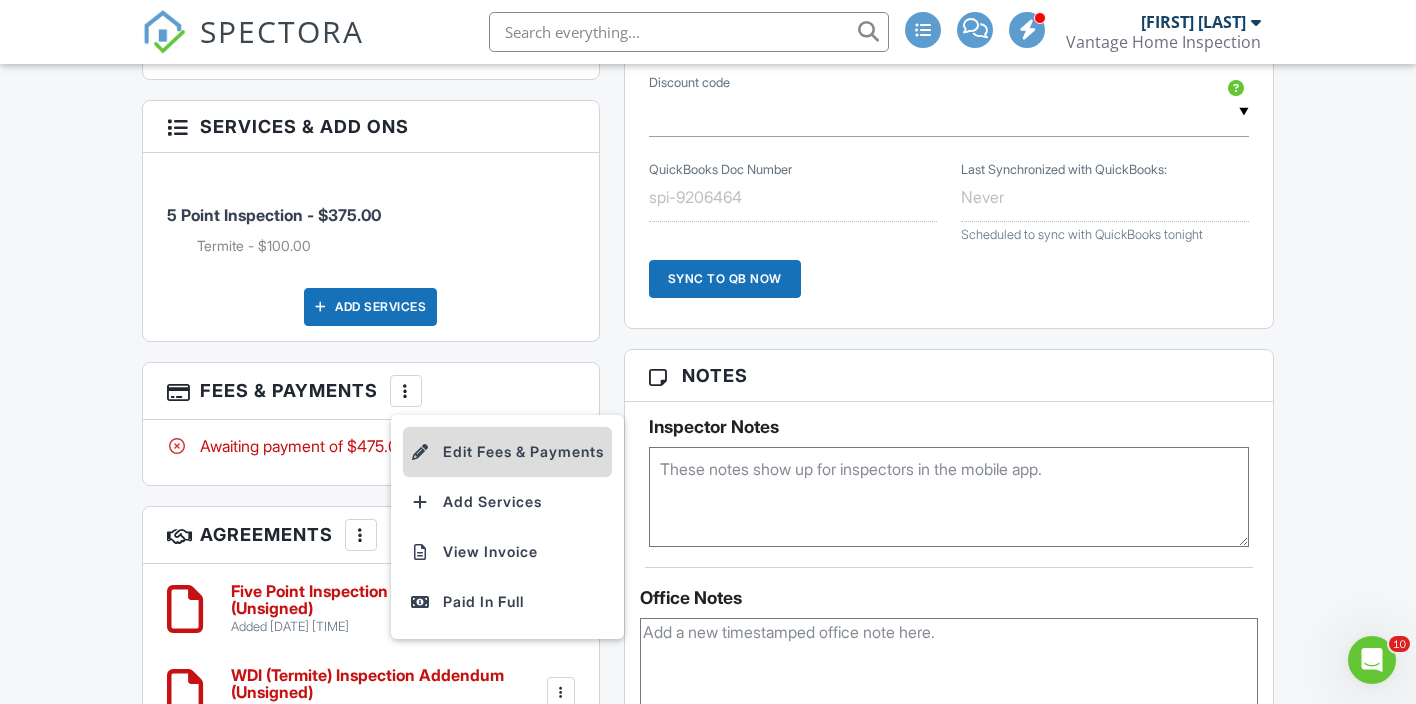 click on "Edit Fees & Payments" at bounding box center [507, 452] 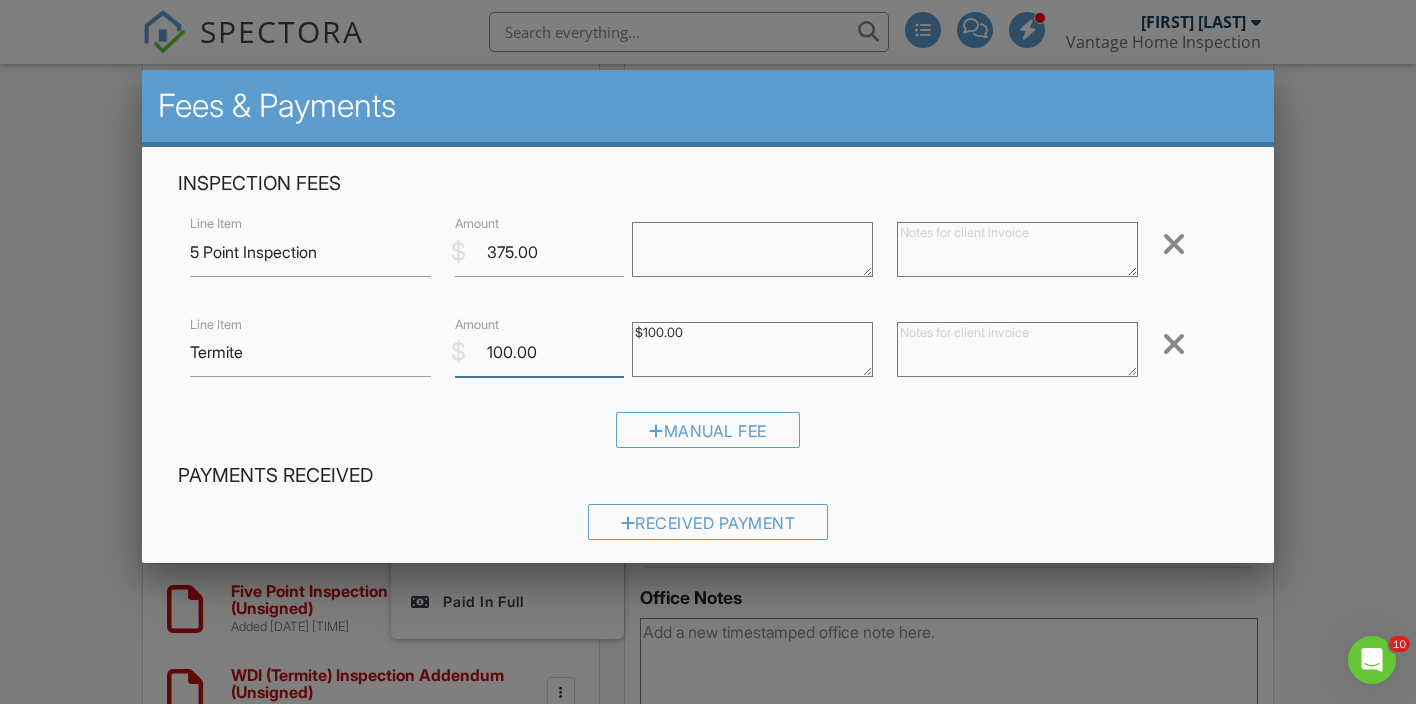 click on "100.00" at bounding box center (539, 352) 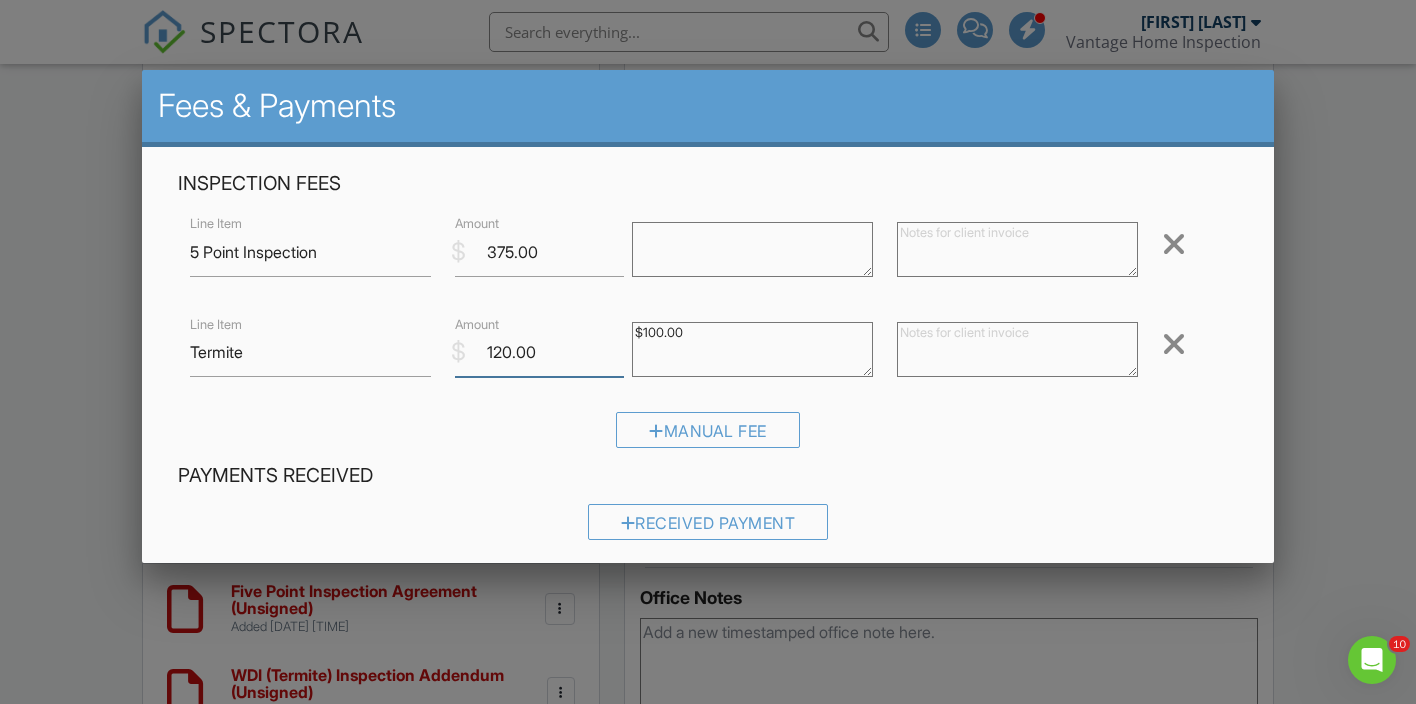type on "120.00" 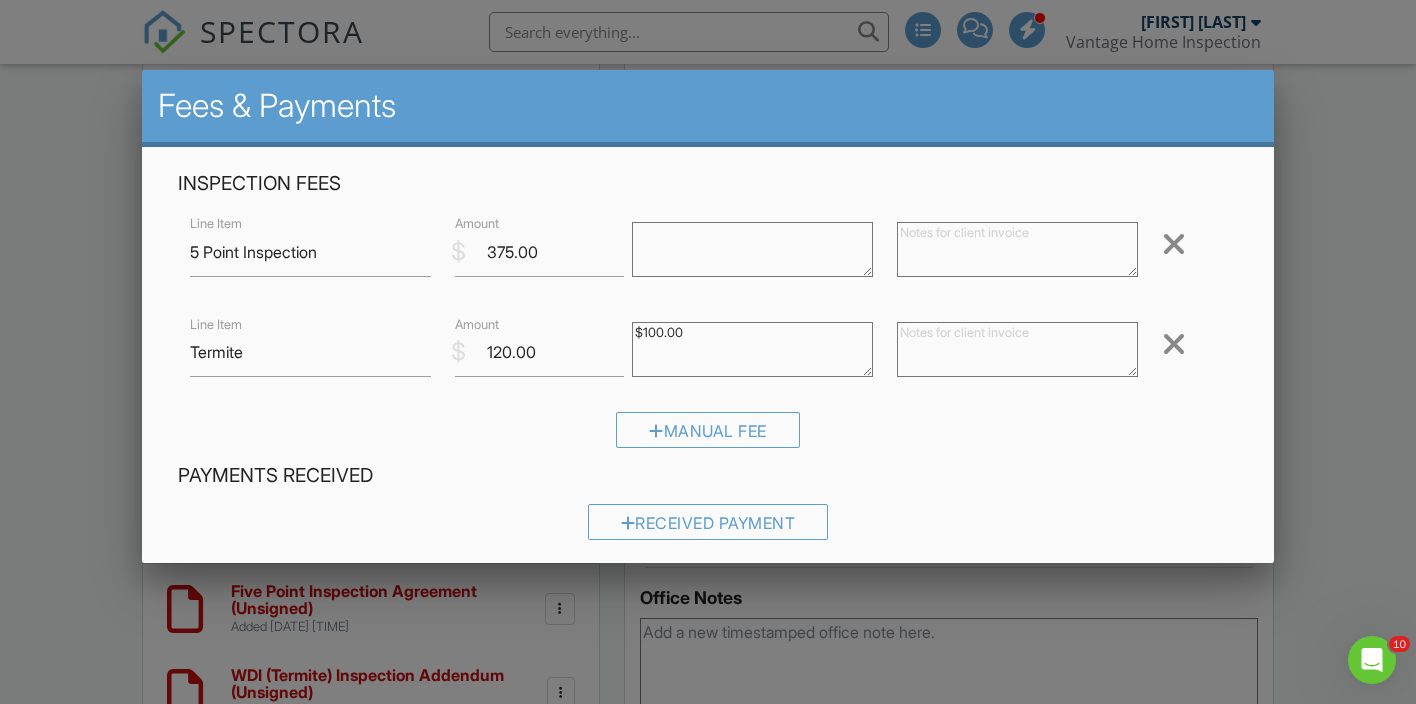 drag, startPoint x: 734, startPoint y: 339, endPoint x: 403, endPoint y: 328, distance: 331.18274 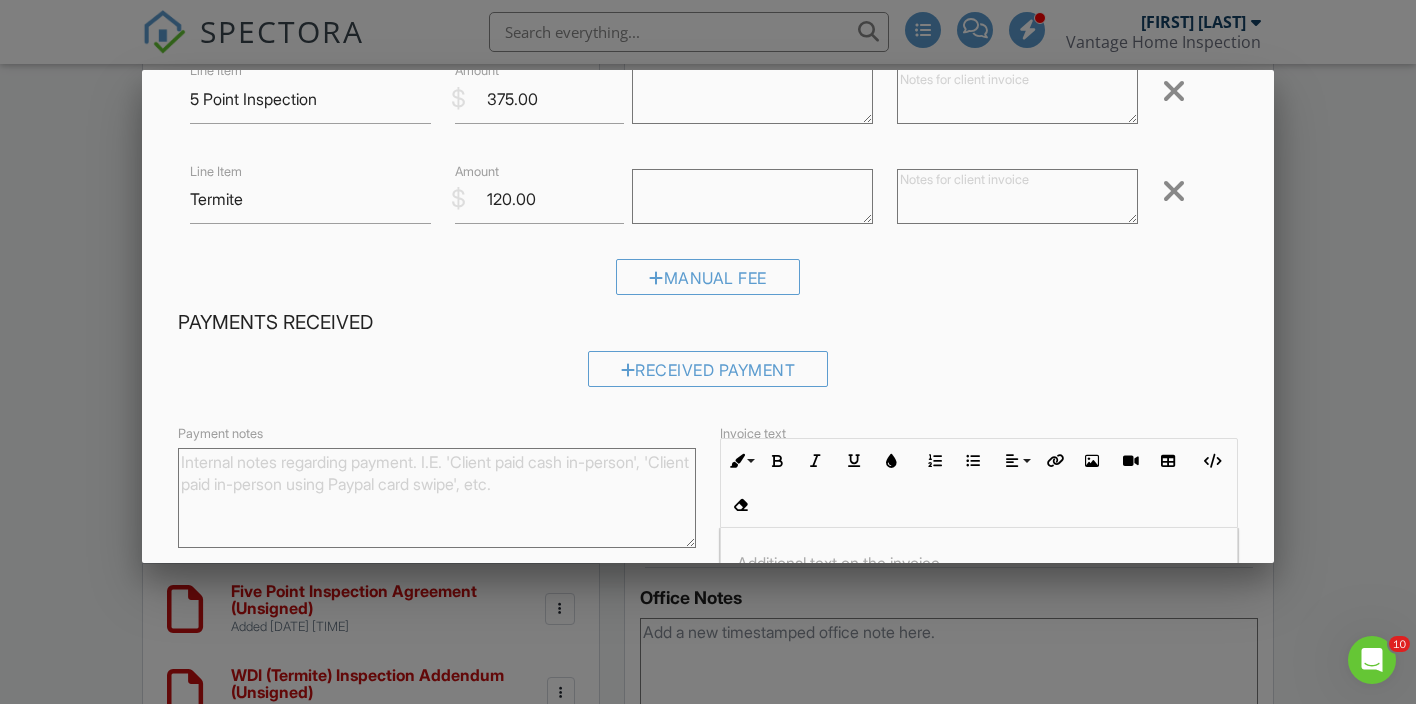 scroll, scrollTop: 363, scrollLeft: 0, axis: vertical 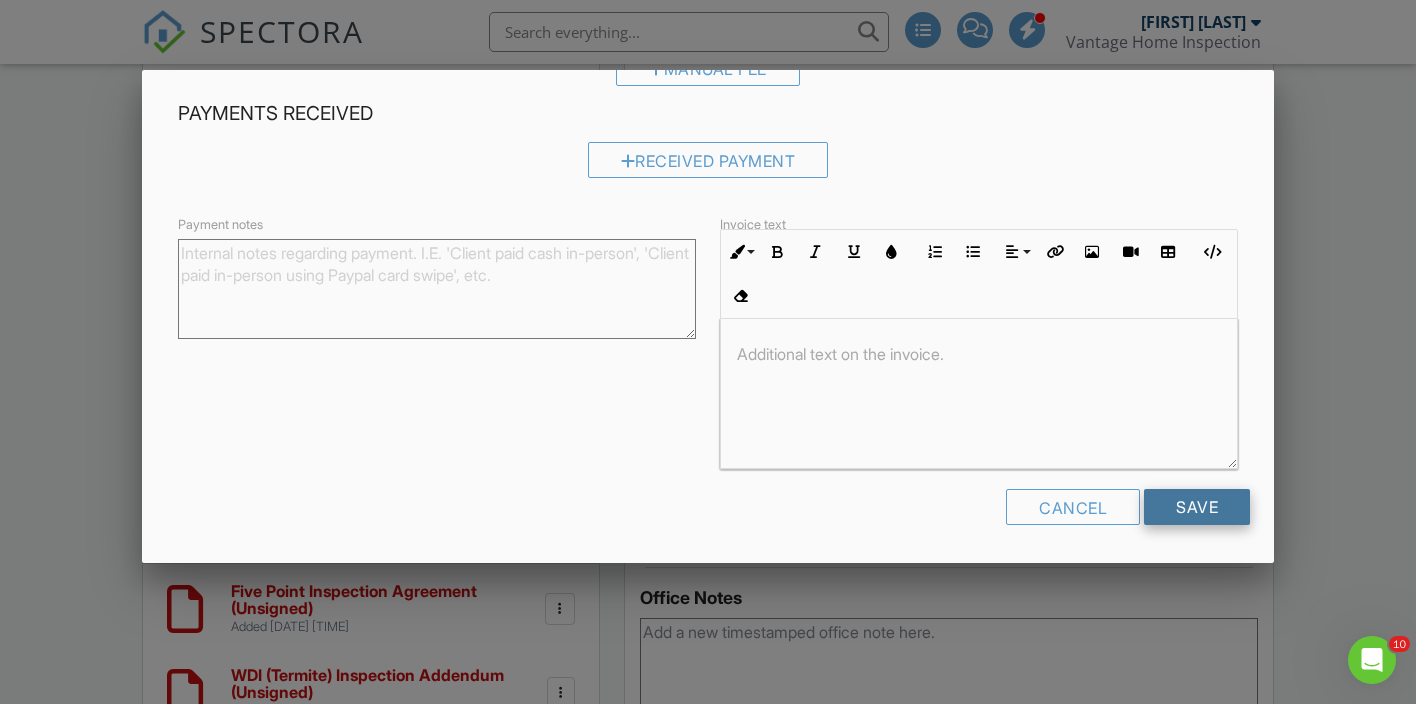 type 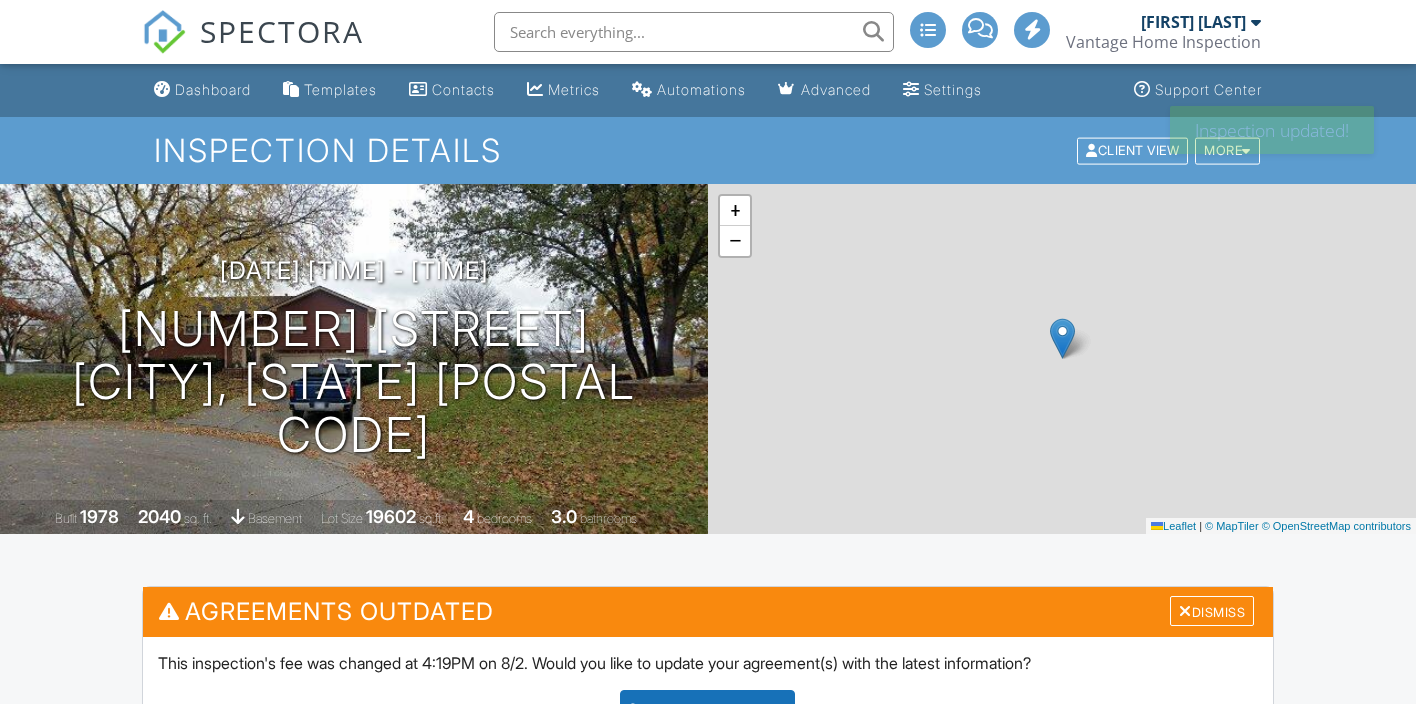 scroll, scrollTop: 0, scrollLeft: 0, axis: both 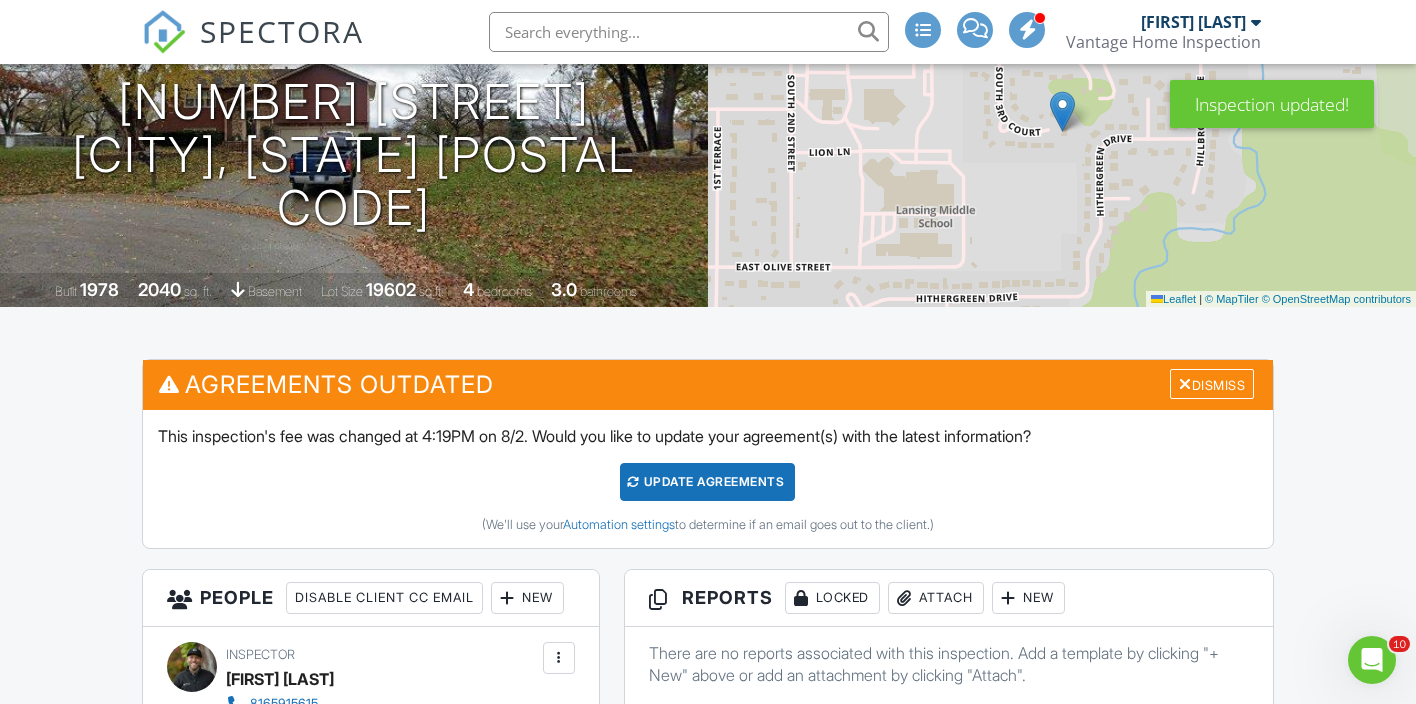 click on "Update Agreements" at bounding box center [707, 482] 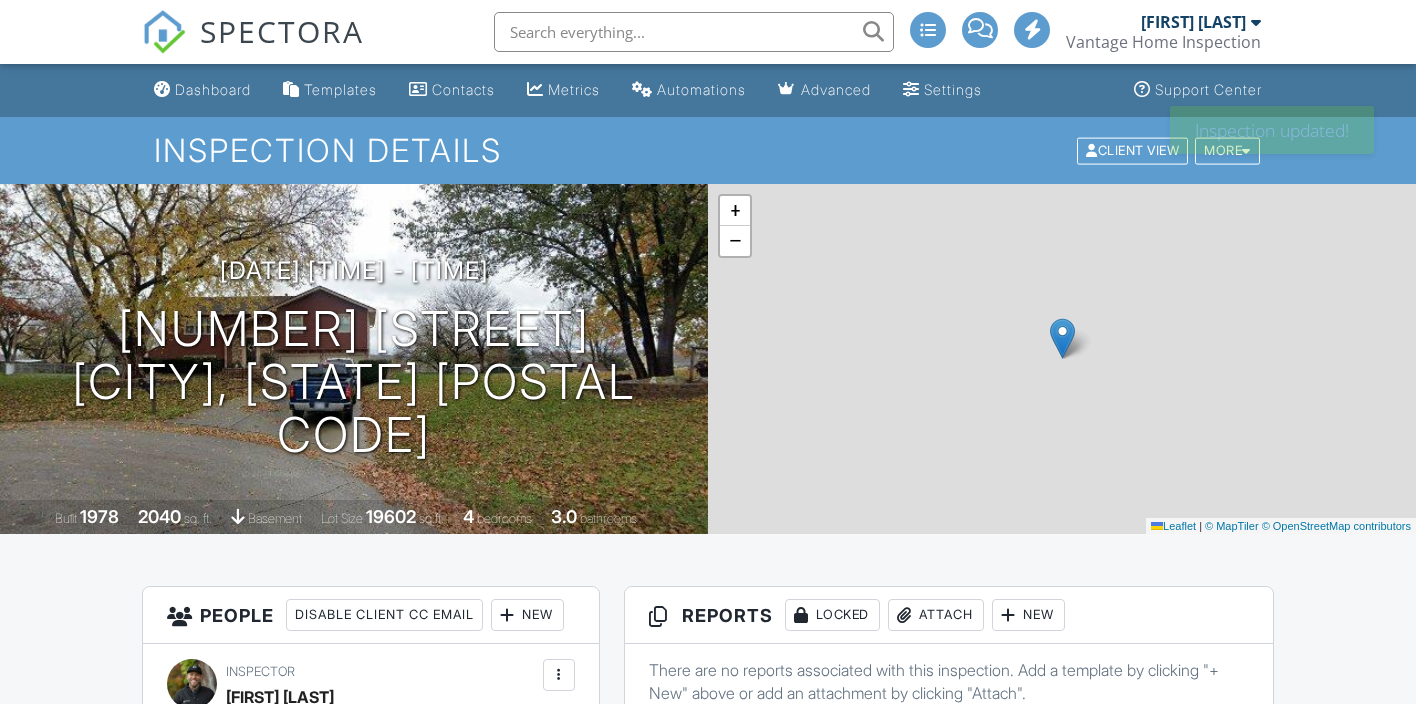 scroll, scrollTop: 0, scrollLeft: 0, axis: both 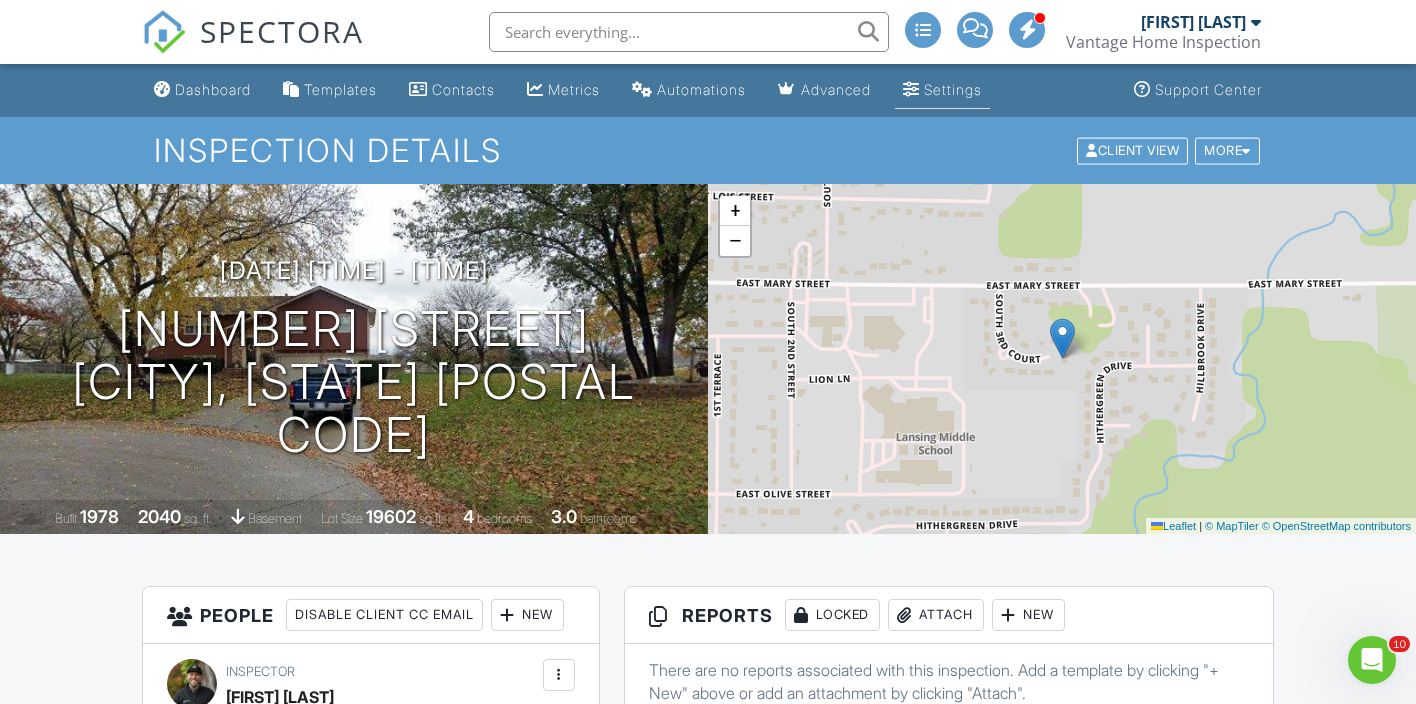 click on "Settings" at bounding box center (953, 89) 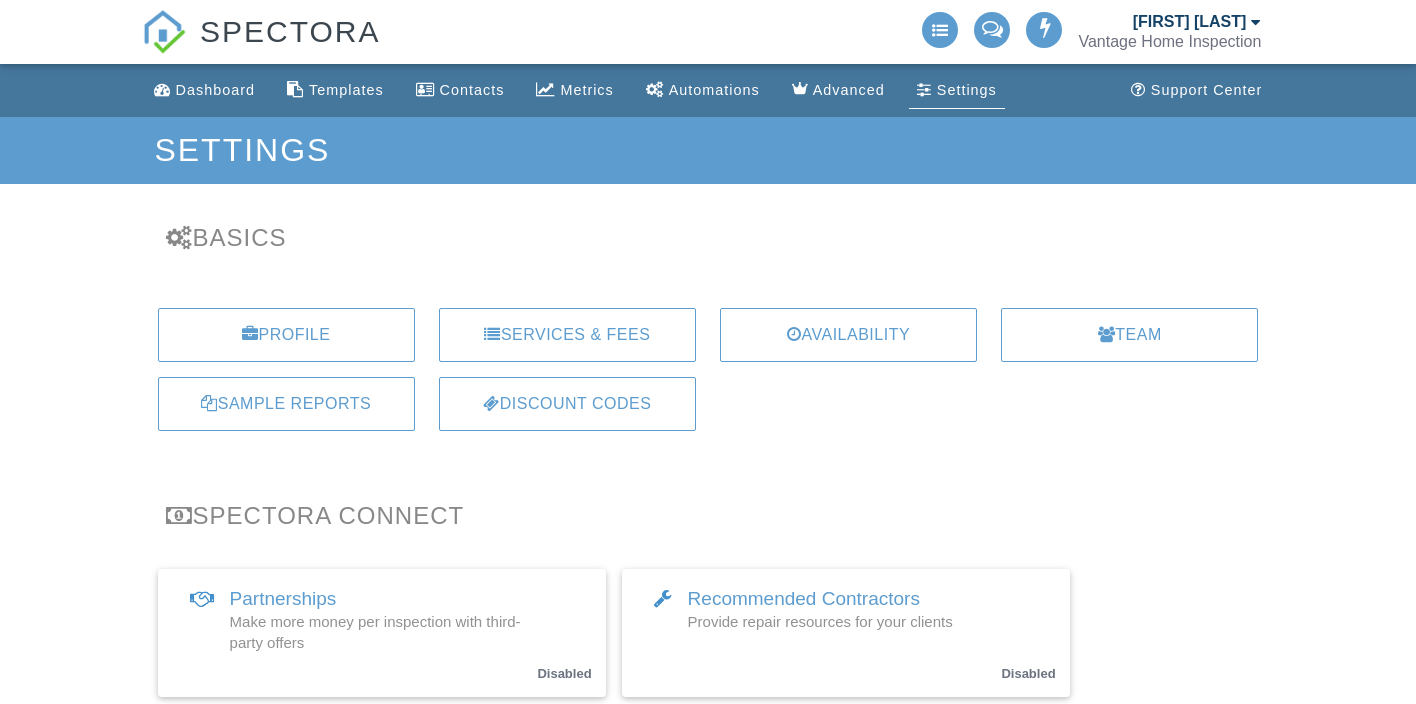 scroll, scrollTop: 0, scrollLeft: 0, axis: both 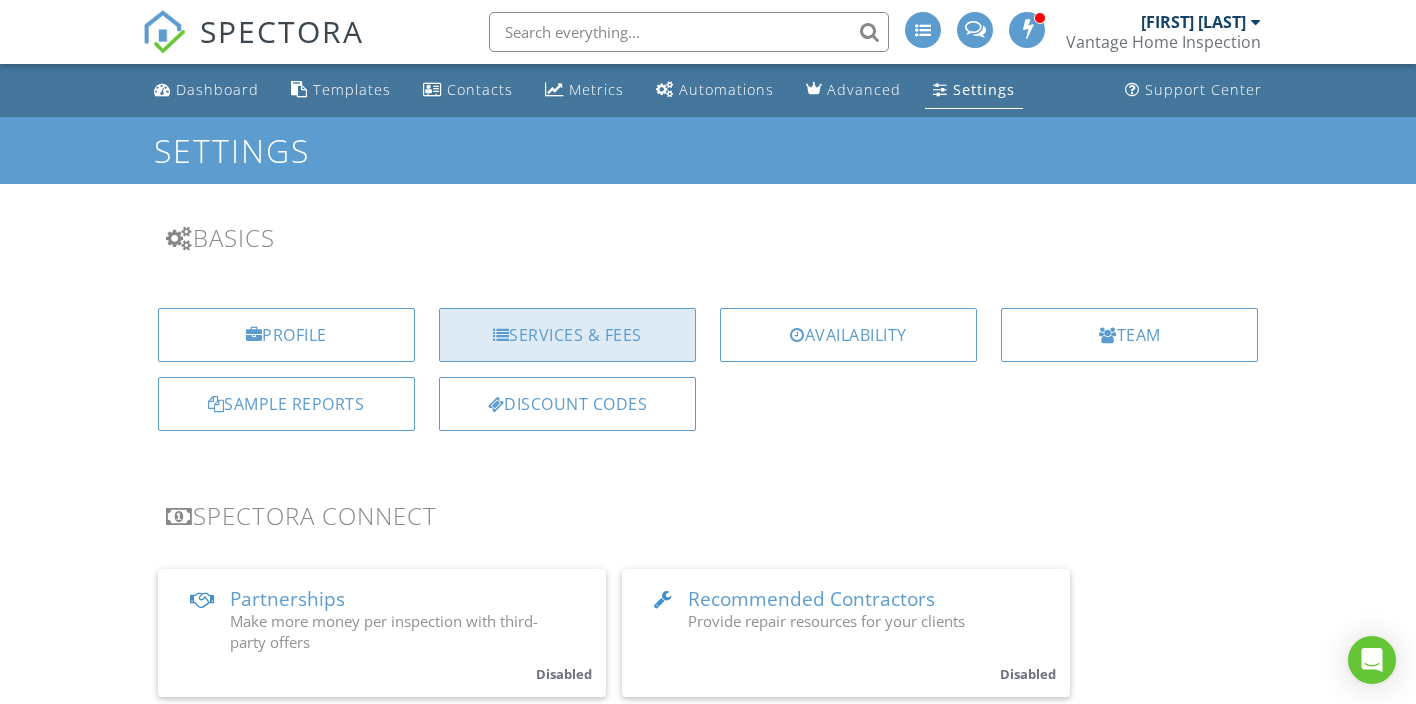 click on "Services & Fees" at bounding box center [567, 335] 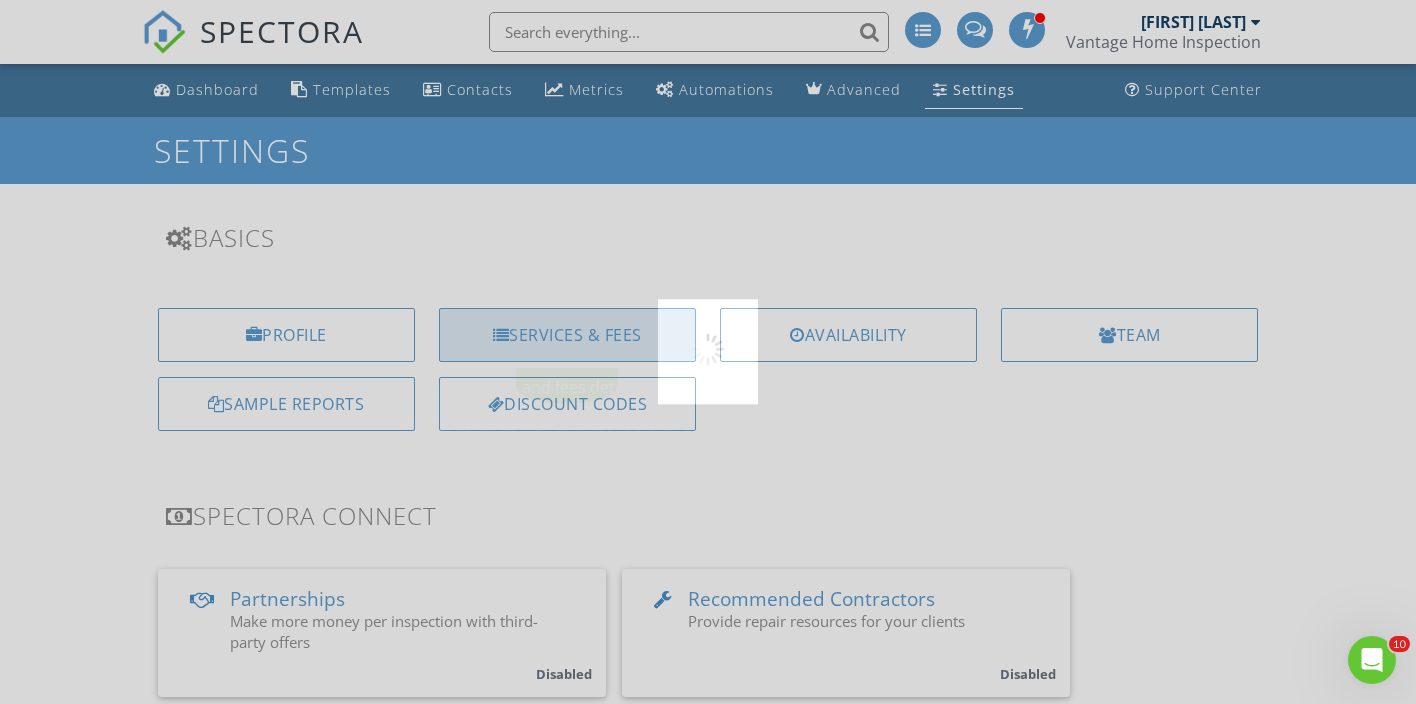 scroll, scrollTop: 0, scrollLeft: 0, axis: both 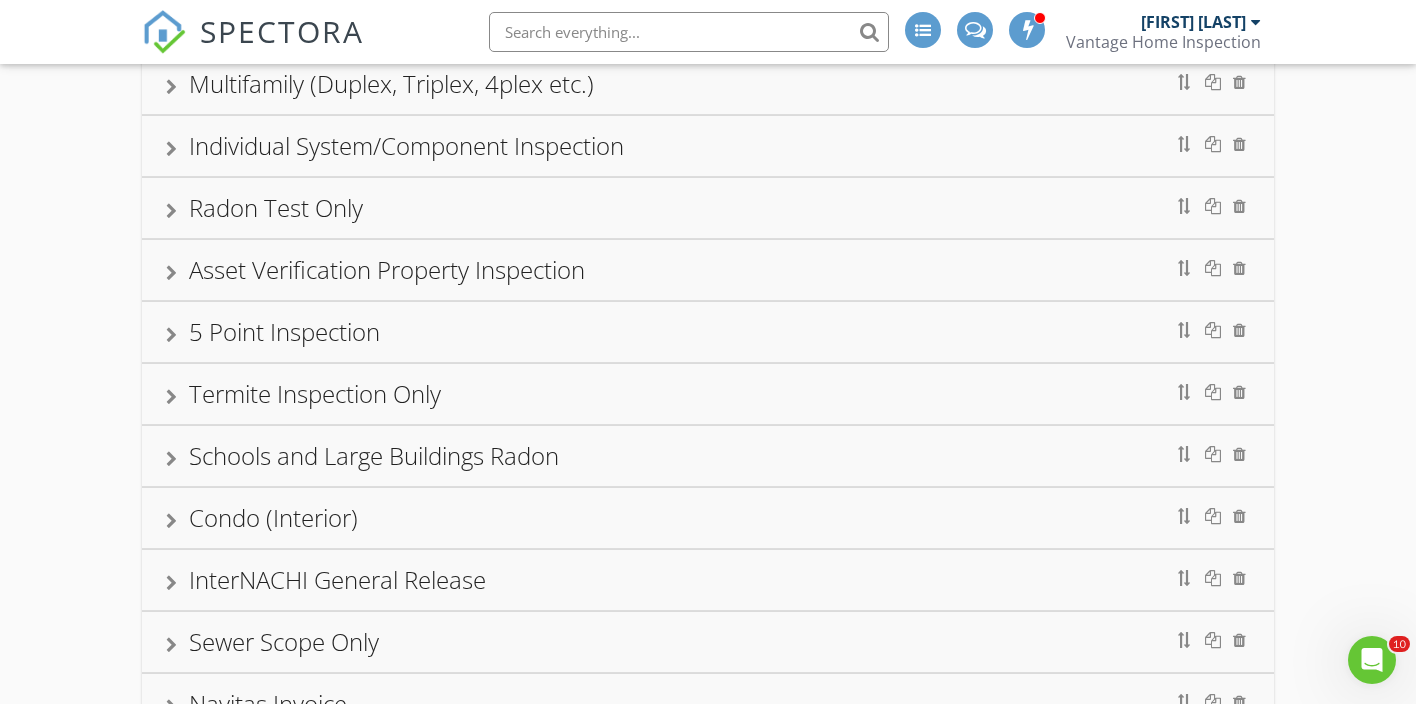 click on "Termite Inspection Only" at bounding box center [708, 394] 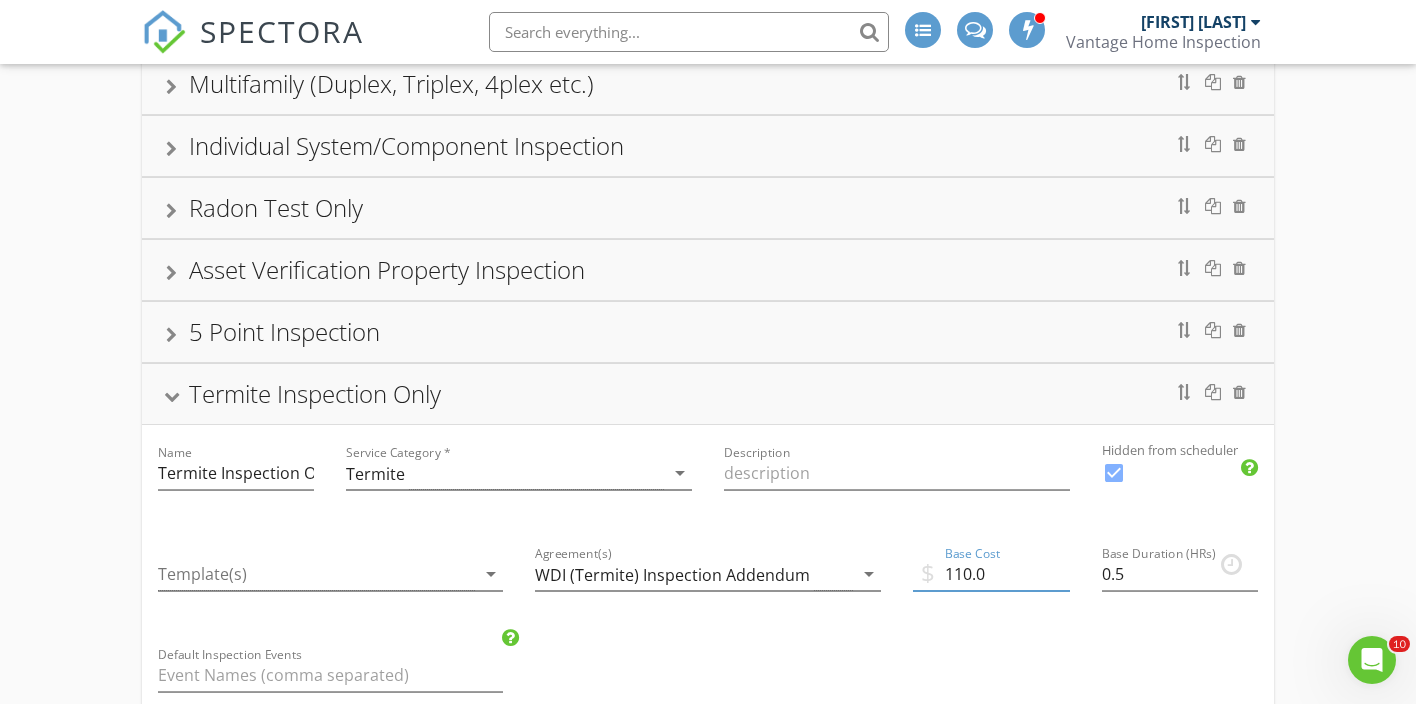 click on "110.0" at bounding box center [991, 574] 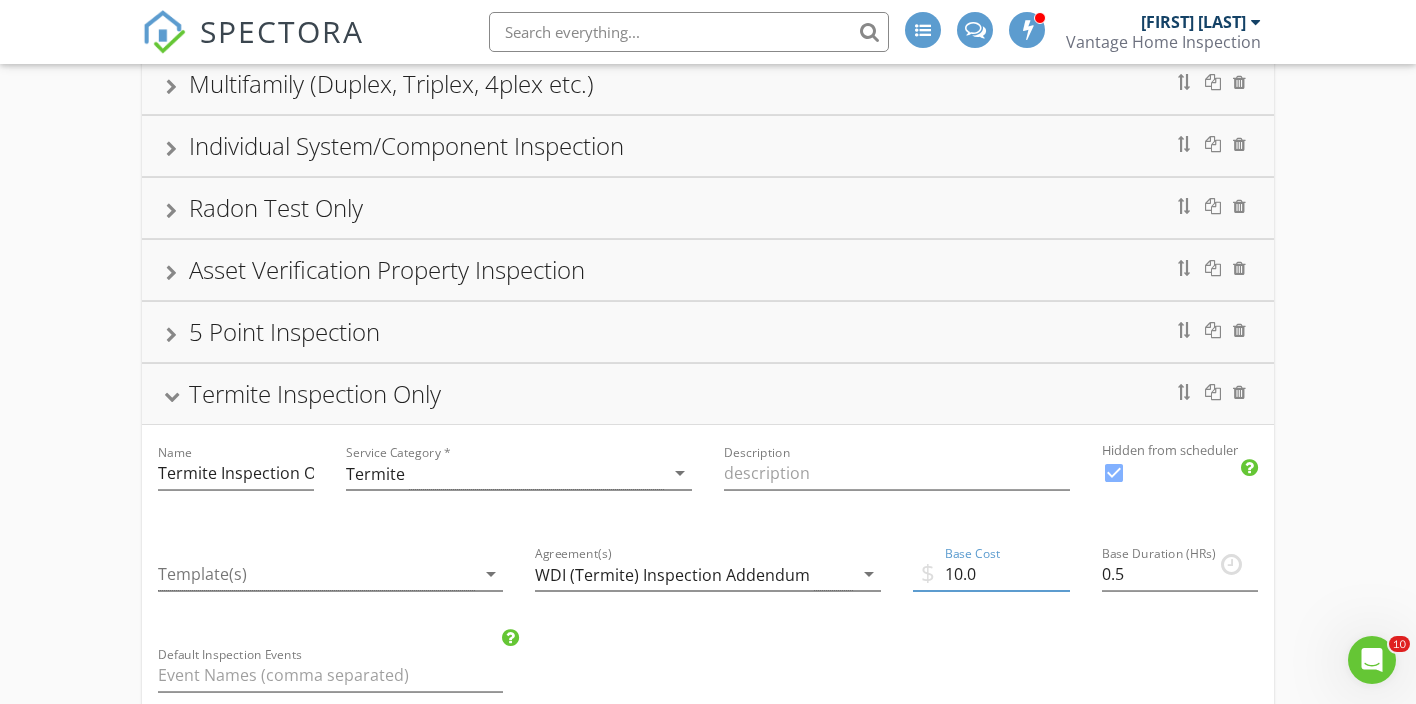 type on "120.0" 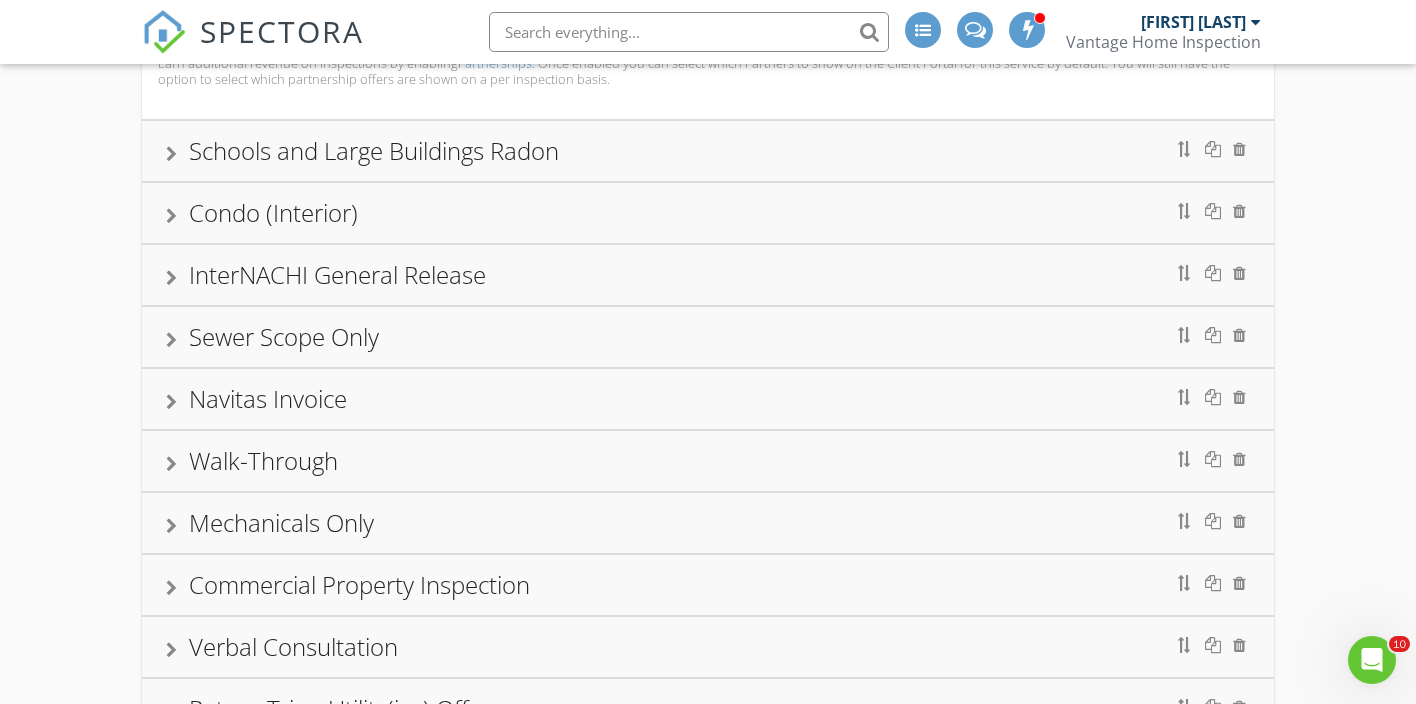 scroll, scrollTop: 1566, scrollLeft: 0, axis: vertical 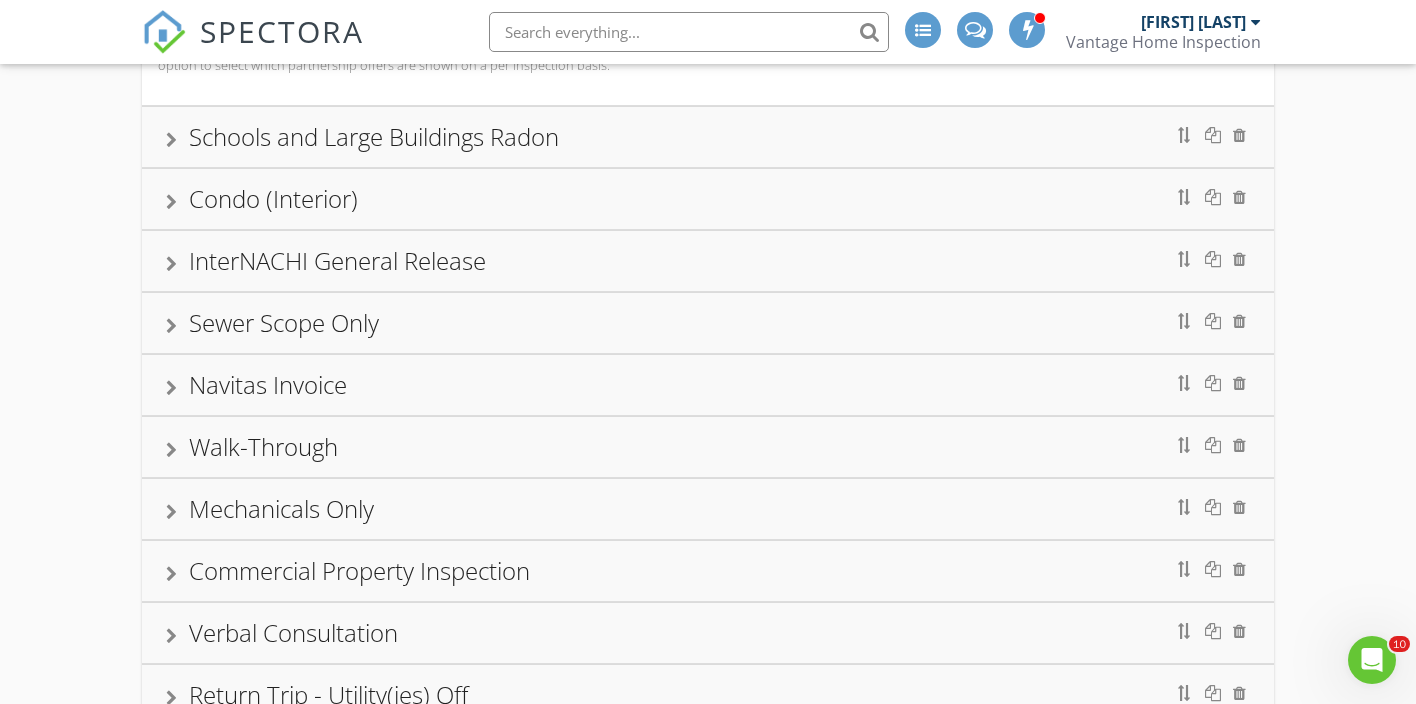click on "Sewer Scope Only" at bounding box center (708, 323) 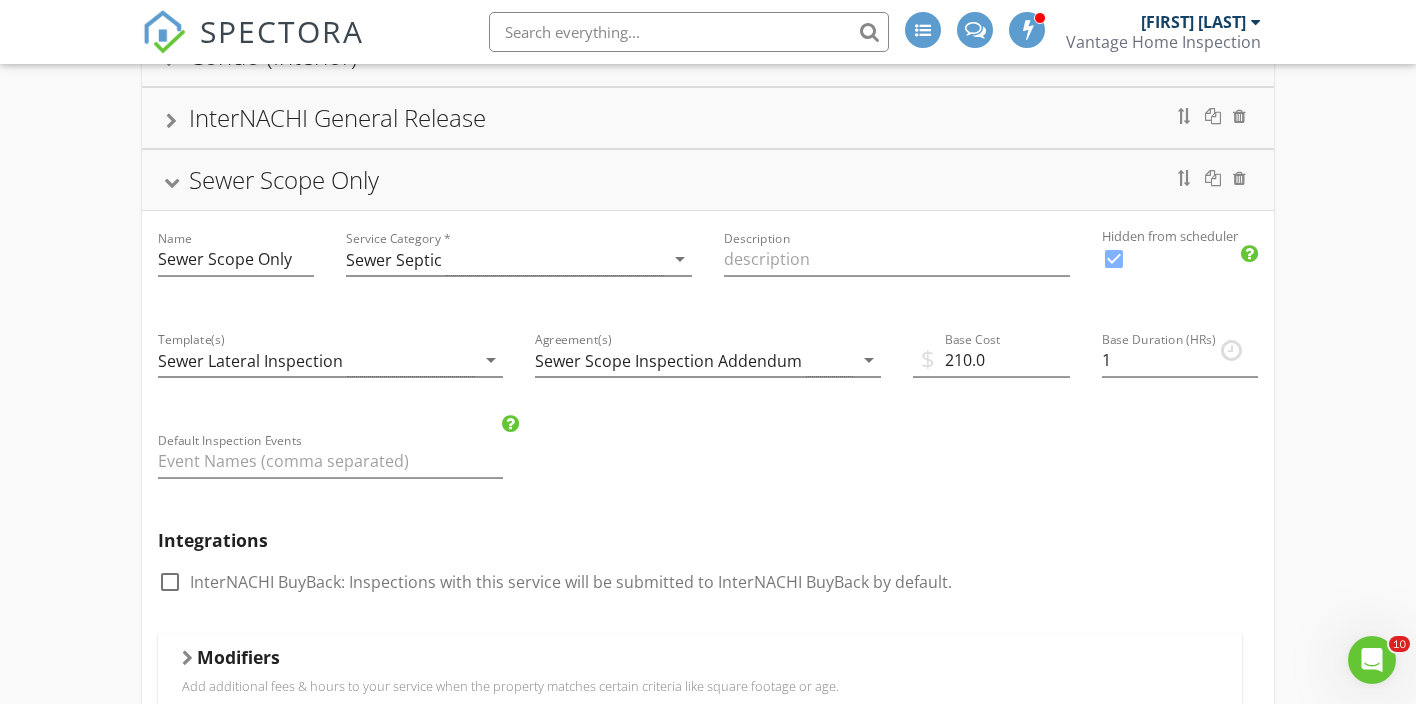 scroll, scrollTop: 754, scrollLeft: 0, axis: vertical 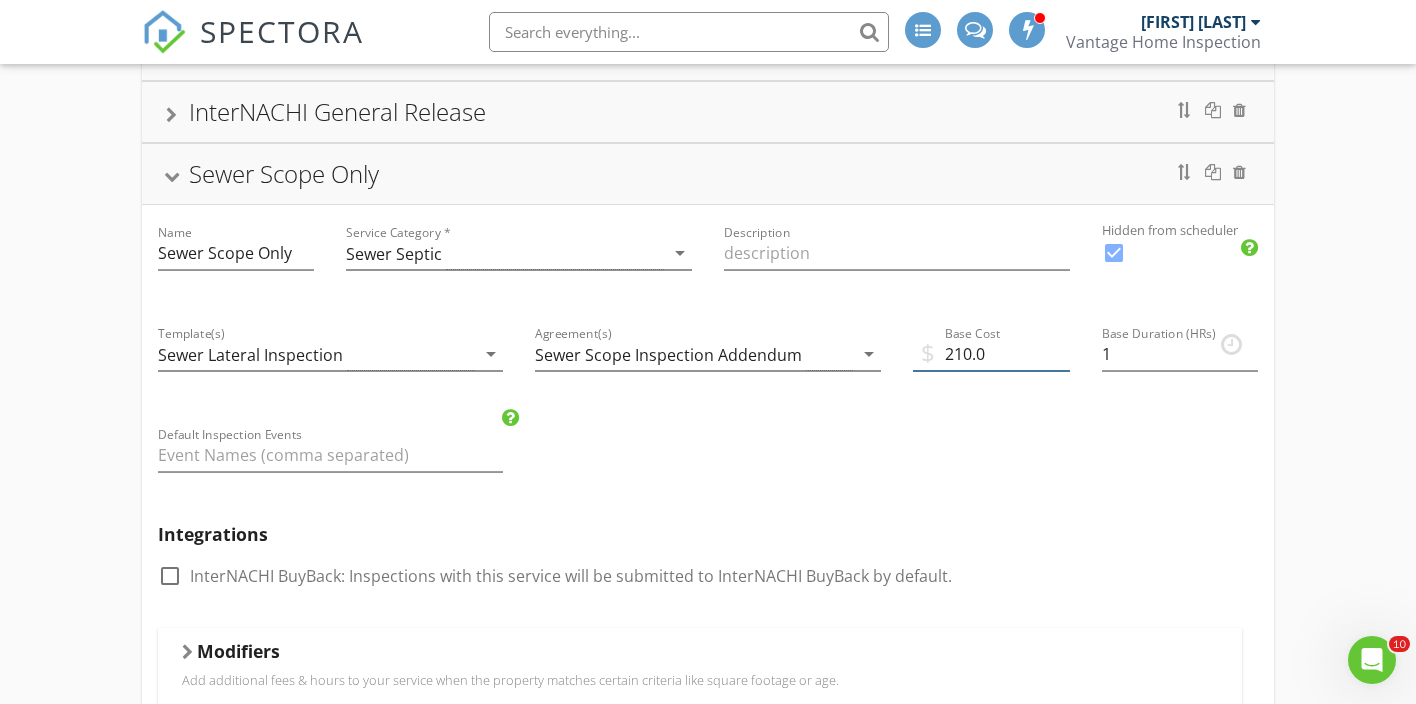 click on "210.0" at bounding box center (991, 354) 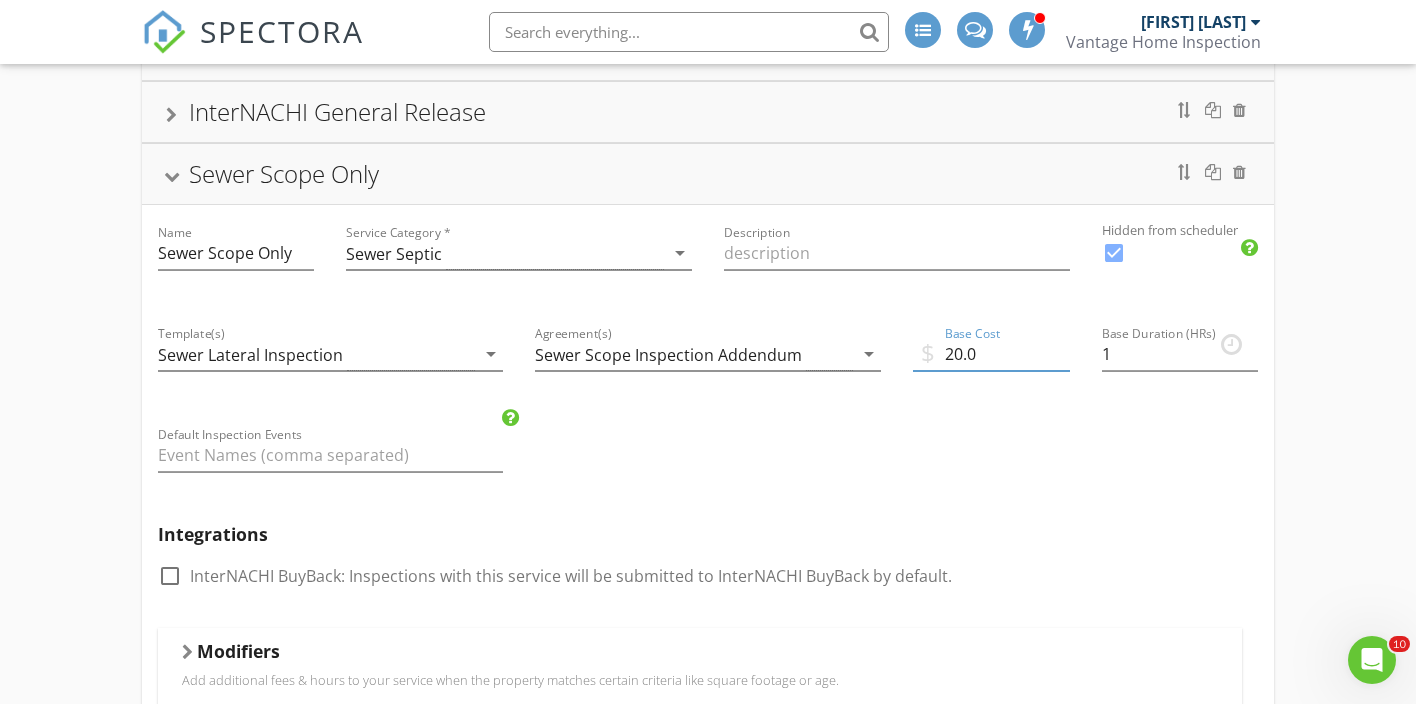 type on "220.0" 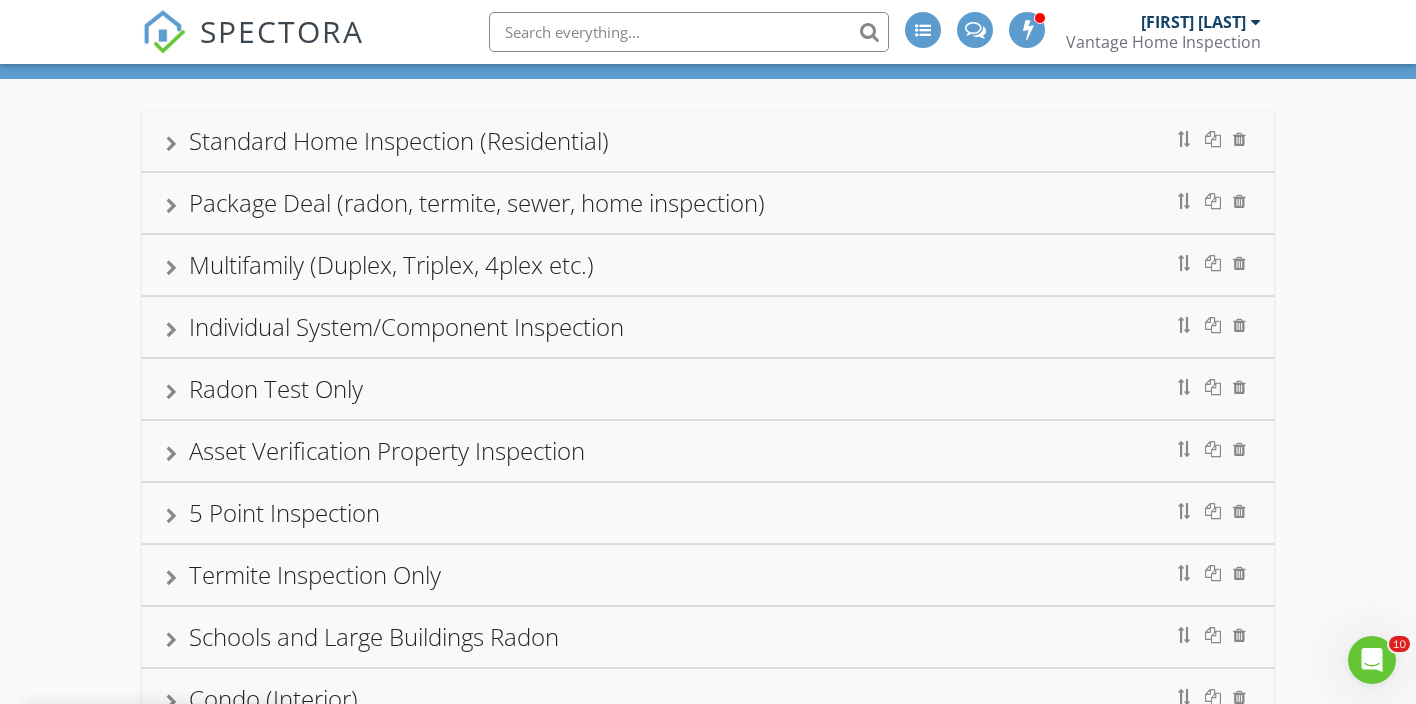 scroll, scrollTop: 0, scrollLeft: 0, axis: both 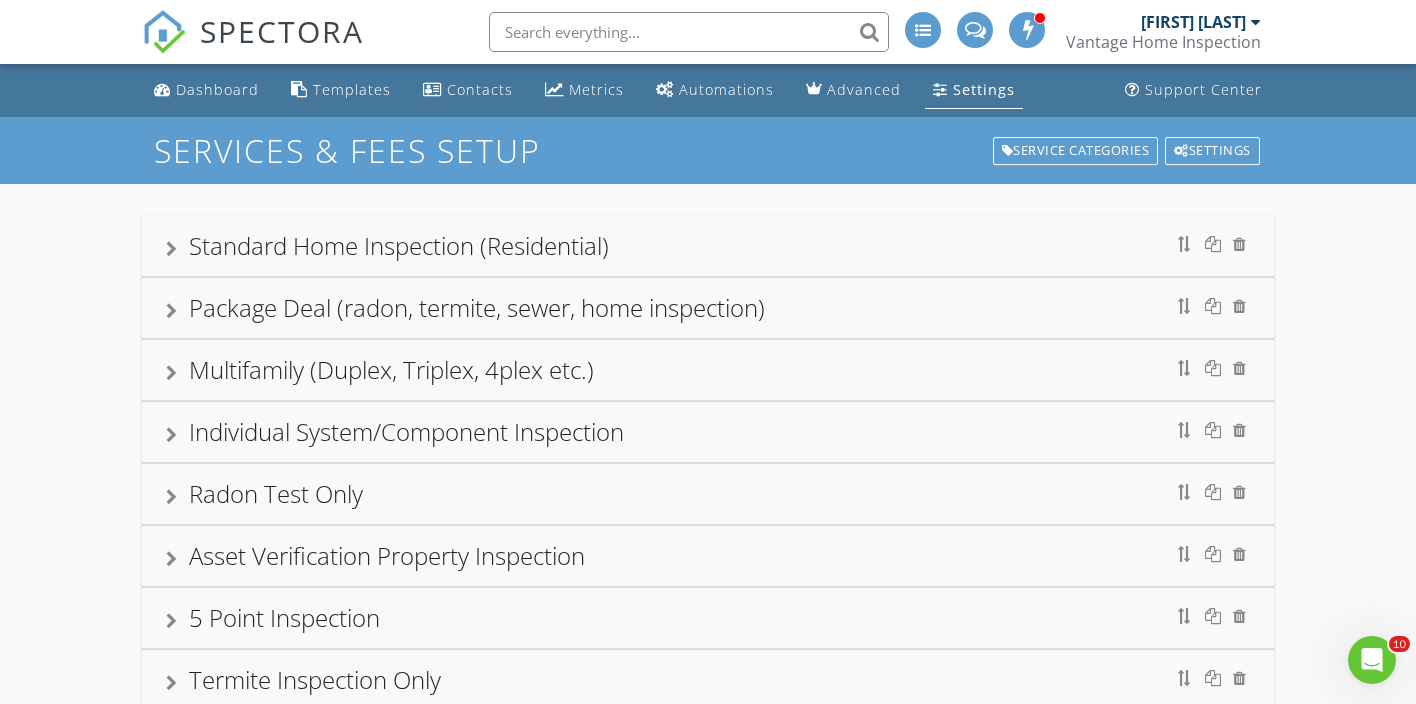 click on "Standard Home Inspection (Residential)" at bounding box center [708, 246] 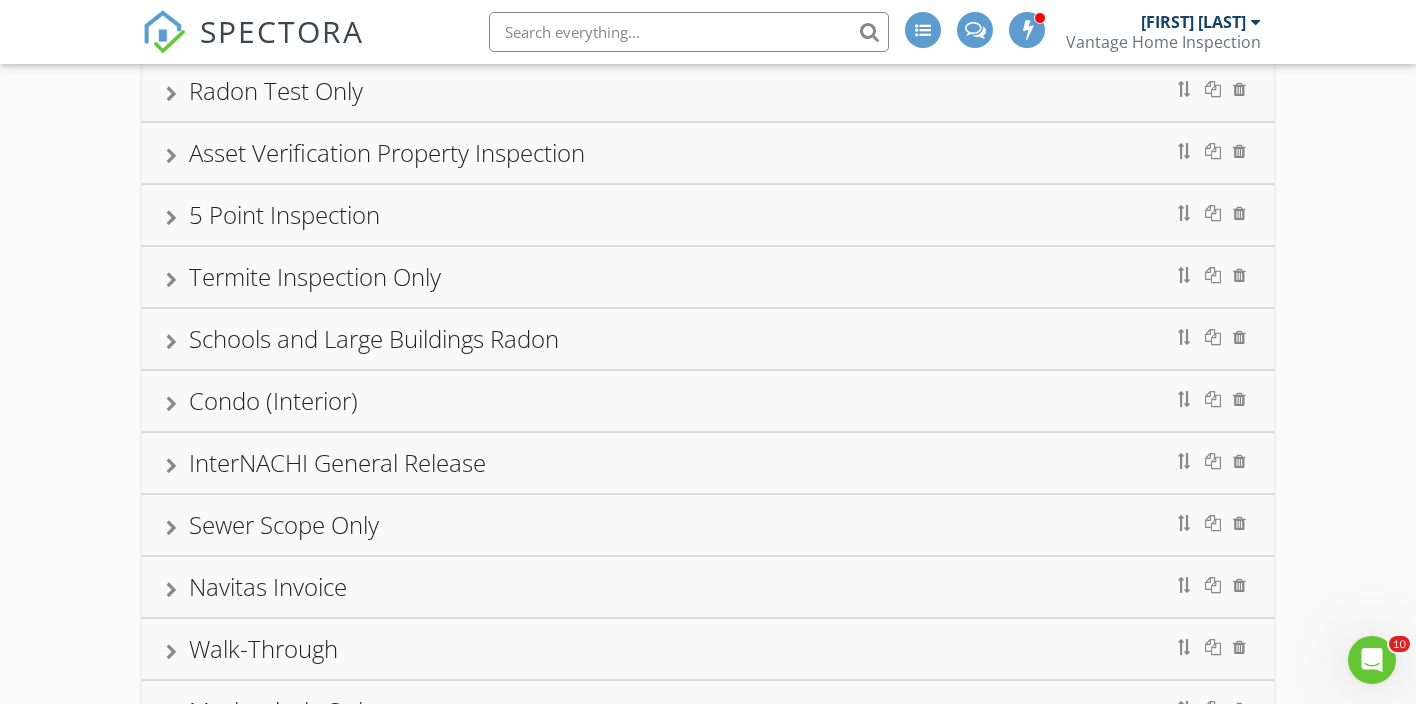 scroll, scrollTop: 2442, scrollLeft: 0, axis: vertical 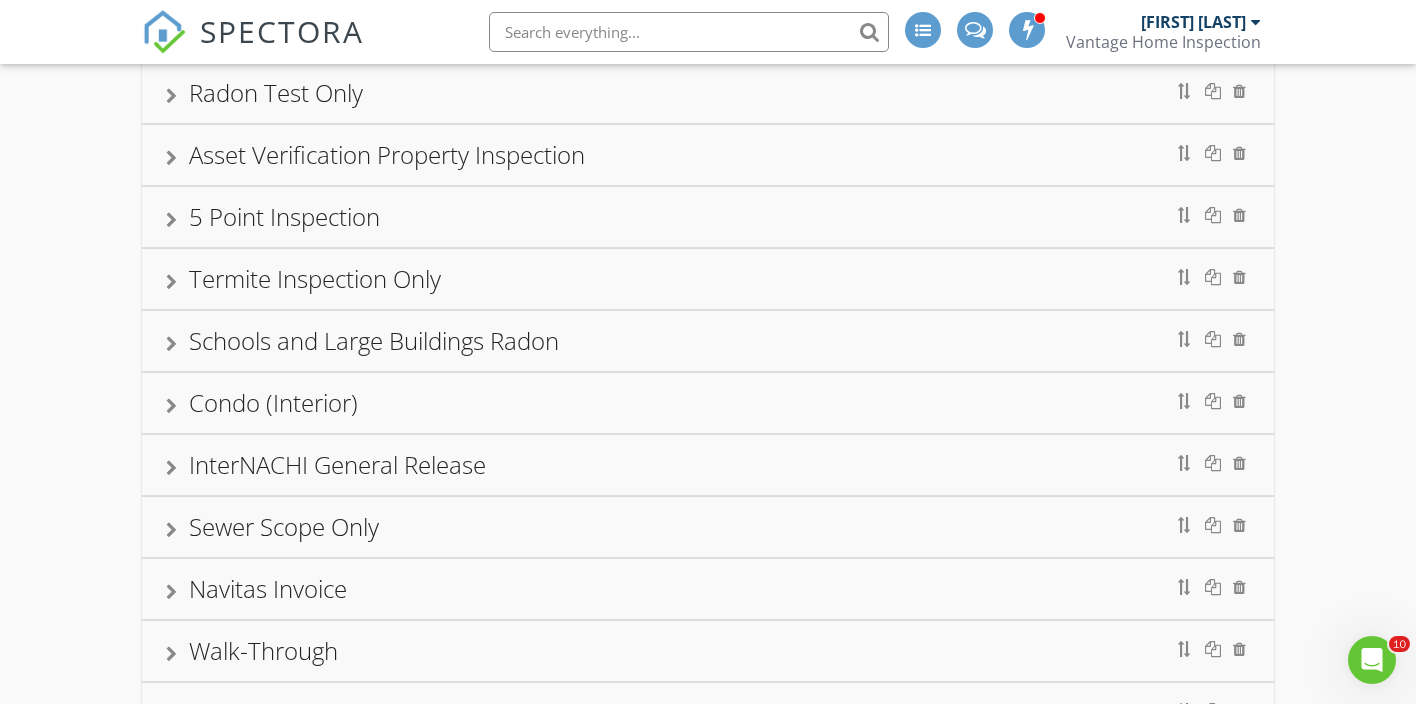 click on "5 Point Inspection" at bounding box center (708, 217) 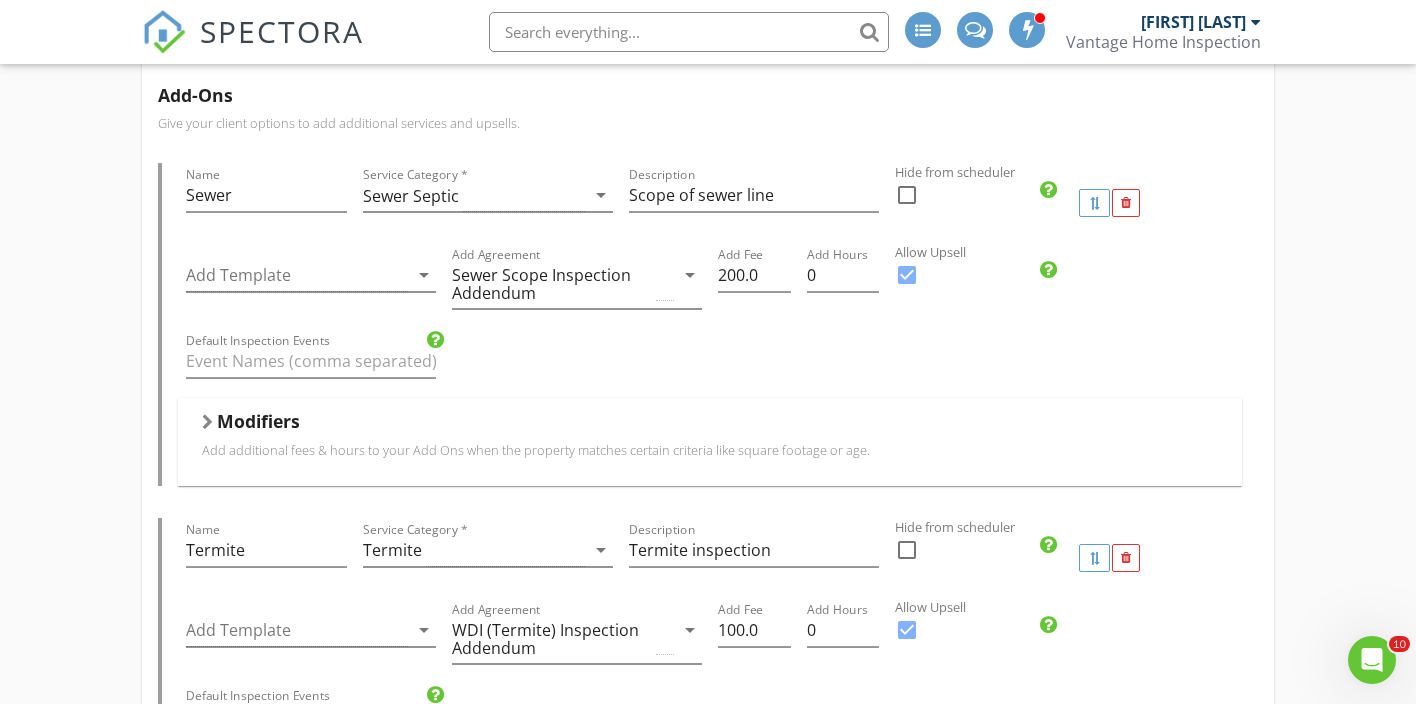 scroll, scrollTop: 1109, scrollLeft: 0, axis: vertical 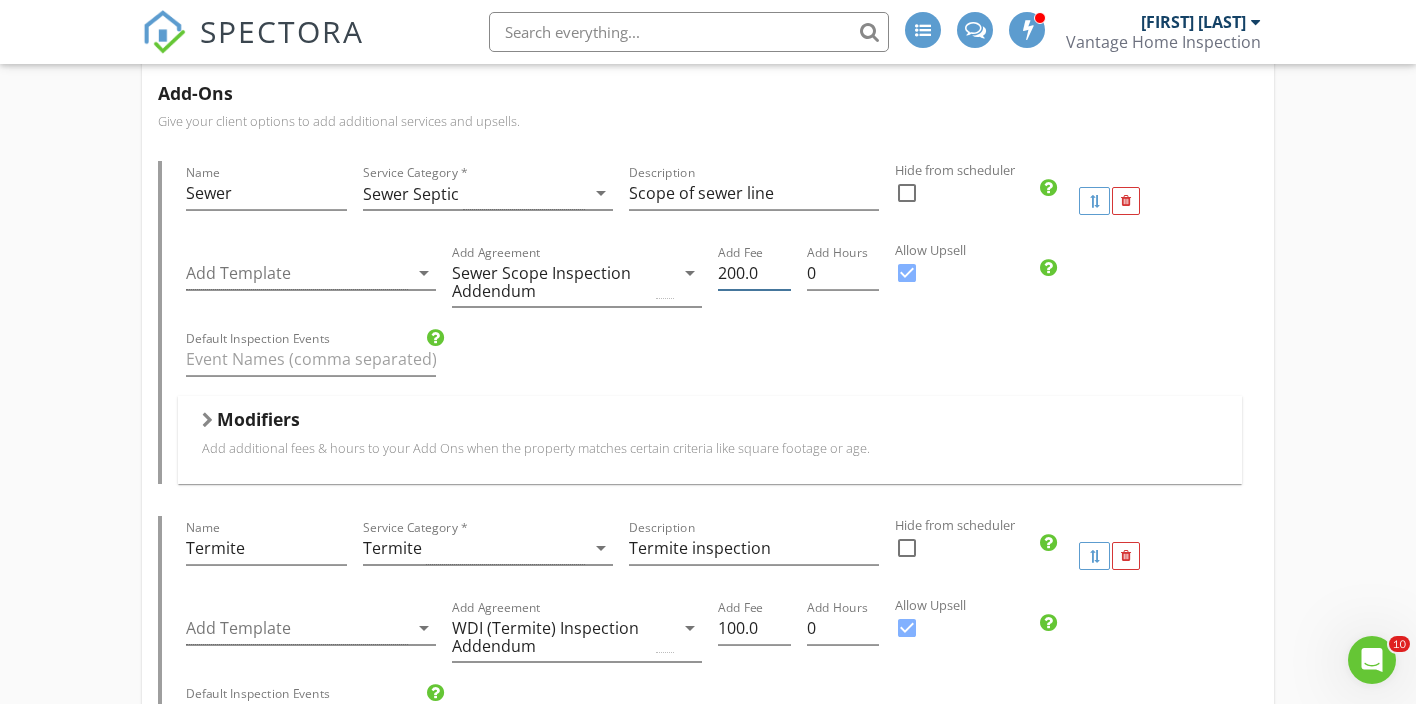 click on "200.0" at bounding box center [754, 273] 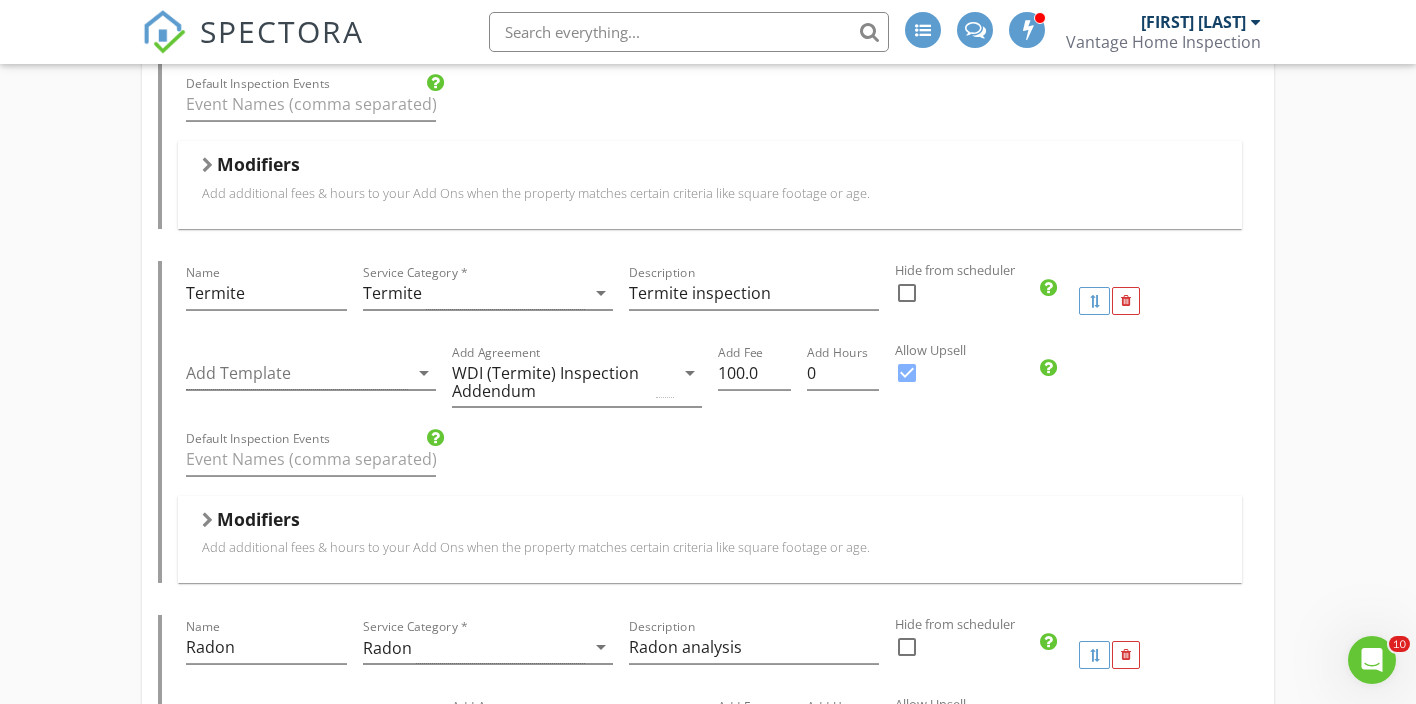 scroll, scrollTop: 1371, scrollLeft: 0, axis: vertical 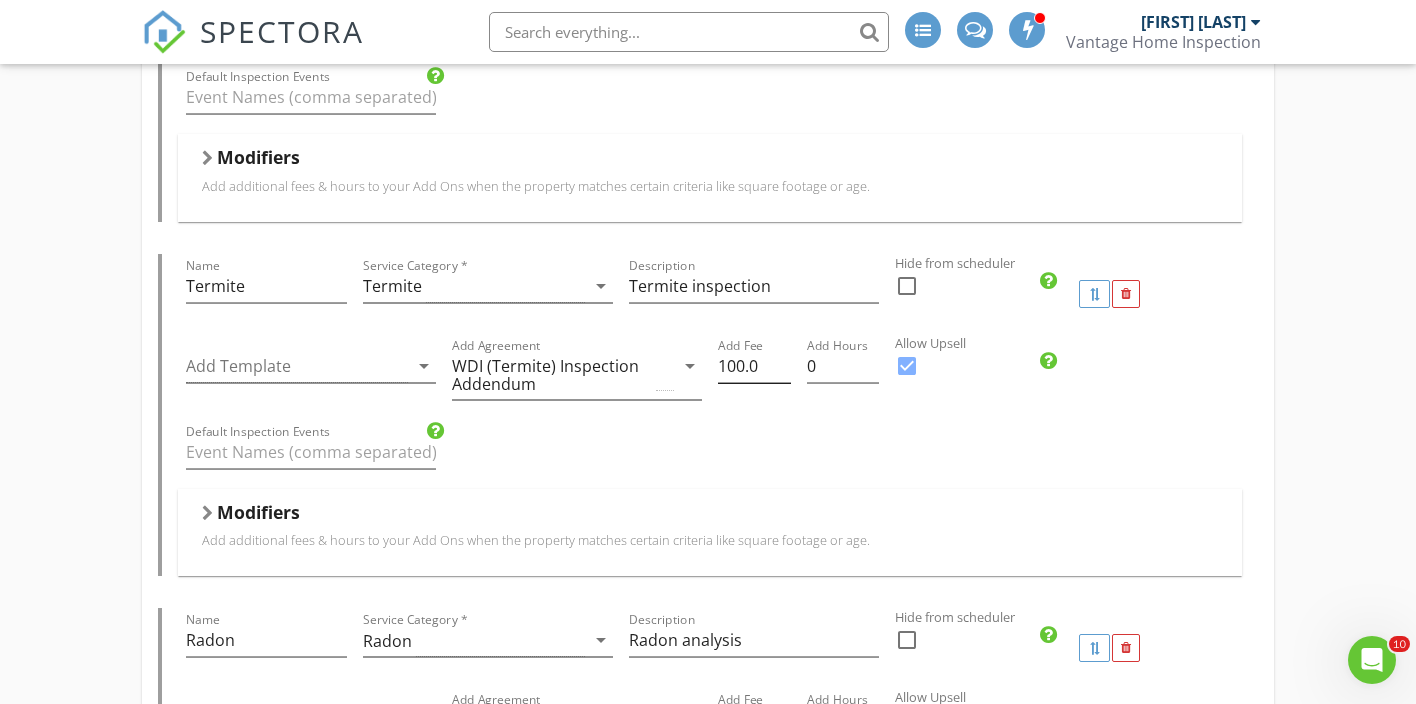 type on "220.0" 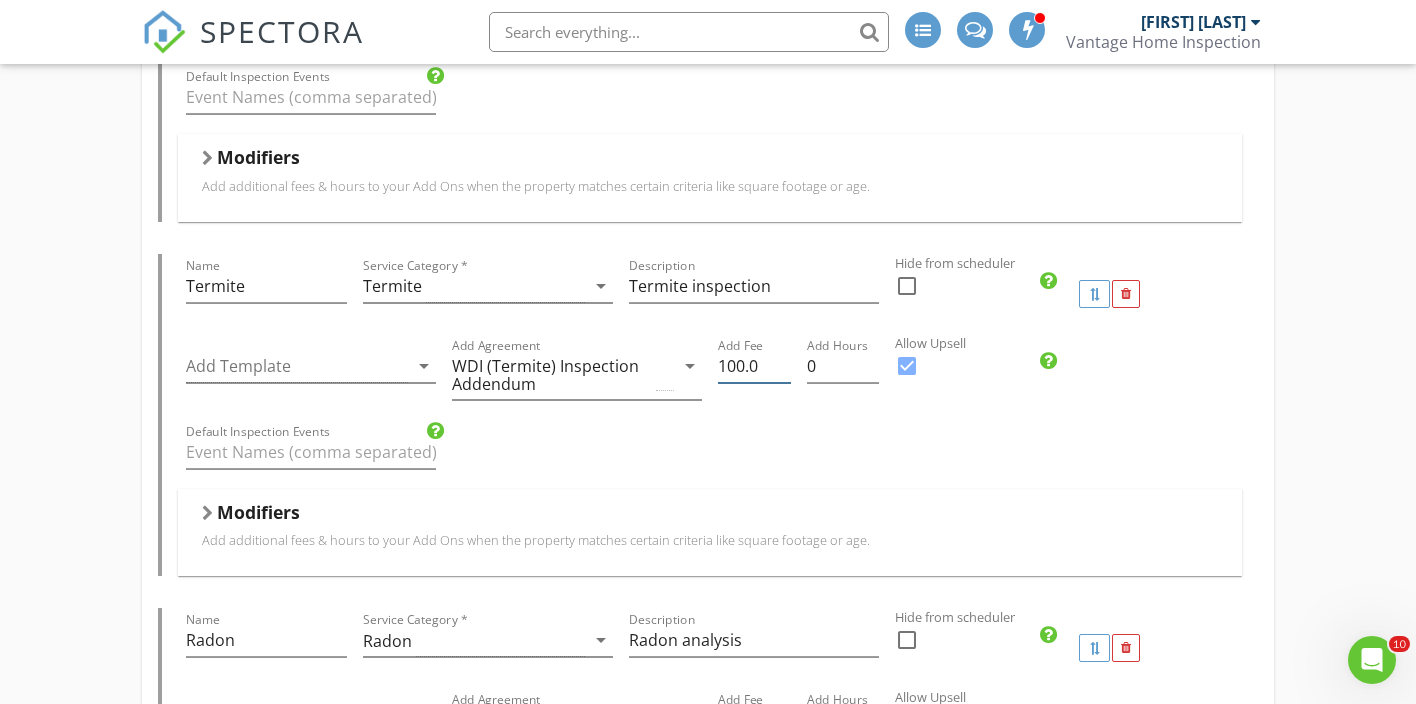click on "100.0" at bounding box center (754, 366) 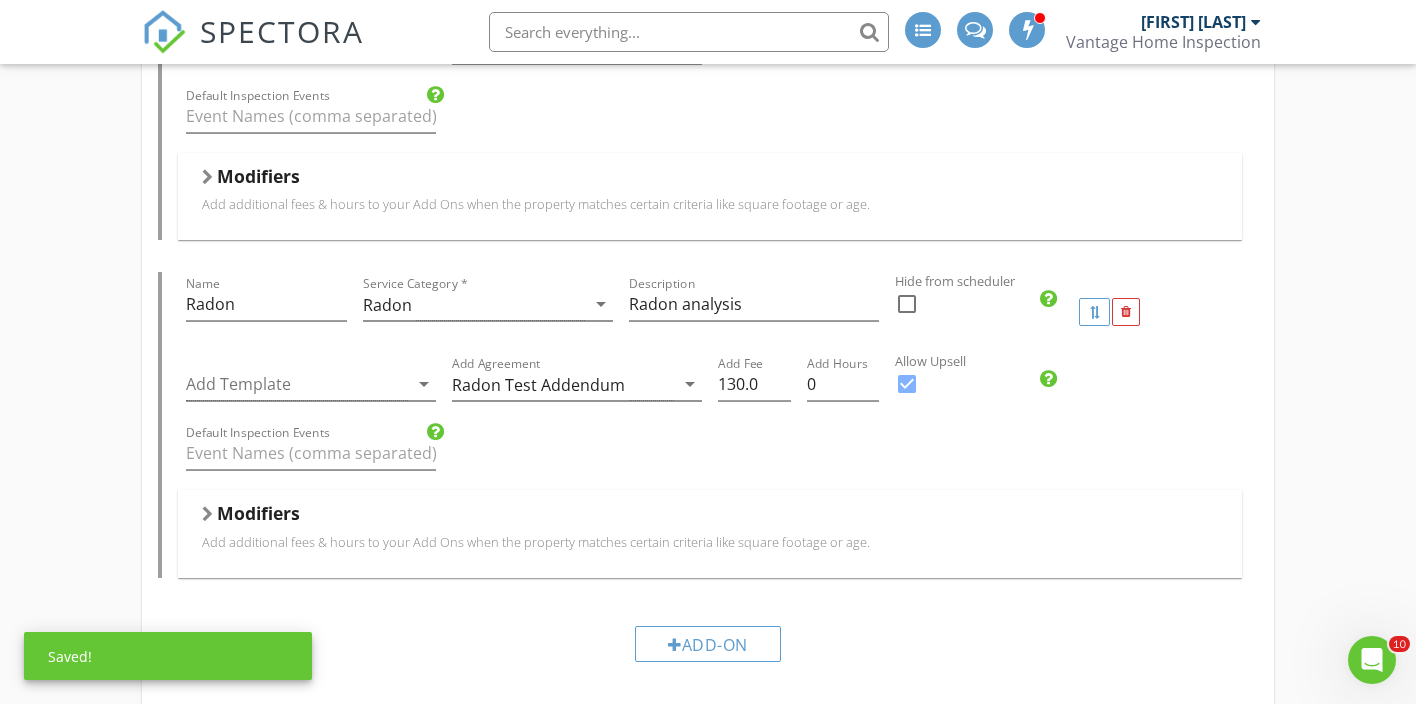 scroll, scrollTop: 1741, scrollLeft: 0, axis: vertical 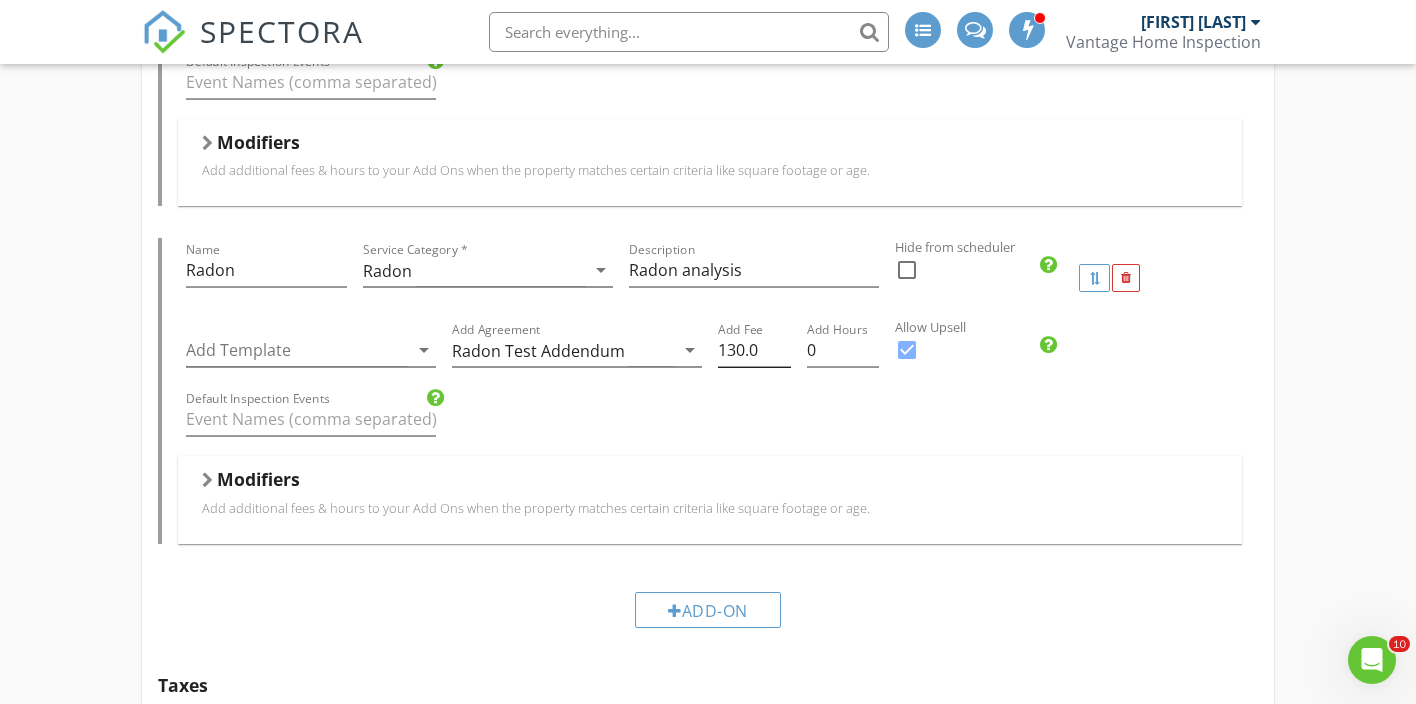 type on "120.0" 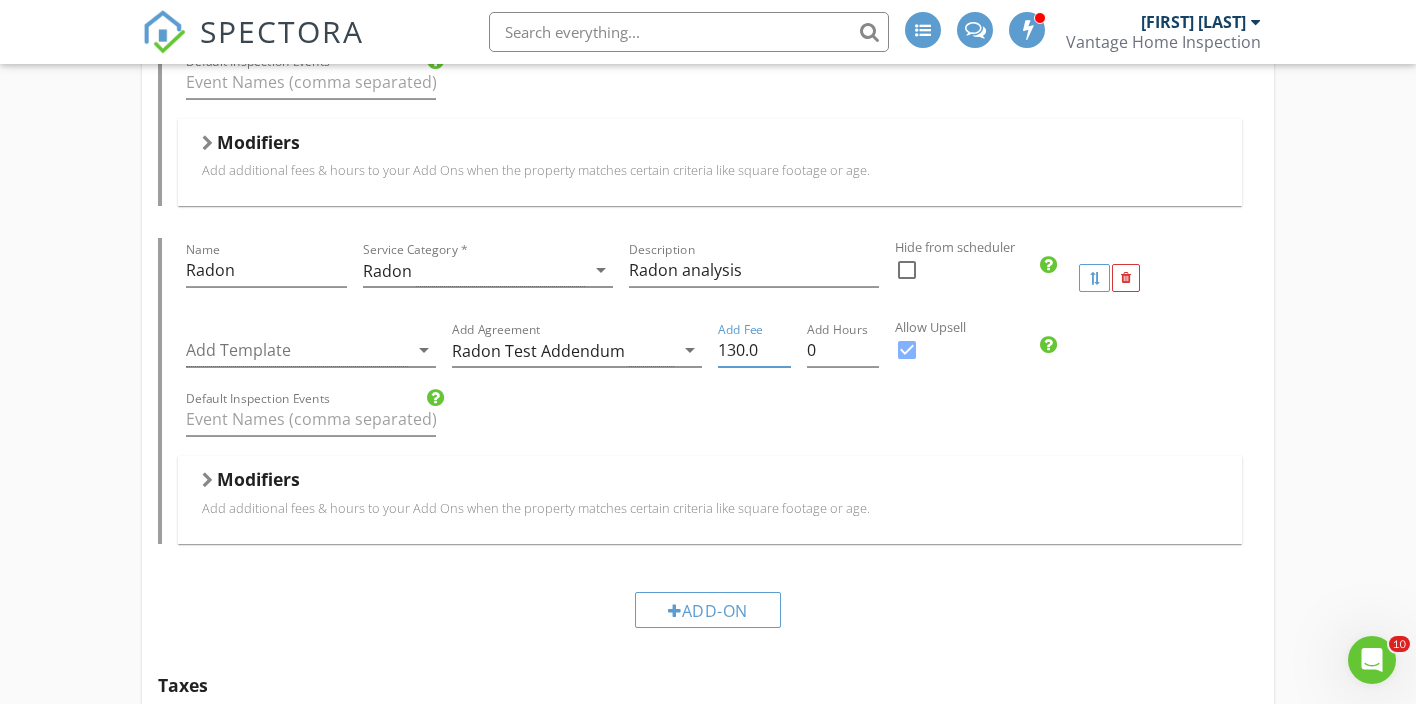 click on "130.0" at bounding box center [754, 350] 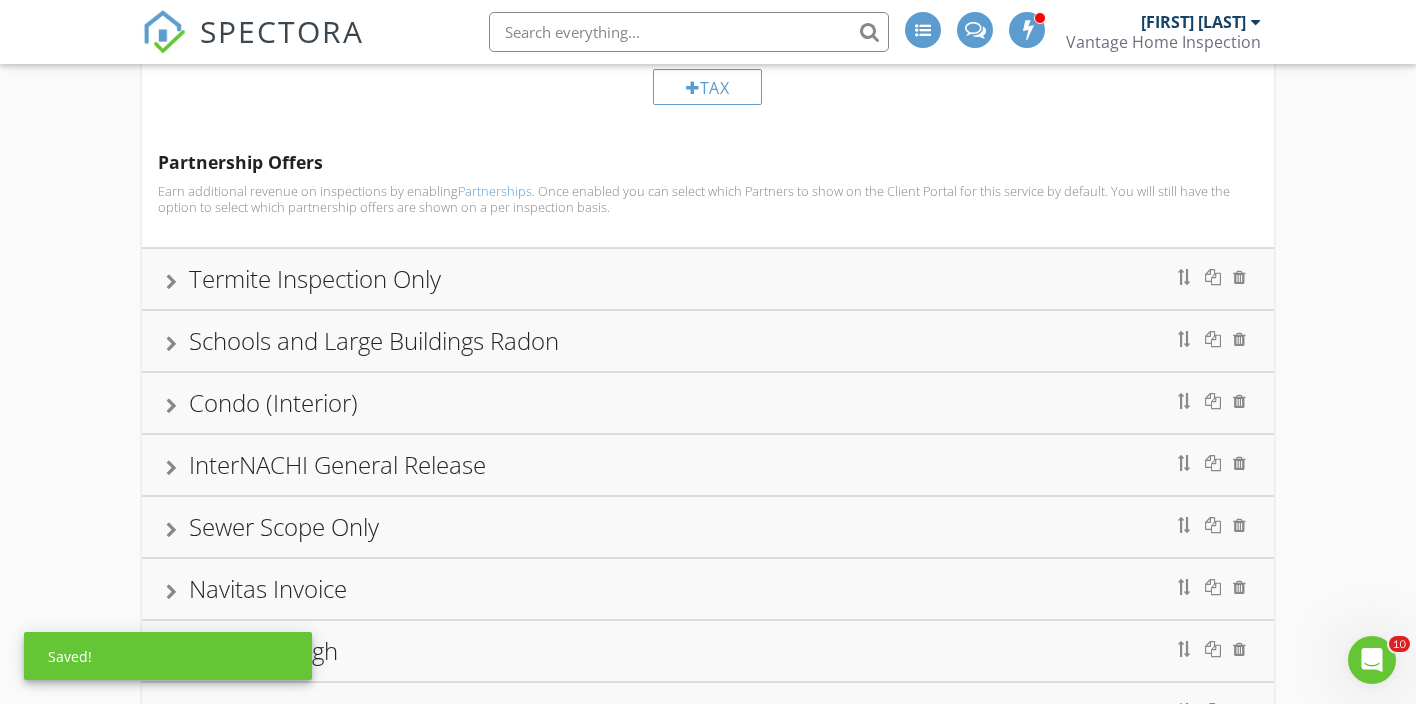 scroll, scrollTop: 2441, scrollLeft: 0, axis: vertical 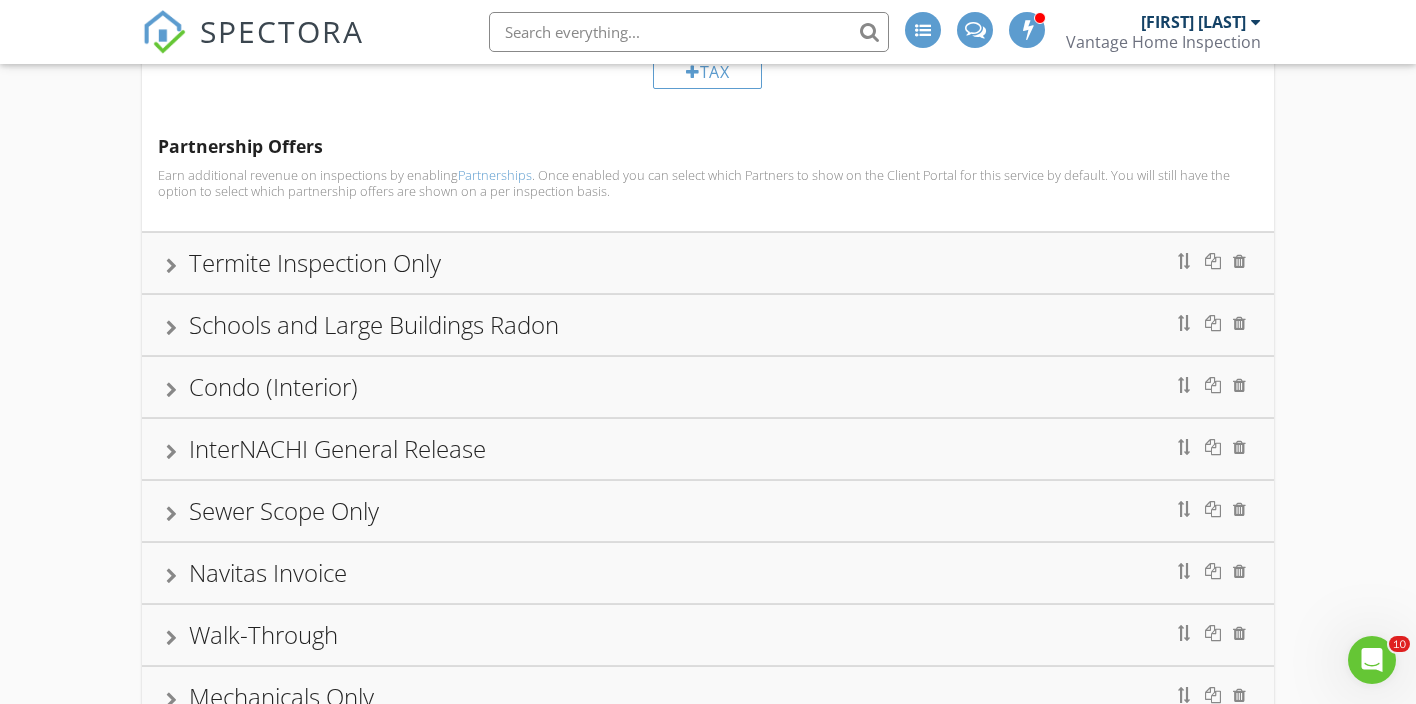 type on "150.0" 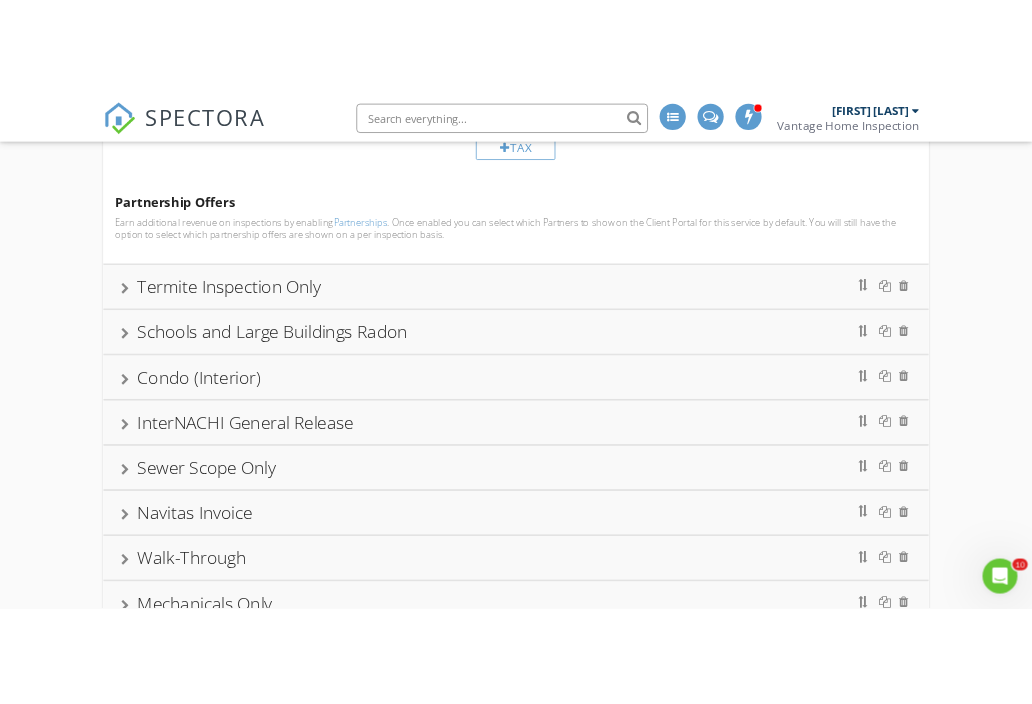 scroll, scrollTop: 2551, scrollLeft: 0, axis: vertical 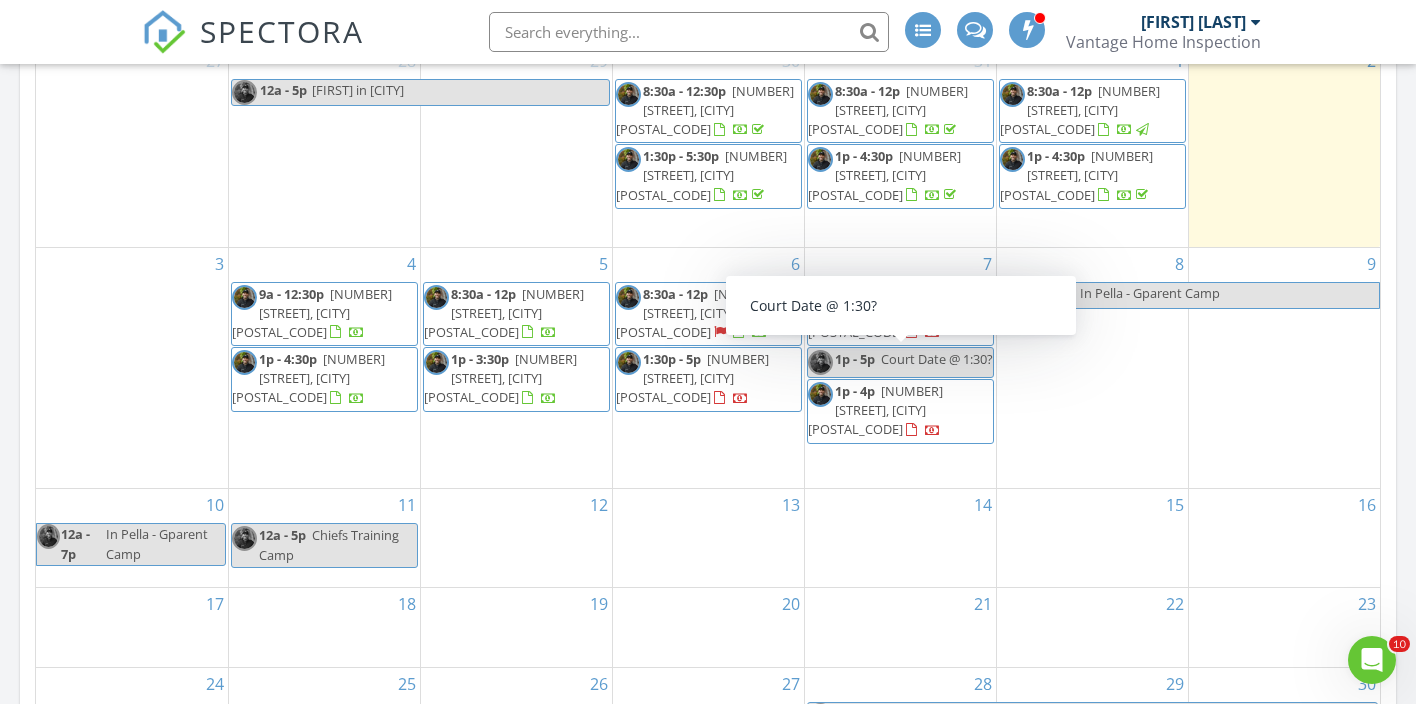click on "Court Date @ 1:30?" at bounding box center (937, 359) 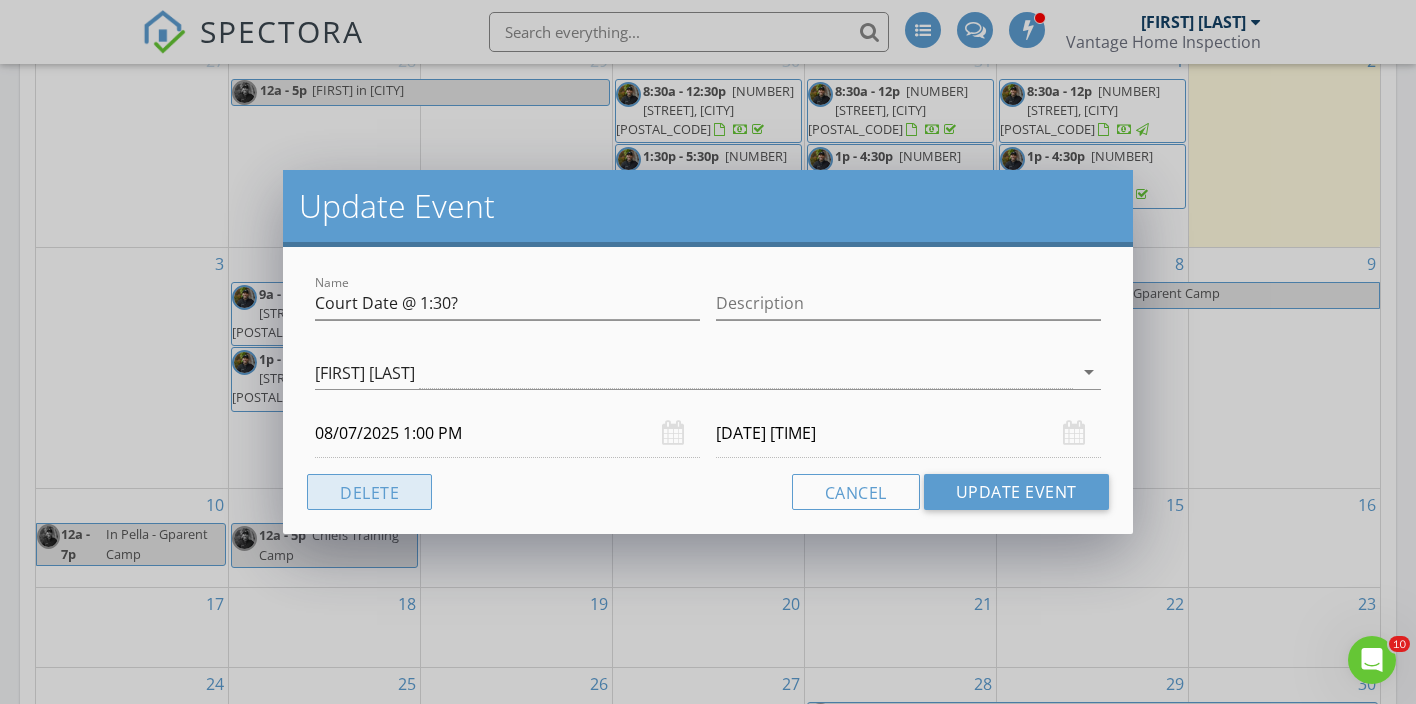 click on "Delete" at bounding box center [369, 492] 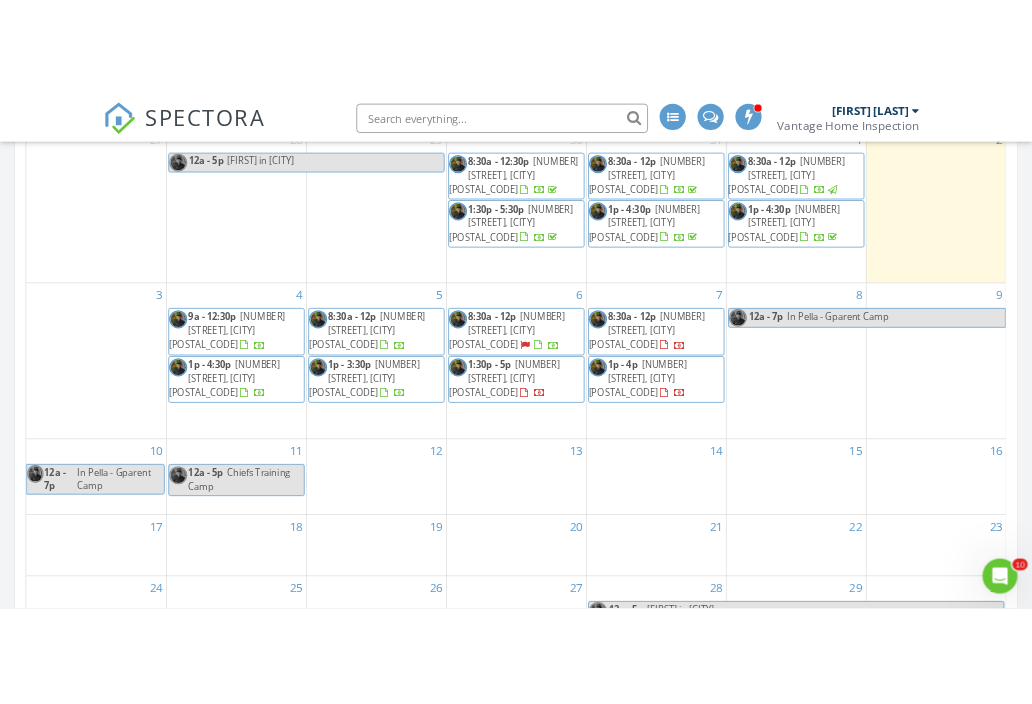 scroll, scrollTop: 1046, scrollLeft: 0, axis: vertical 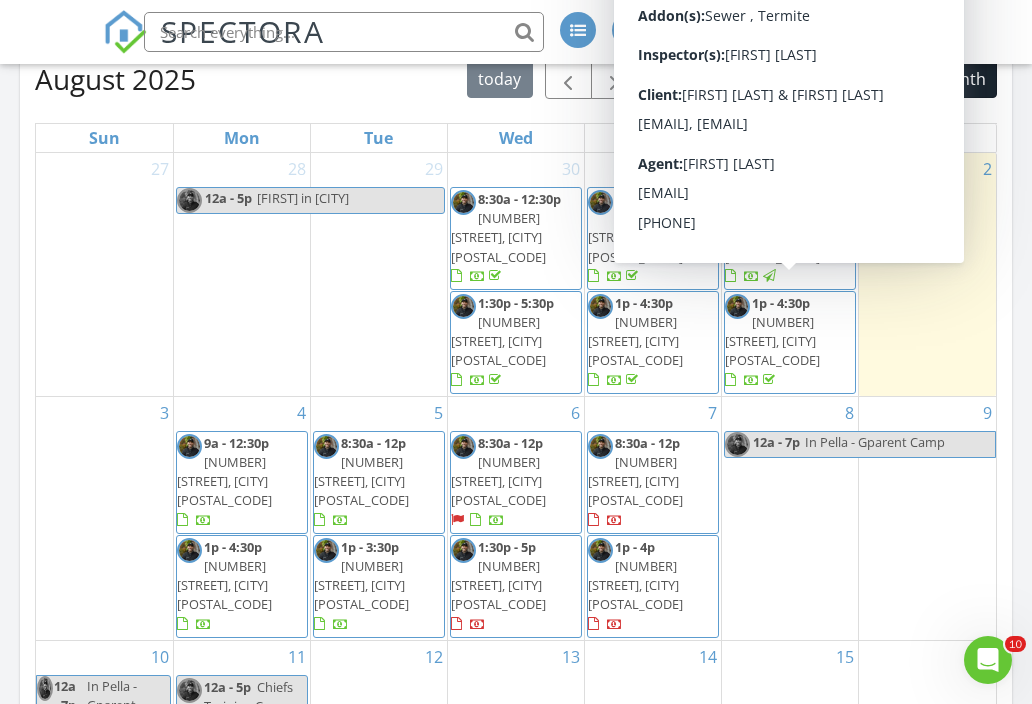 click on "[TIME_RANGE]
[NUMBER] [STREET], [CITY] [POSTAL_CODE]" at bounding box center (790, 342) 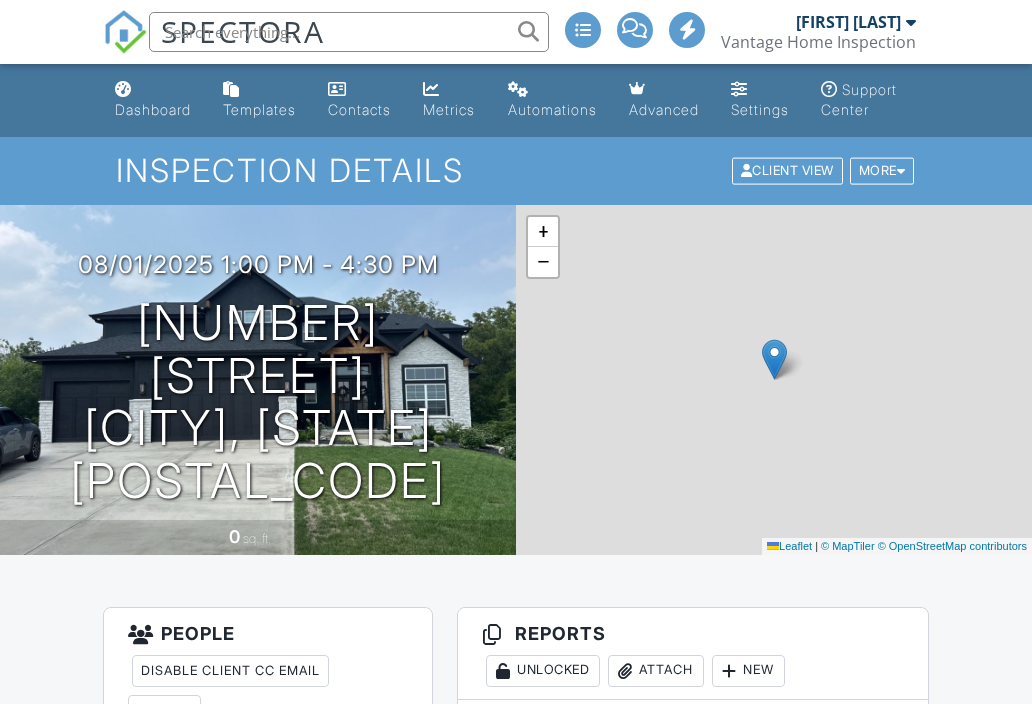 scroll, scrollTop: 169, scrollLeft: 0, axis: vertical 